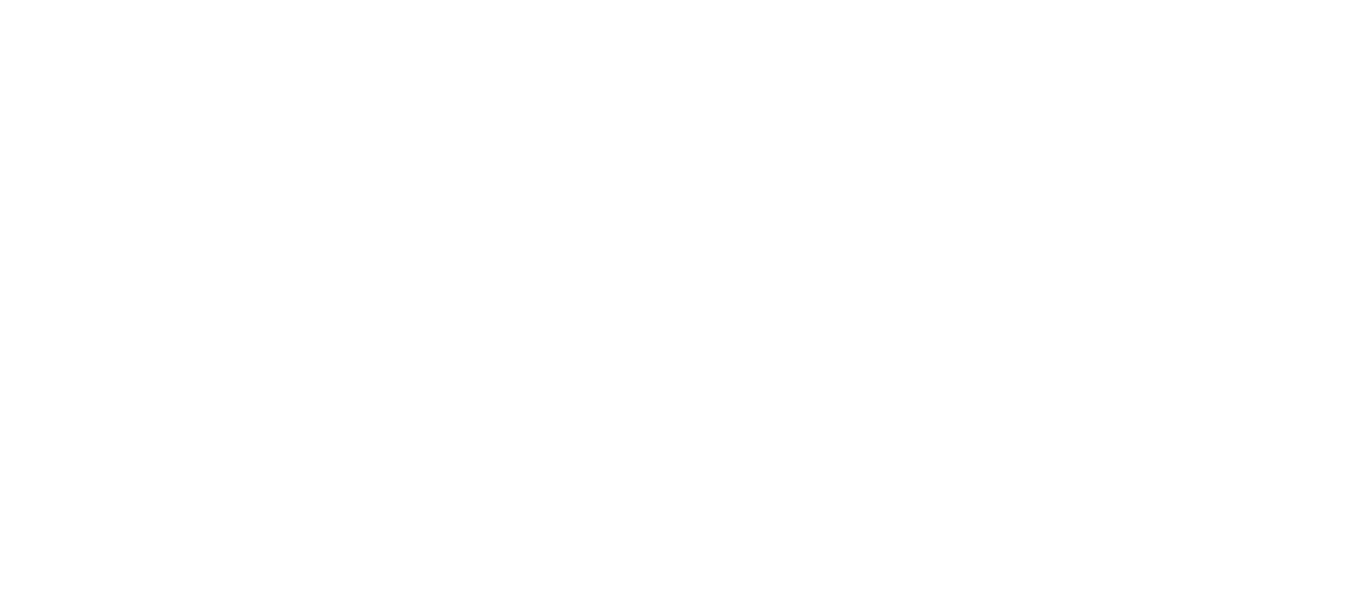 scroll, scrollTop: 0, scrollLeft: 0, axis: both 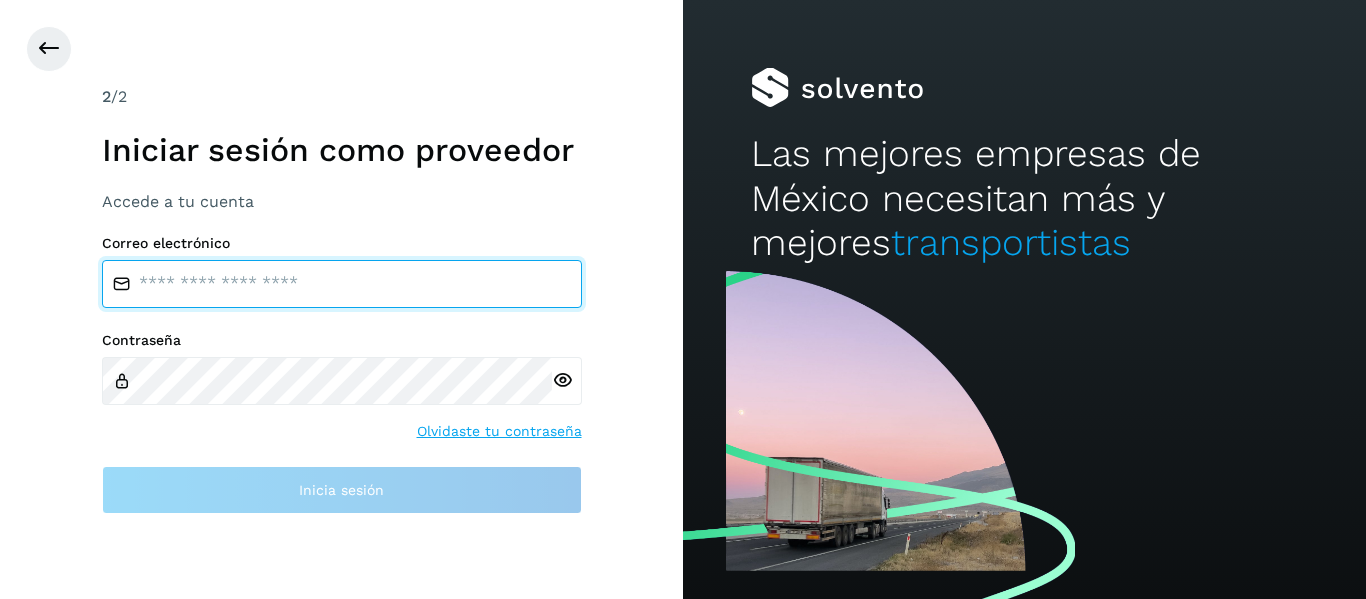 type on "**********" 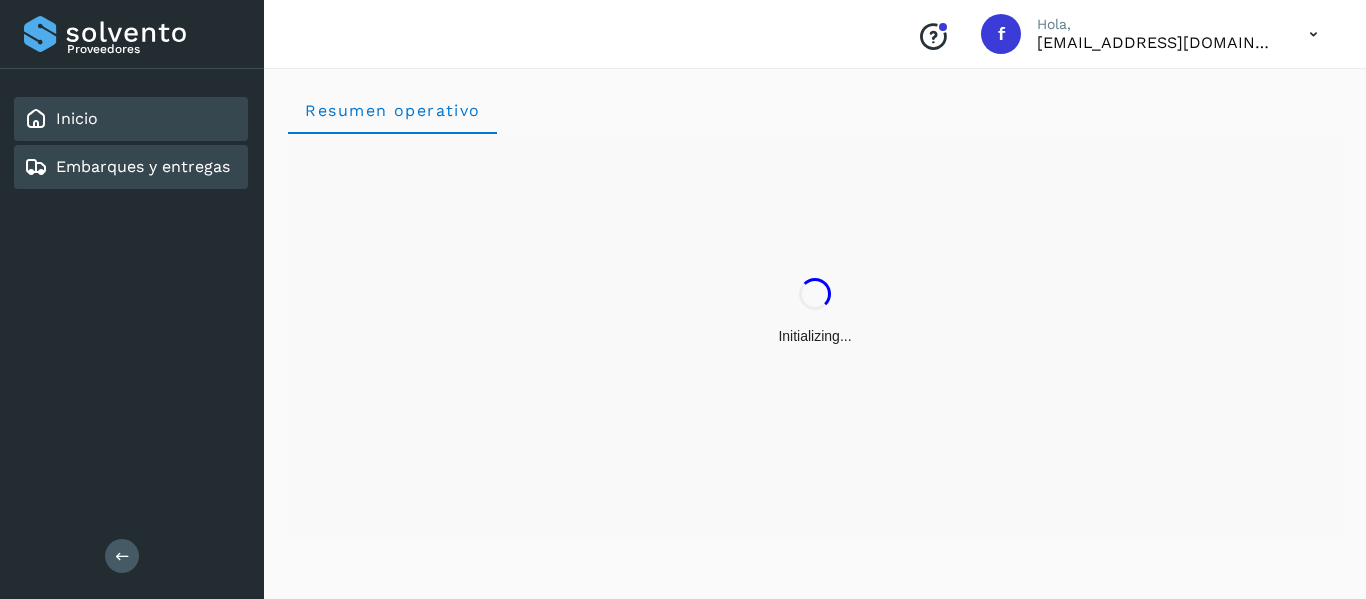 click on "Embarques y entregas" at bounding box center [127, 167] 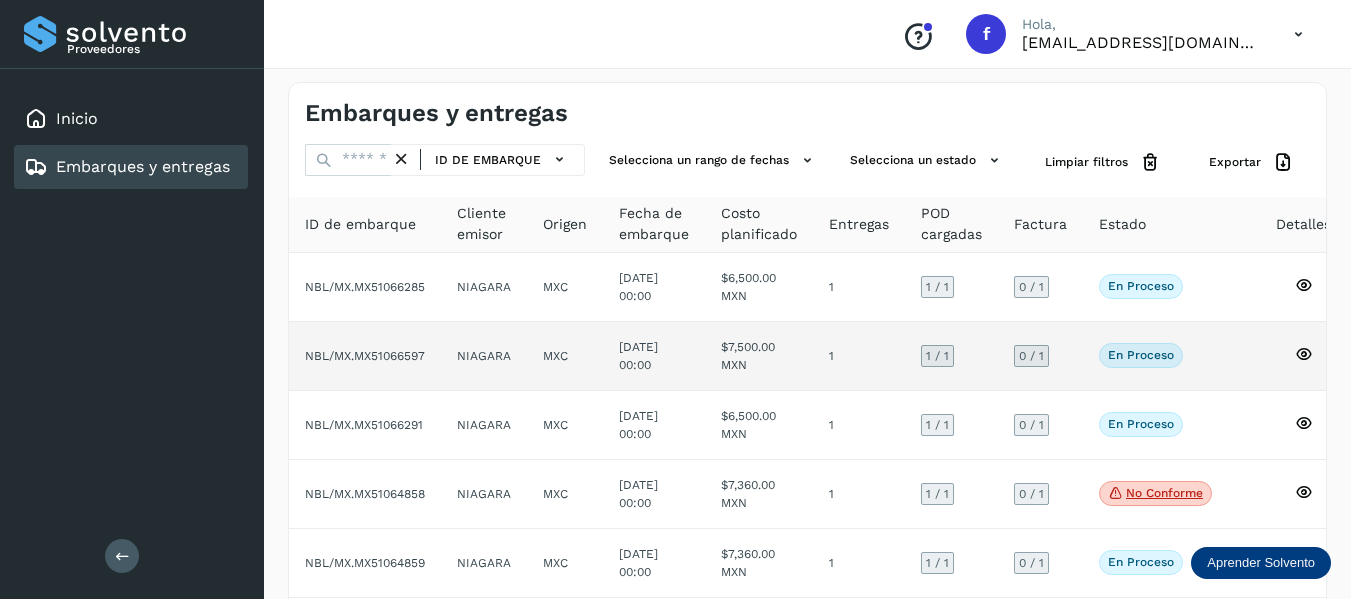 scroll, scrollTop: 0, scrollLeft: 0, axis: both 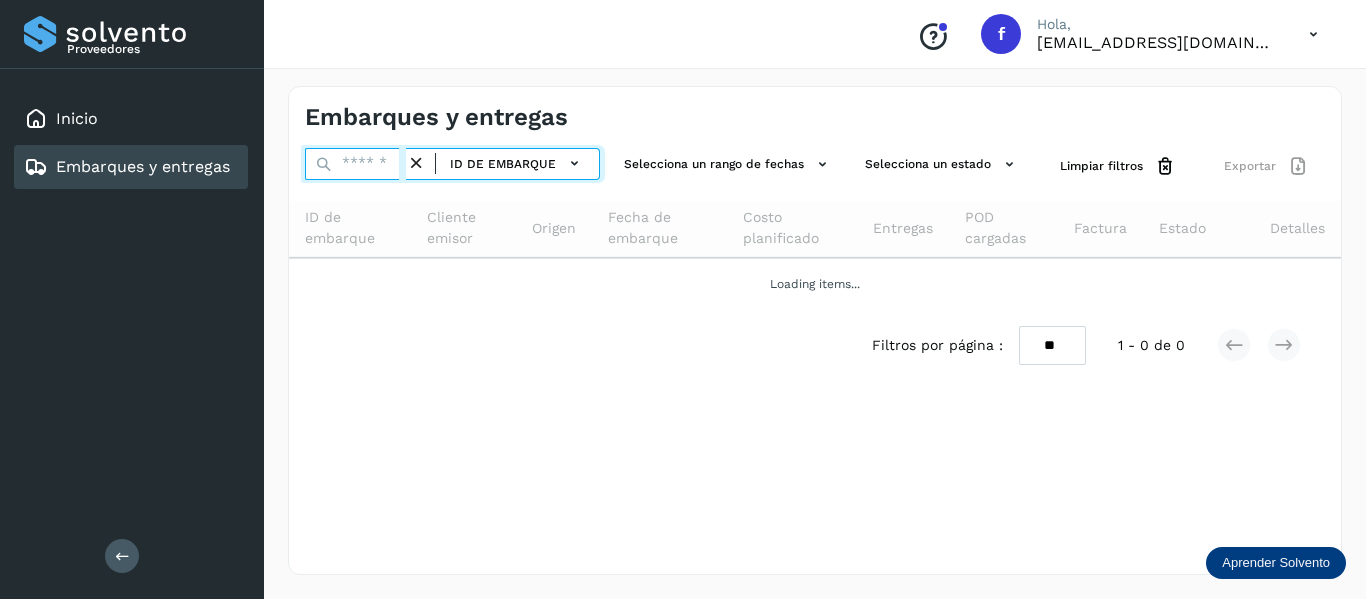click at bounding box center (355, 164) 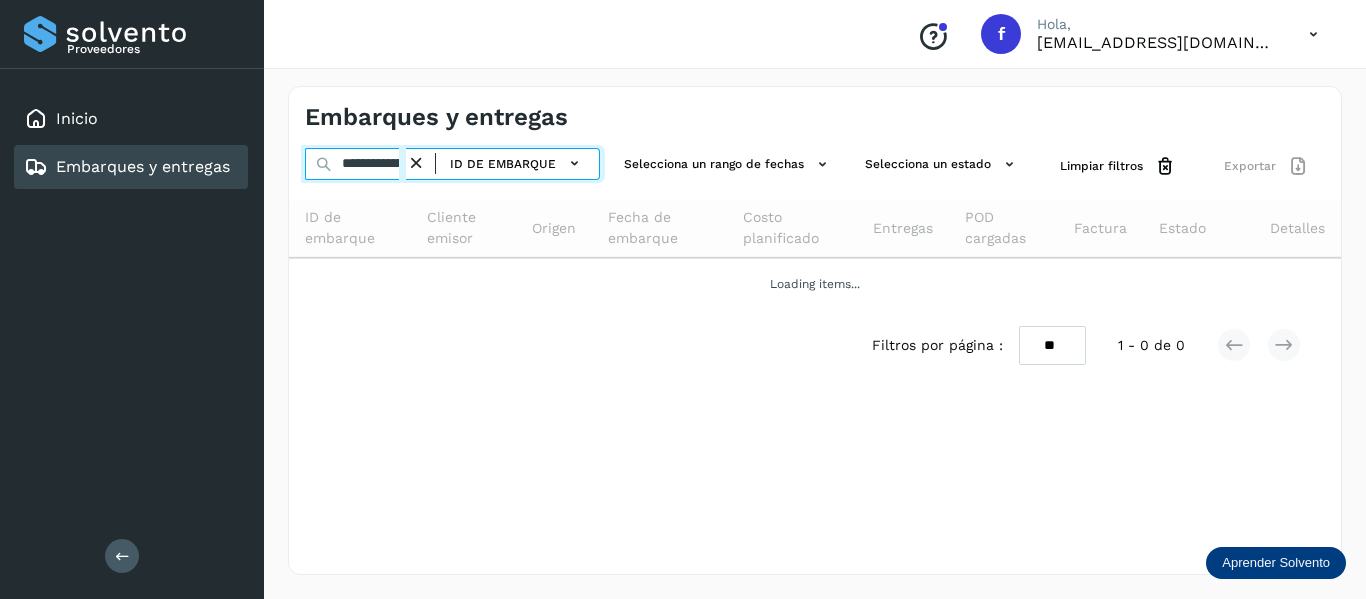 scroll, scrollTop: 0, scrollLeft: 71, axis: horizontal 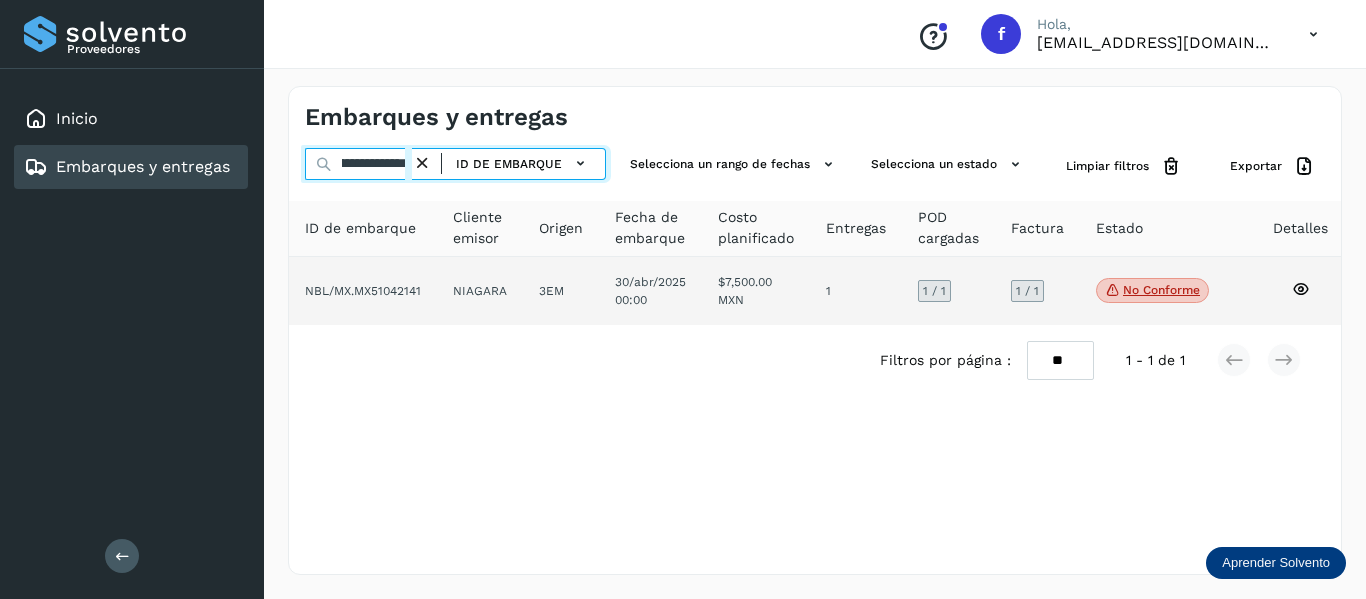 type on "**********" 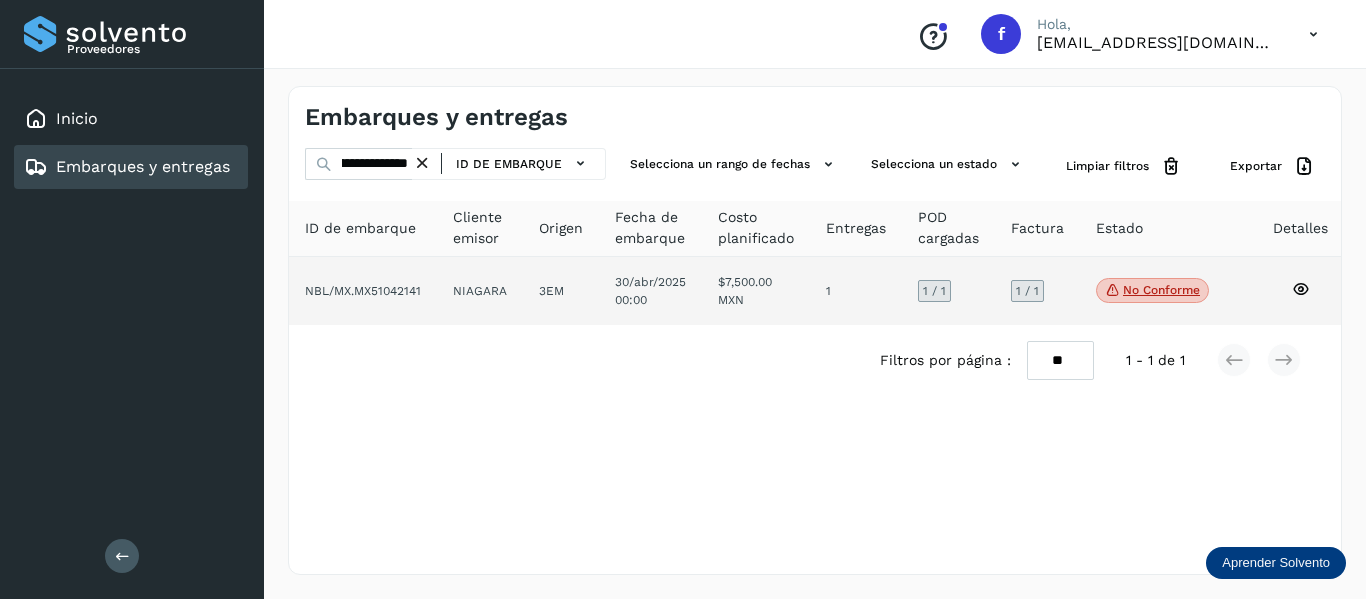 click 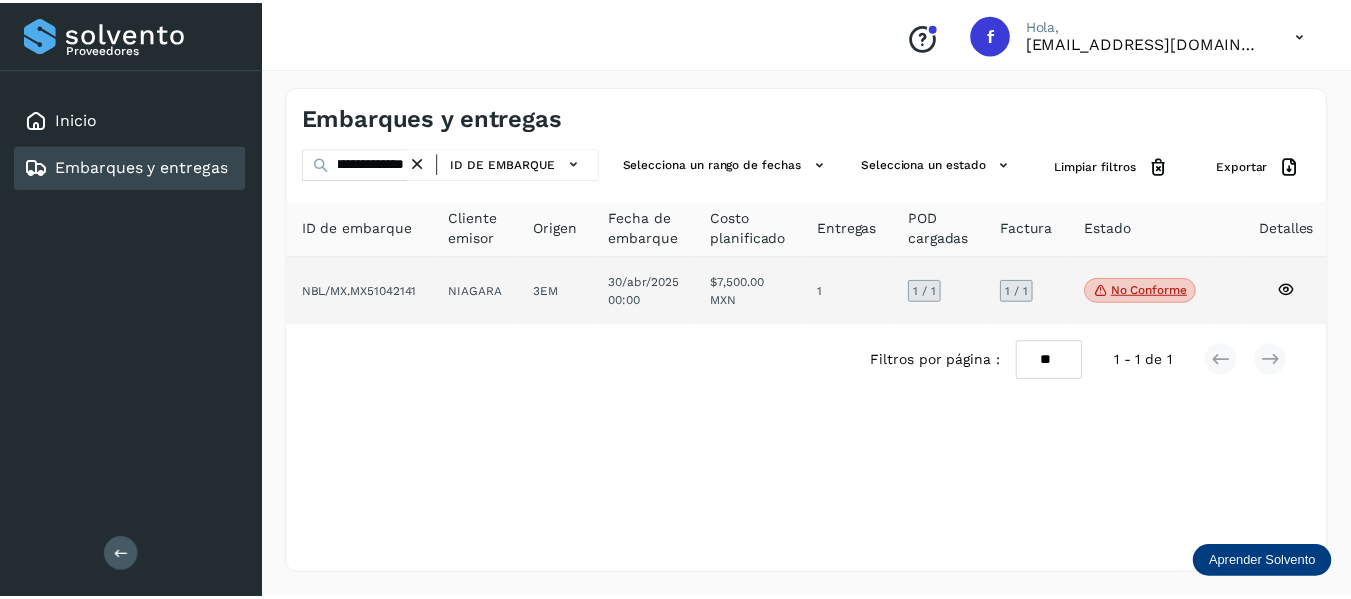 scroll, scrollTop: 0, scrollLeft: 0, axis: both 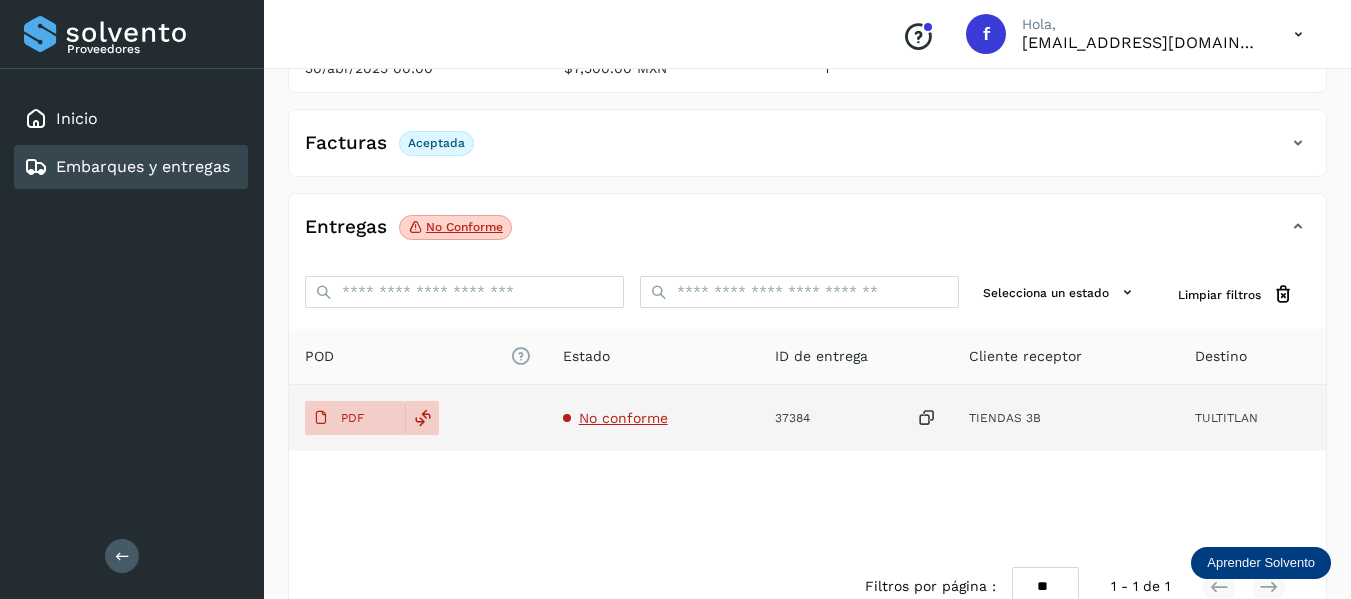 click on "No conforme" at bounding box center [623, 418] 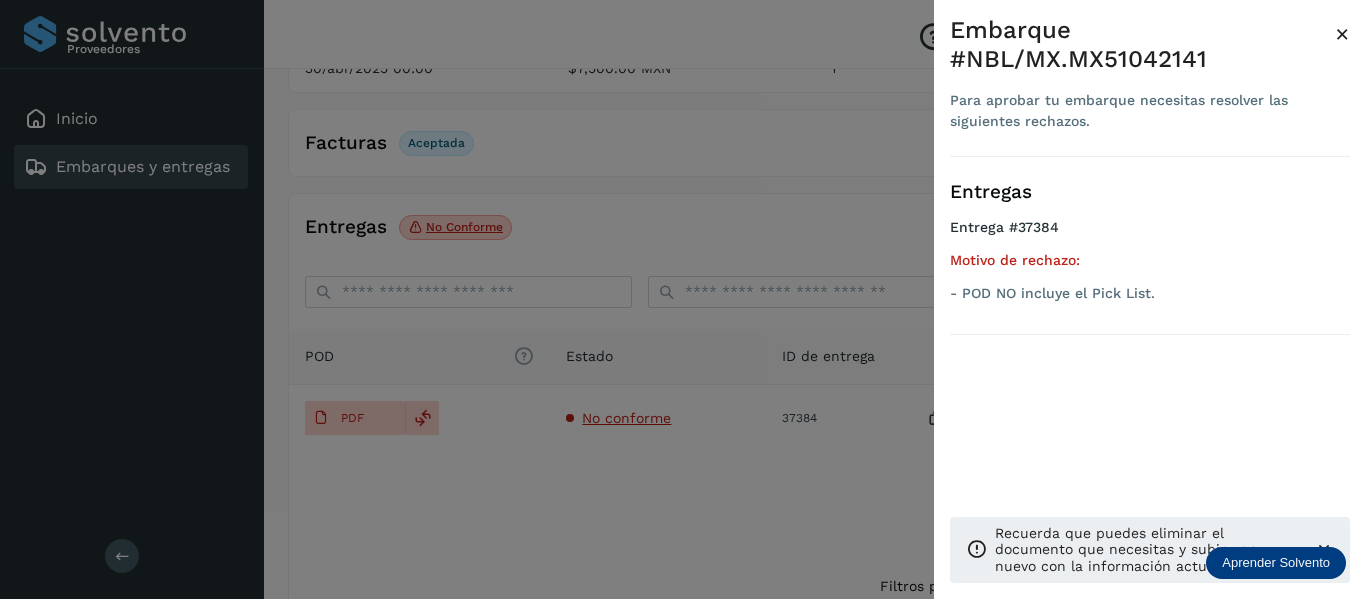 click at bounding box center (683, 299) 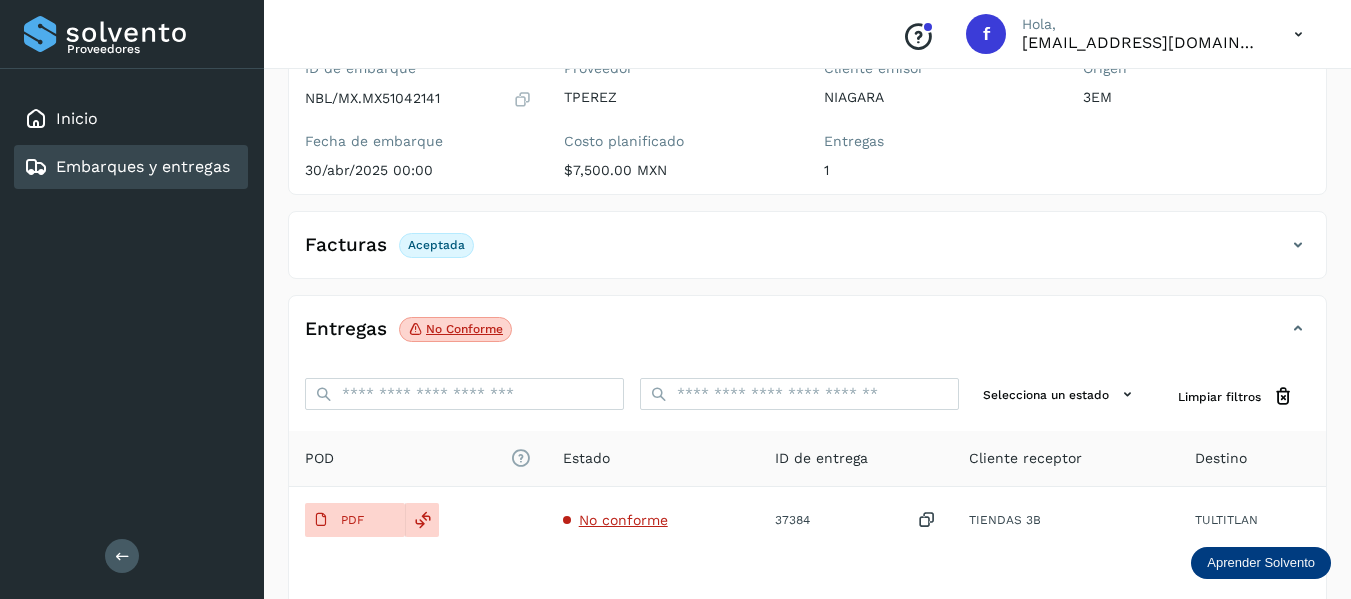 scroll, scrollTop: 200, scrollLeft: 0, axis: vertical 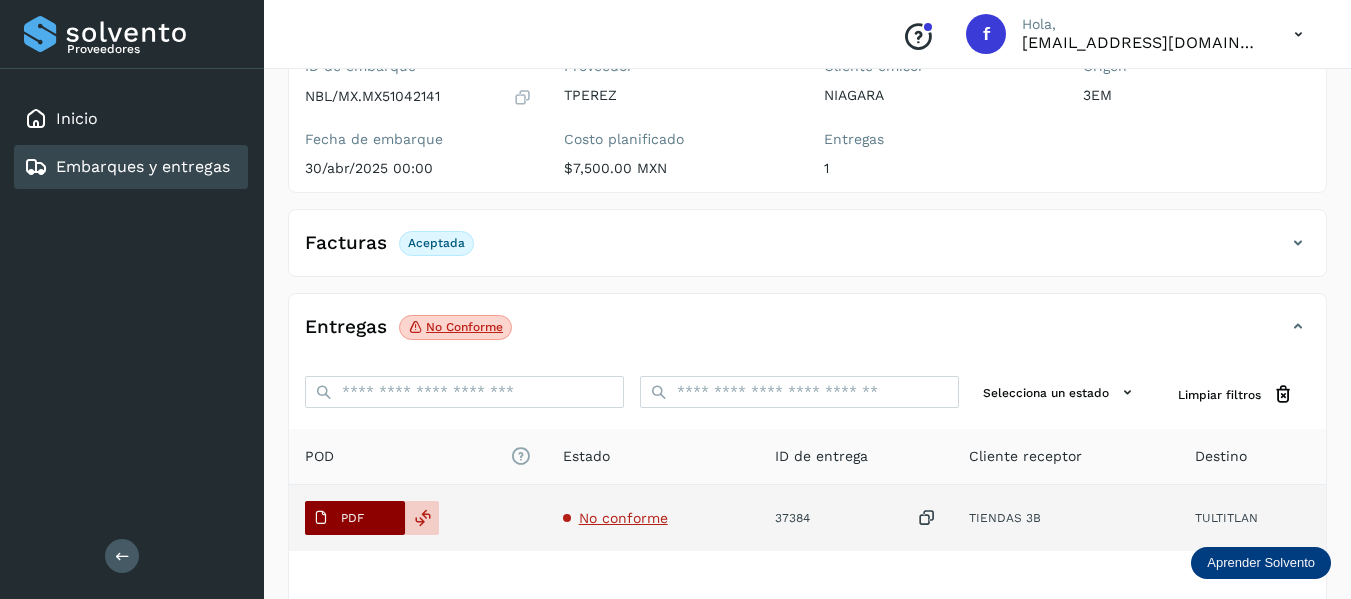 click on "PDF" at bounding box center (355, 518) 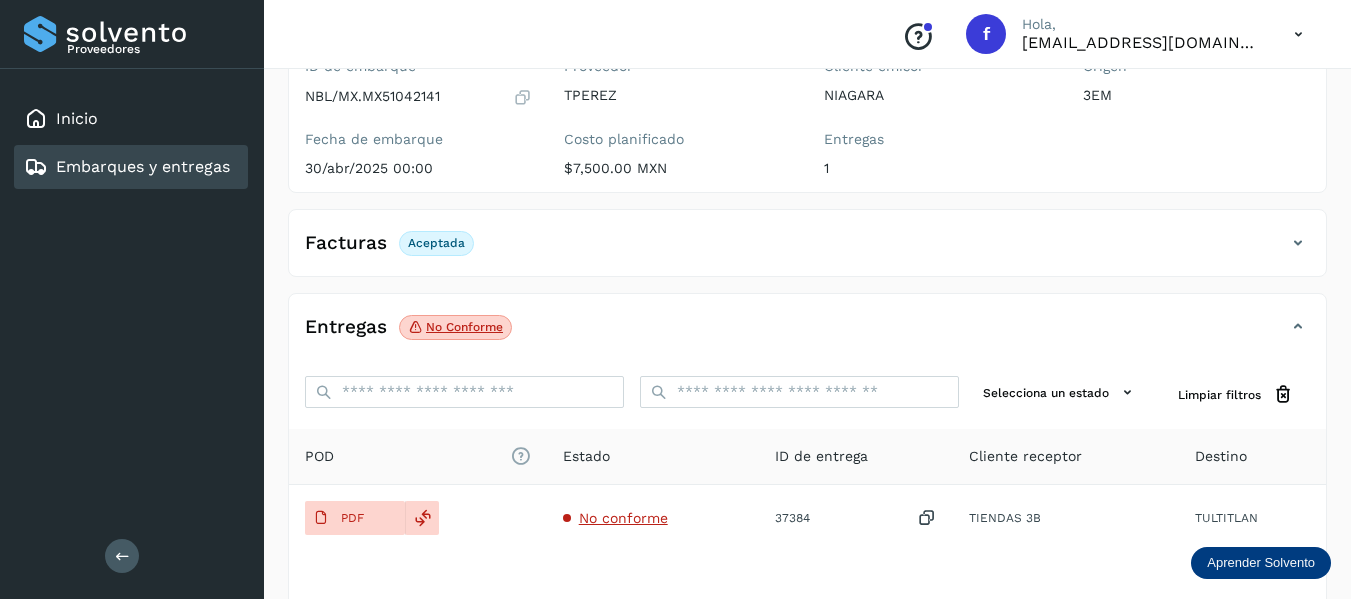 click on "Inicio" at bounding box center (77, 118) 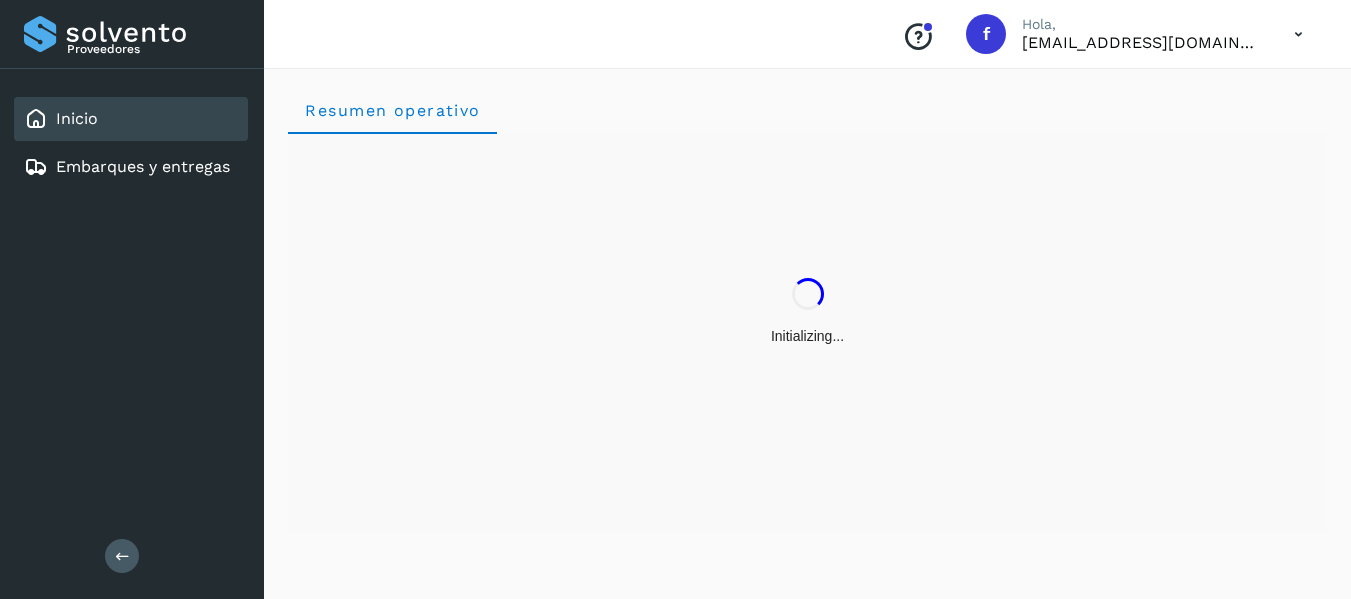 scroll, scrollTop: 0, scrollLeft: 0, axis: both 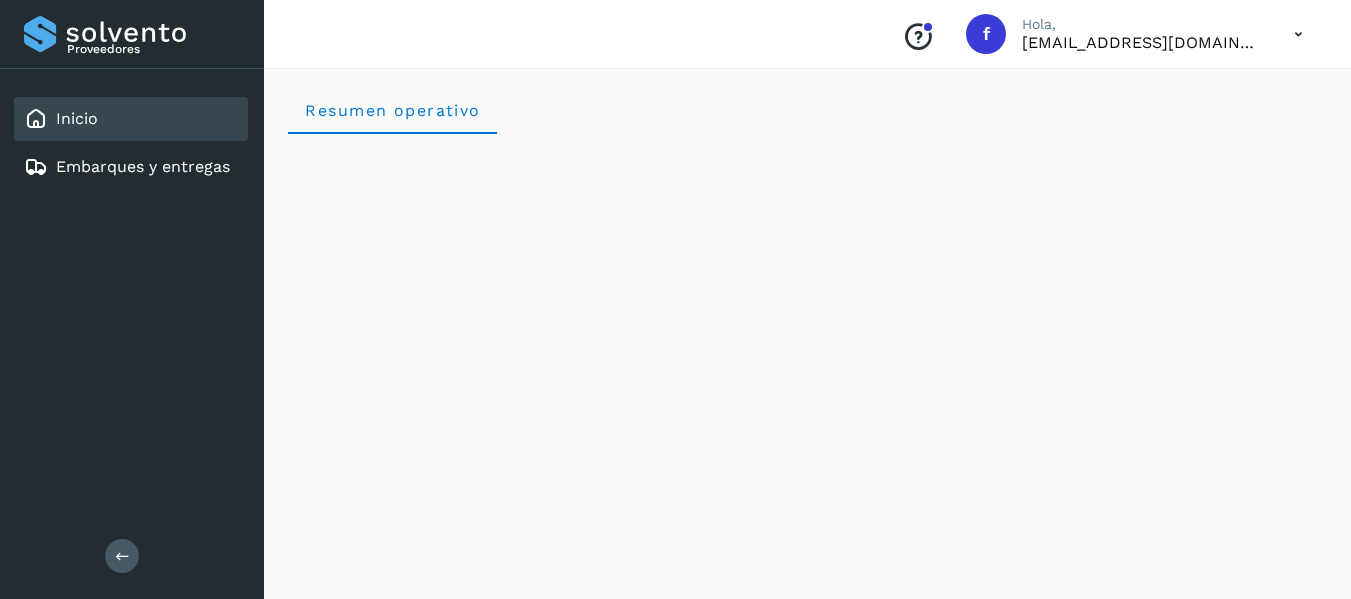 drag, startPoint x: 148, startPoint y: 167, endPoint x: 212, endPoint y: 338, distance: 182.58423 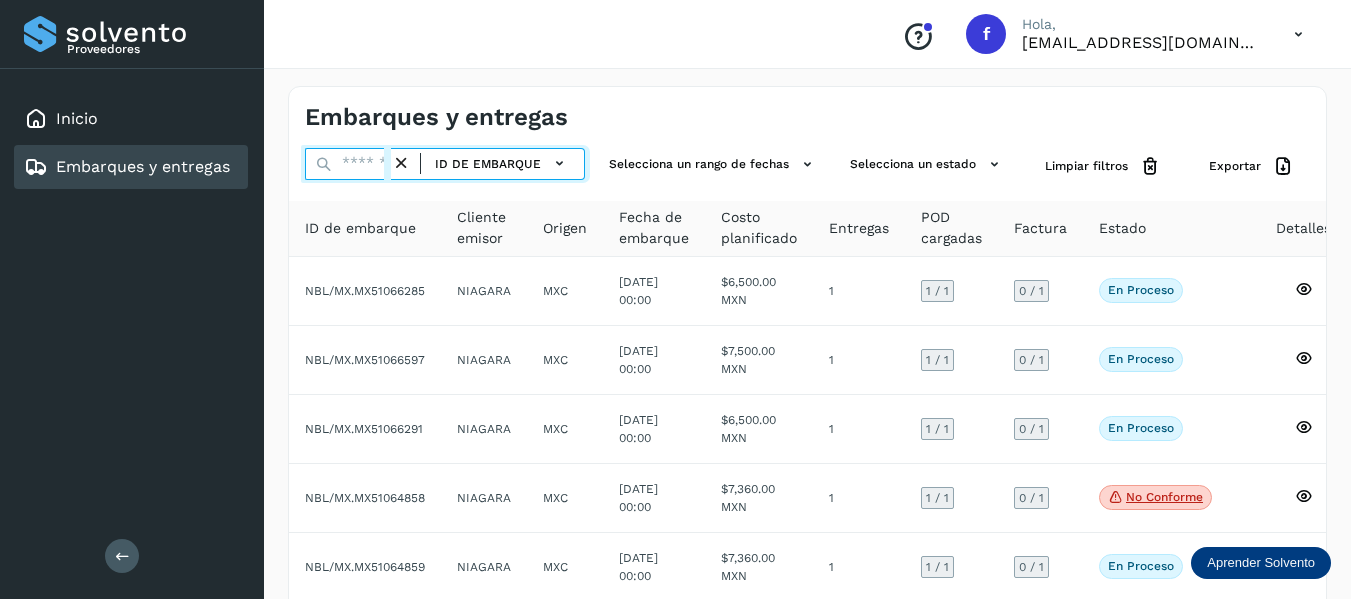 click at bounding box center [348, 164] 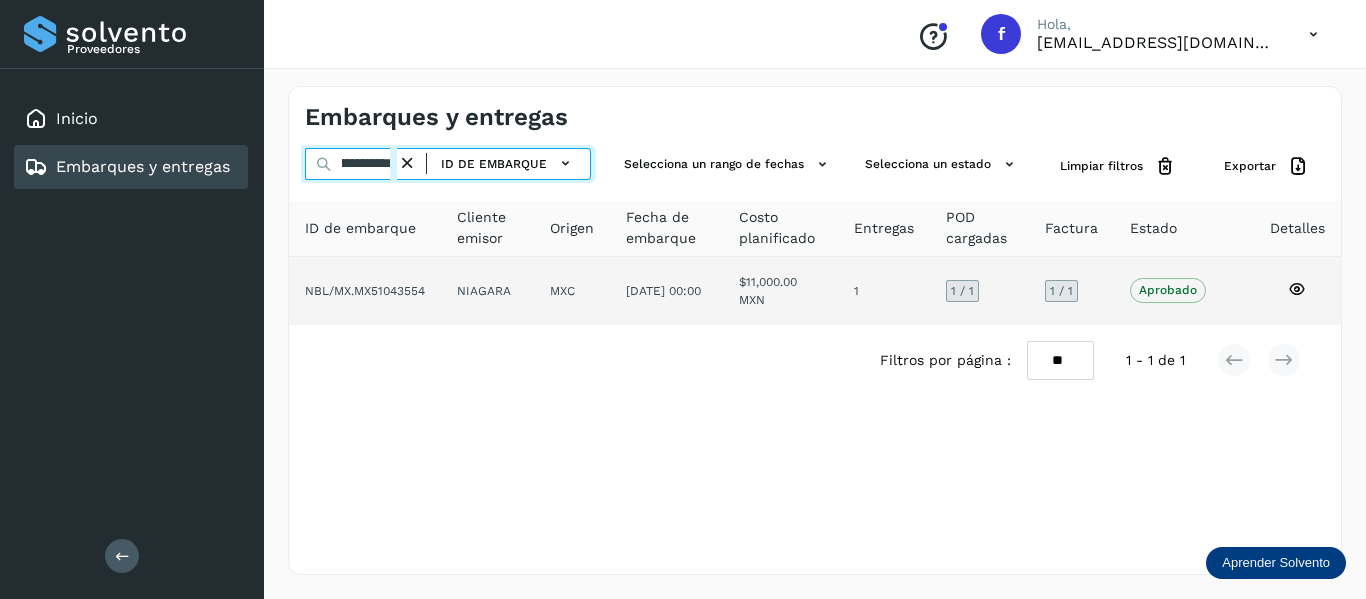 scroll, scrollTop: 0, scrollLeft: 76, axis: horizontal 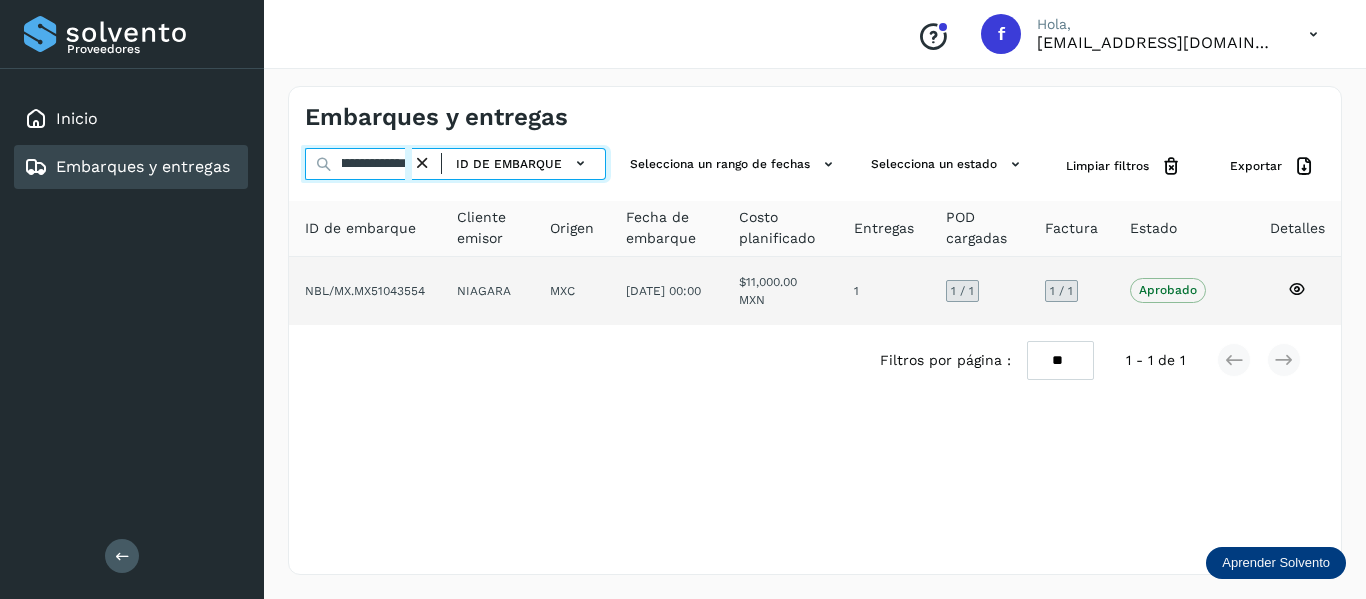 type on "**********" 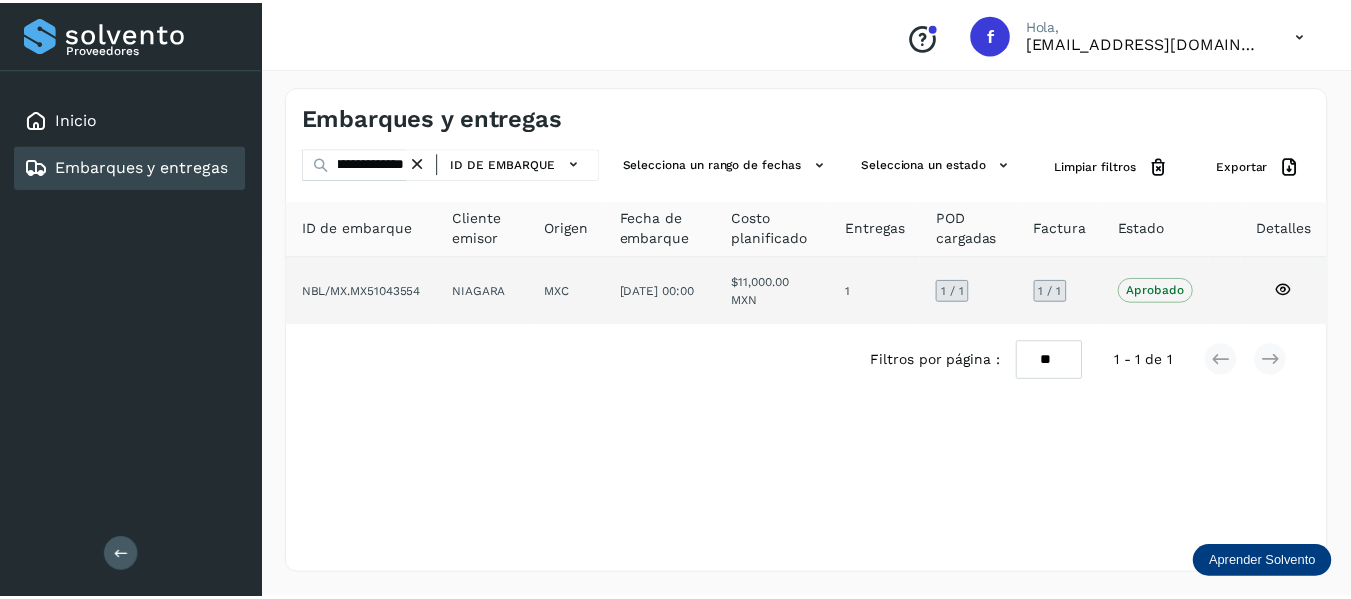scroll, scrollTop: 0, scrollLeft: 0, axis: both 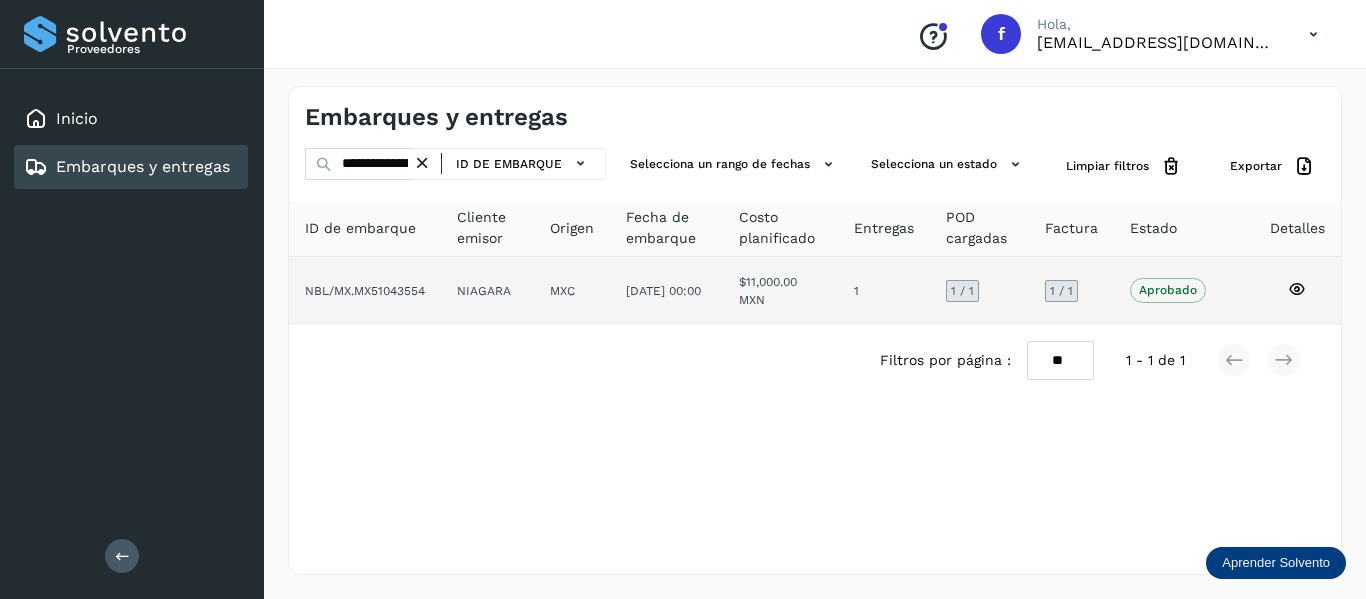 click 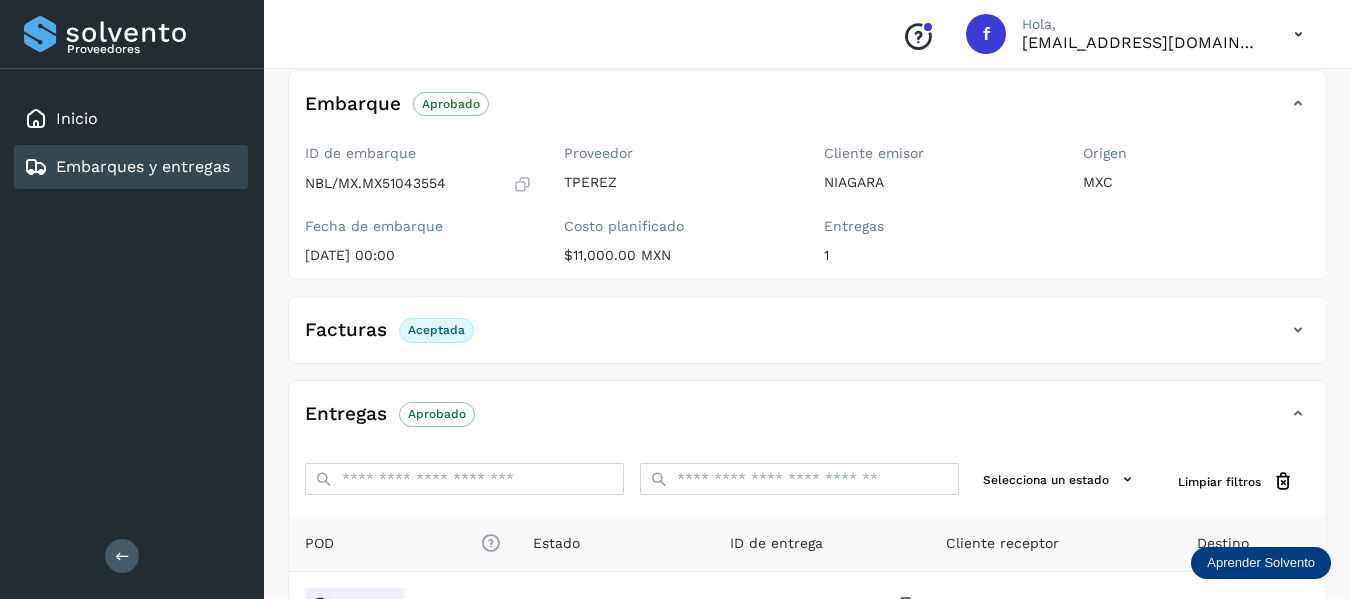 scroll, scrollTop: 48, scrollLeft: 0, axis: vertical 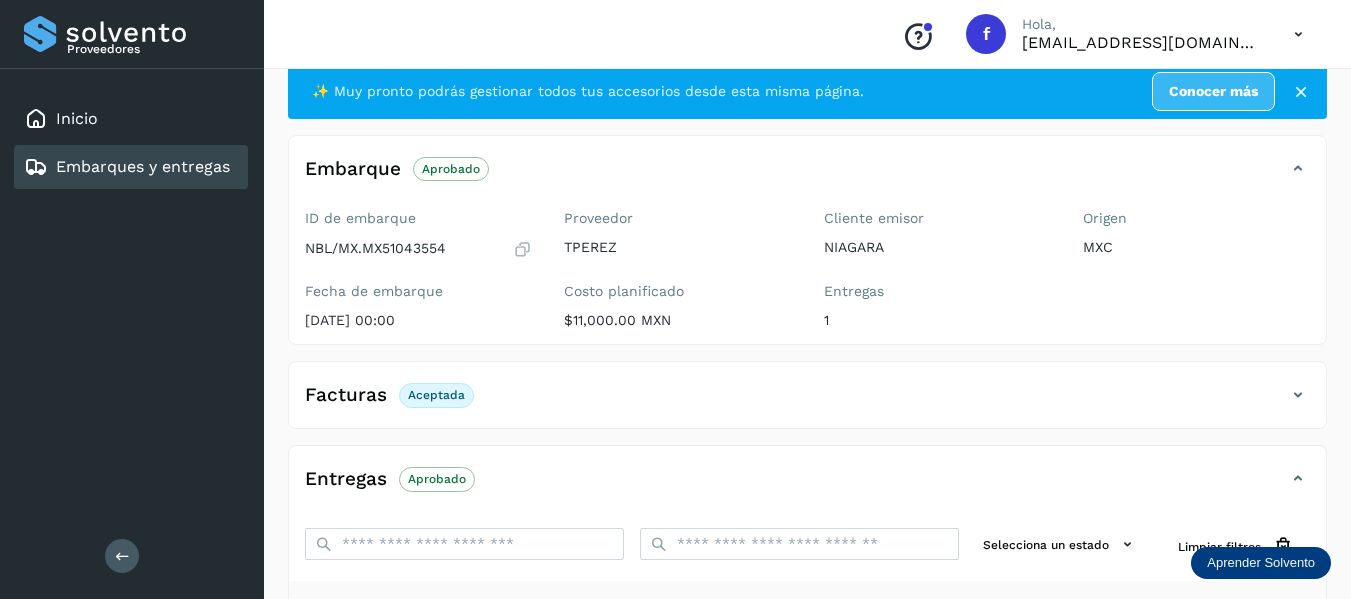 click at bounding box center [1298, 395] 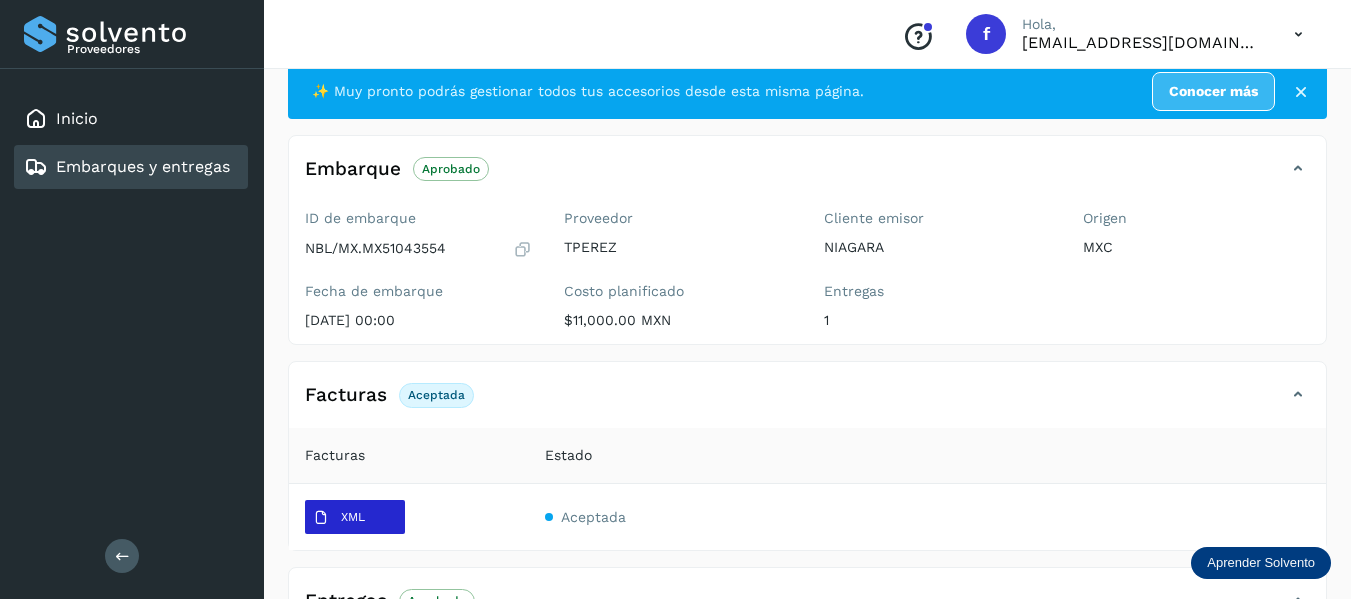 click on "XML" at bounding box center [353, 517] 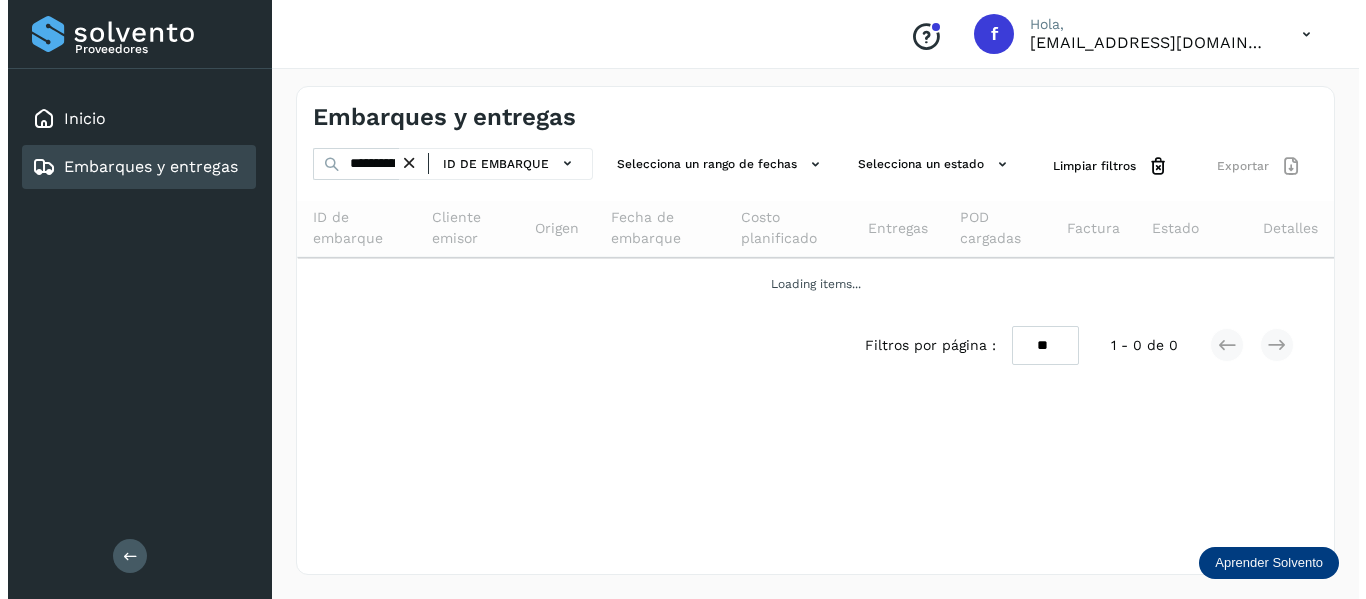scroll, scrollTop: 0, scrollLeft: 0, axis: both 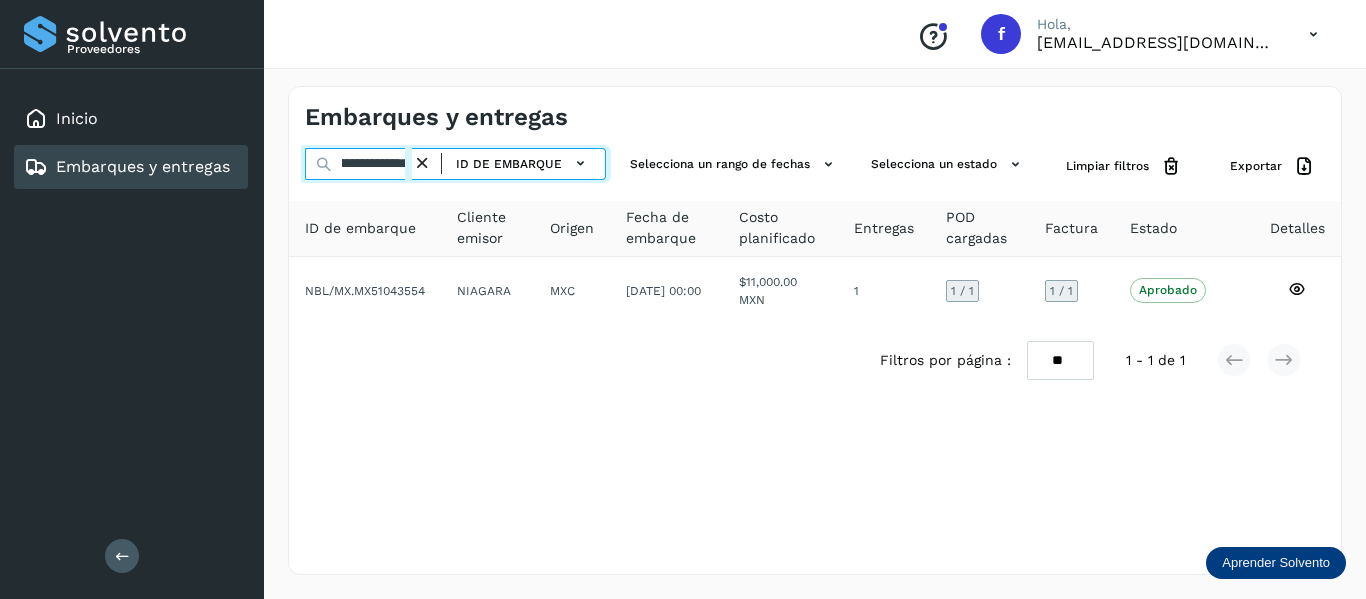 drag, startPoint x: 342, startPoint y: 164, endPoint x: 572, endPoint y: 209, distance: 234.36084 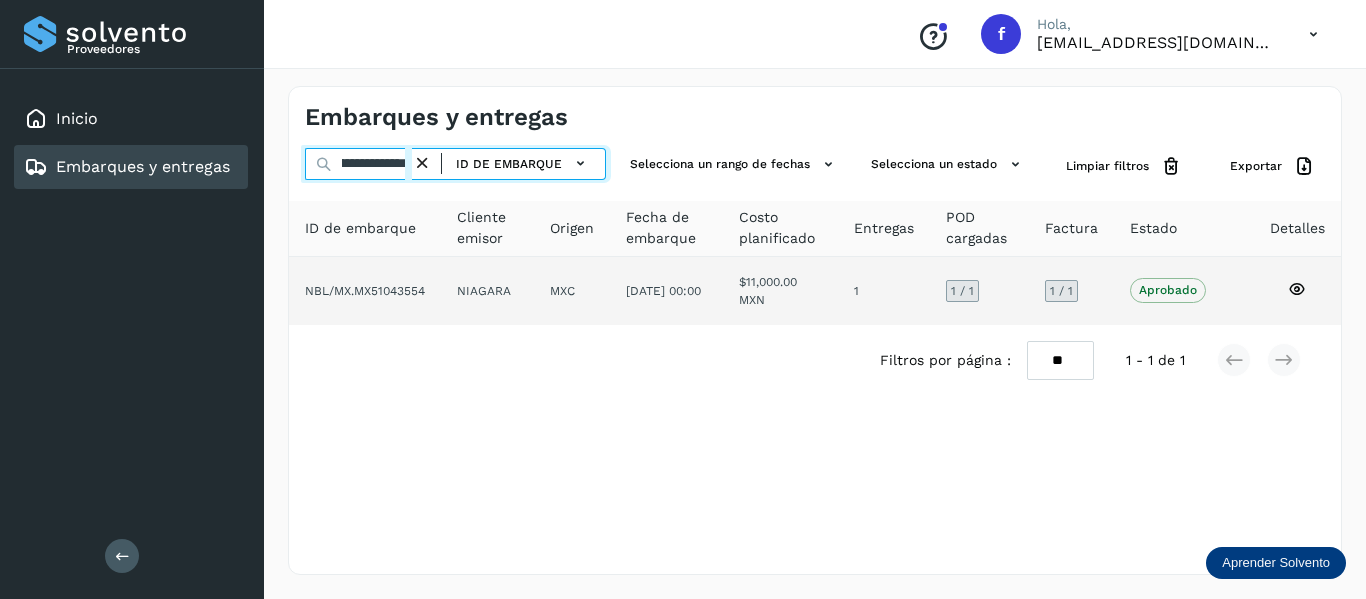 paste 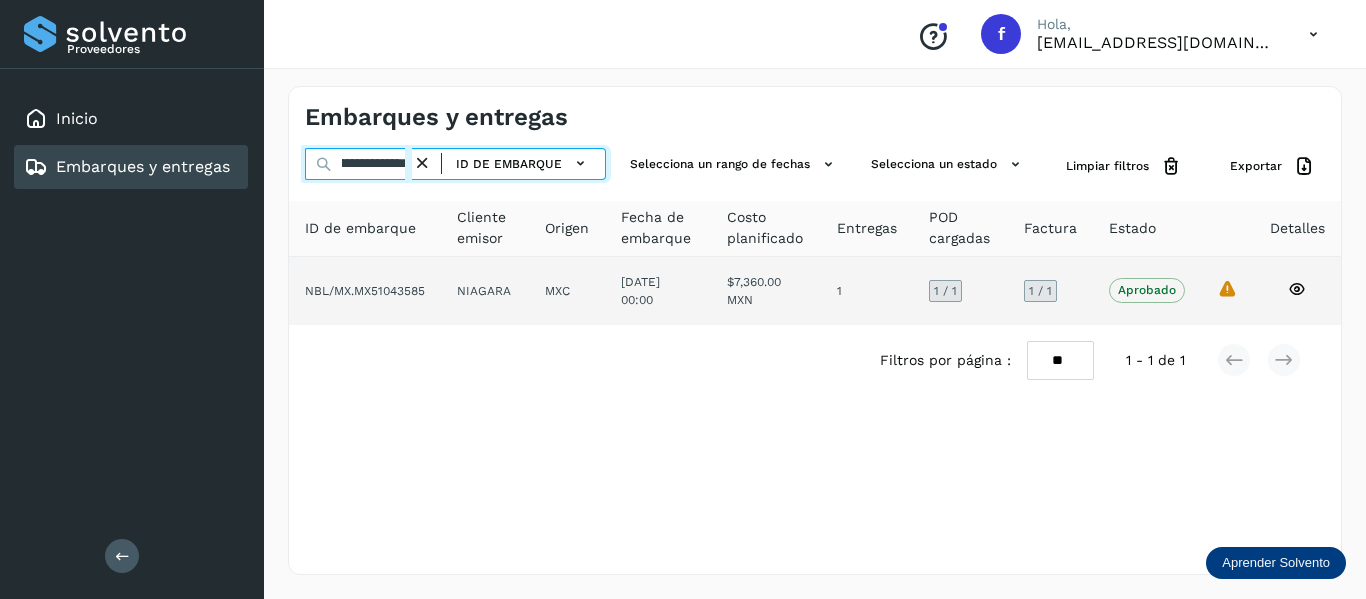 type on "**********" 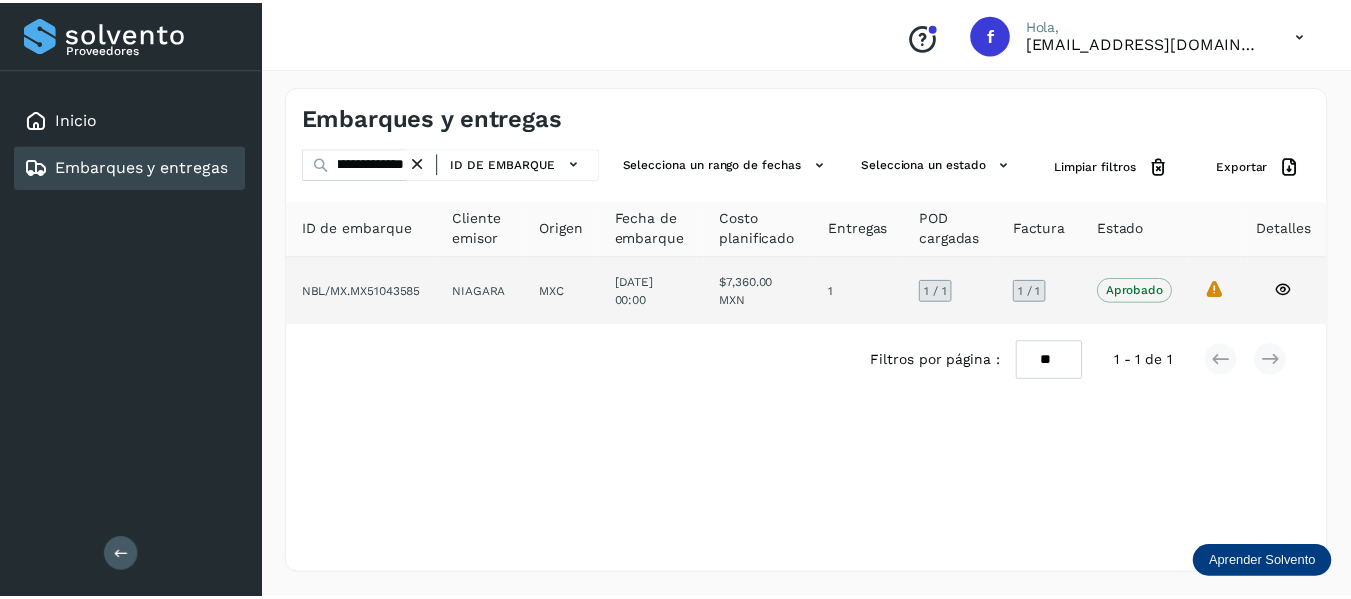 scroll, scrollTop: 0, scrollLeft: 0, axis: both 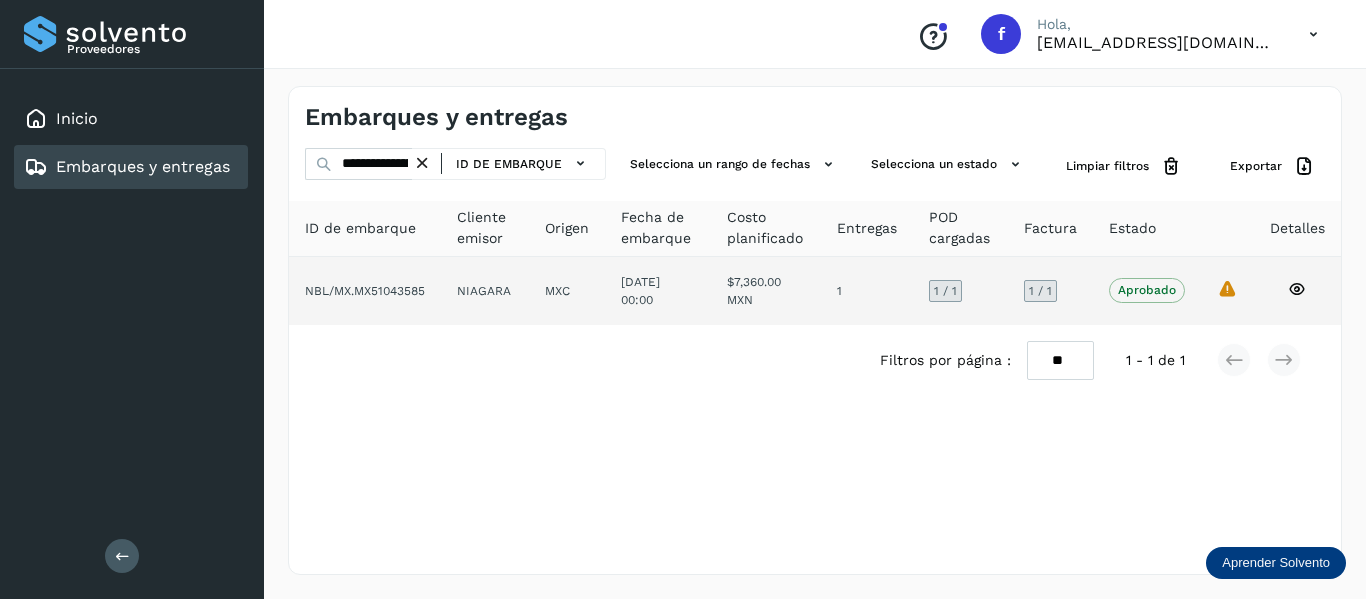 click 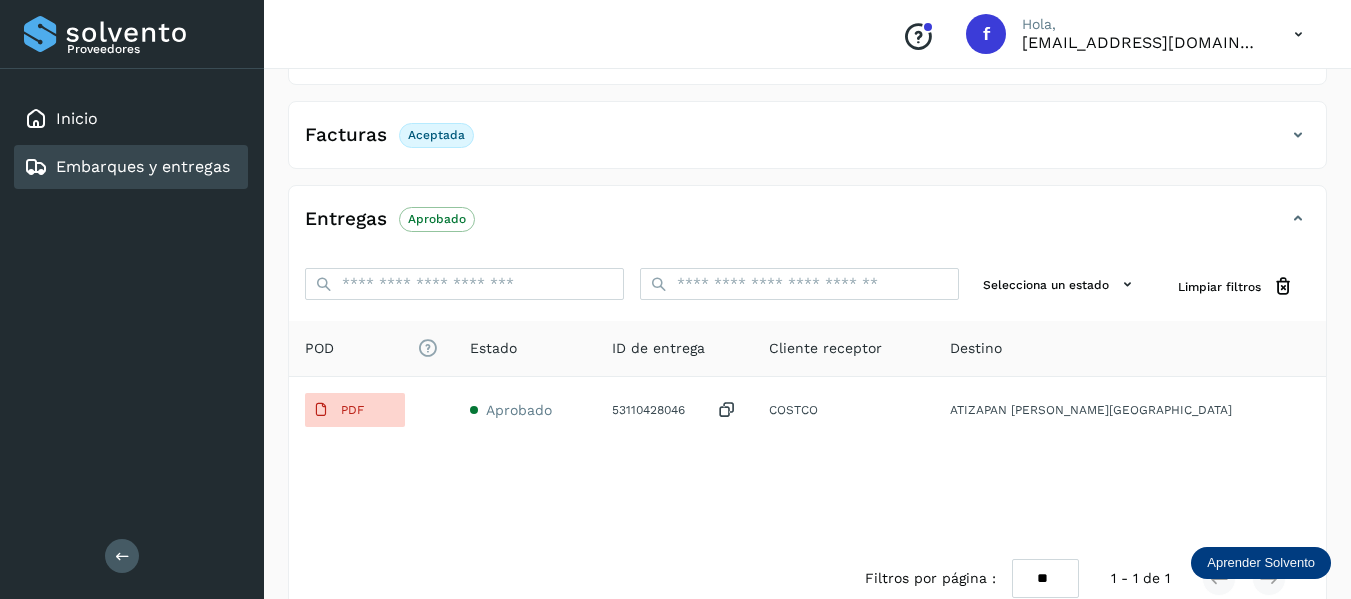 scroll, scrollTop: 400, scrollLeft: 0, axis: vertical 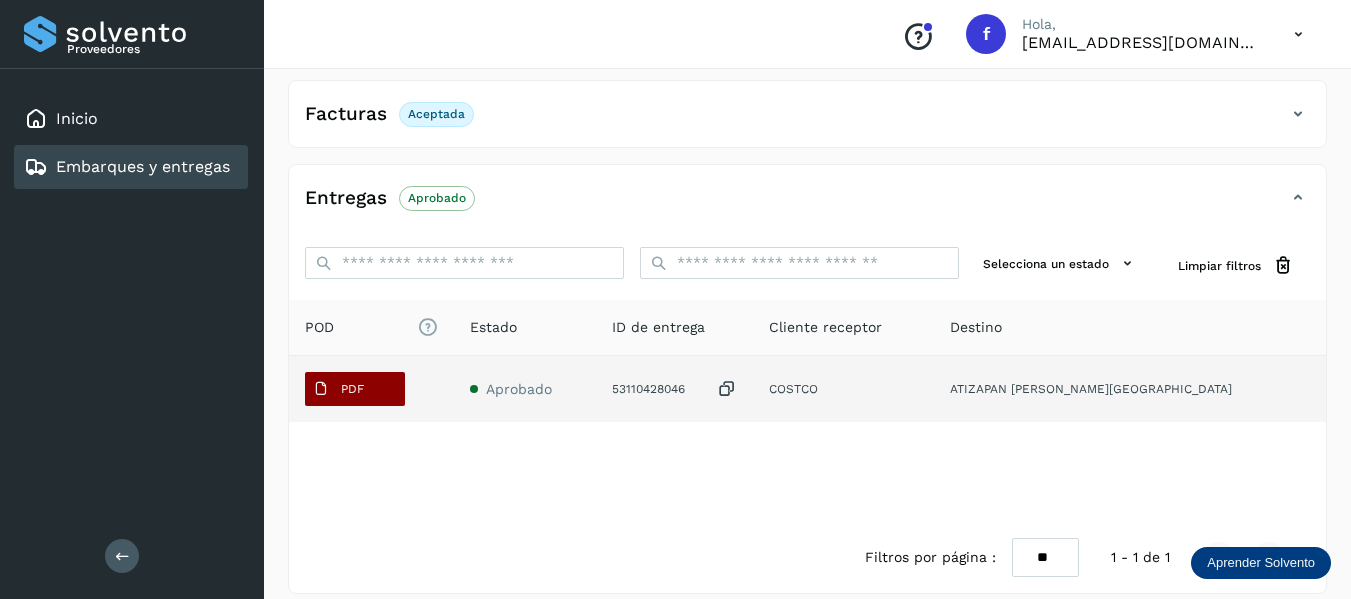 click on "PDF" at bounding box center (352, 389) 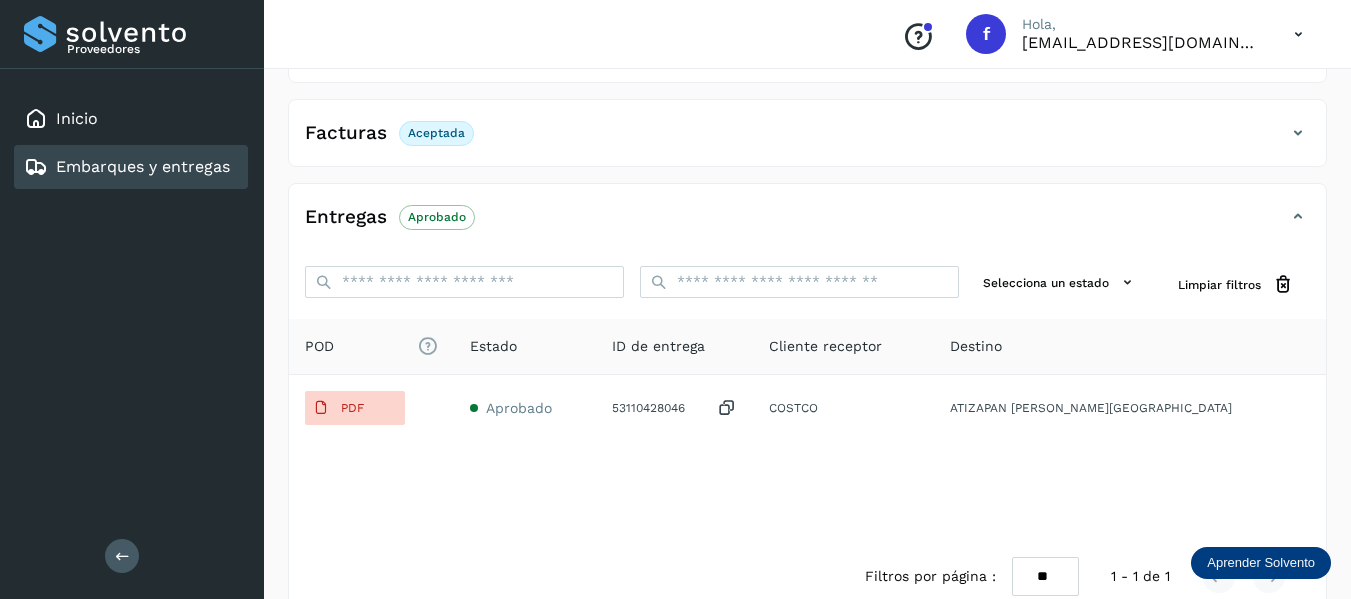 scroll, scrollTop: 419, scrollLeft: 0, axis: vertical 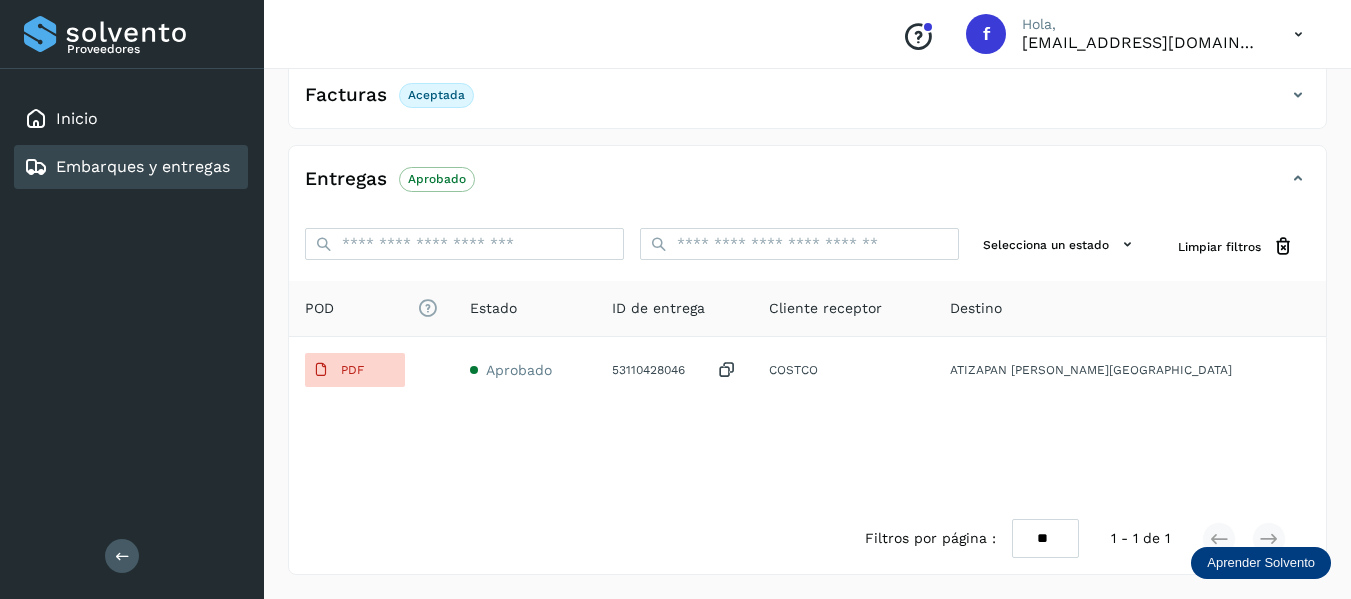 type 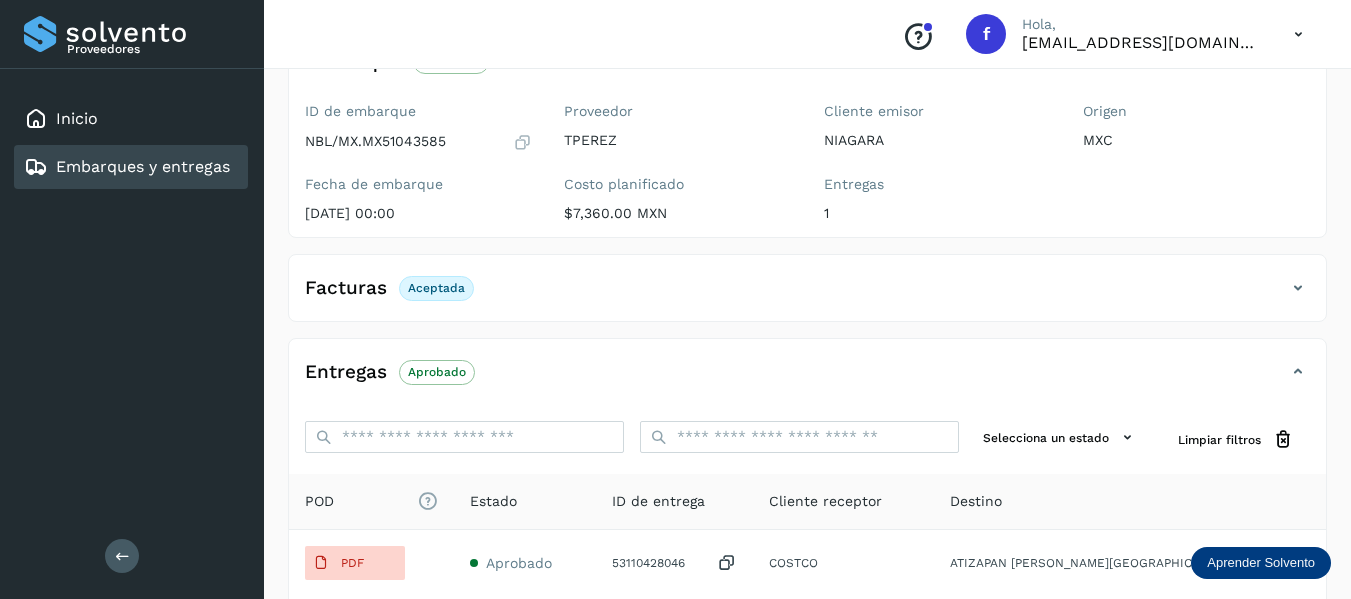 scroll, scrollTop: 219, scrollLeft: 0, axis: vertical 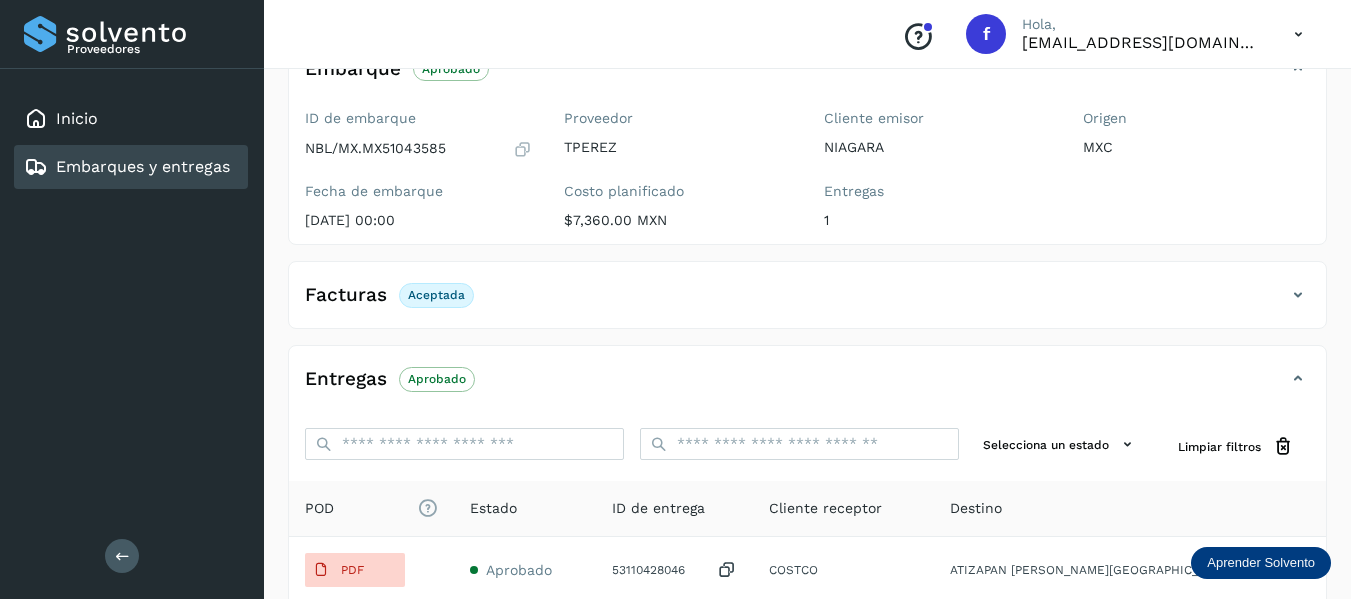 click at bounding box center (1298, 295) 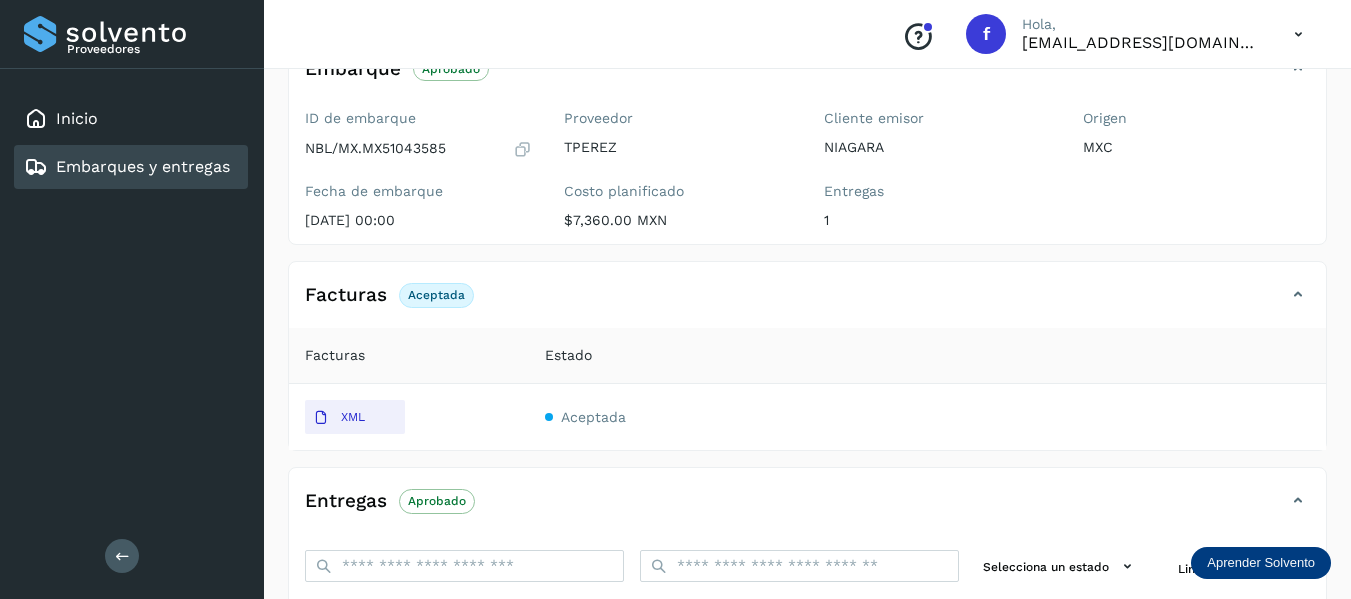 click at bounding box center [1298, 295] 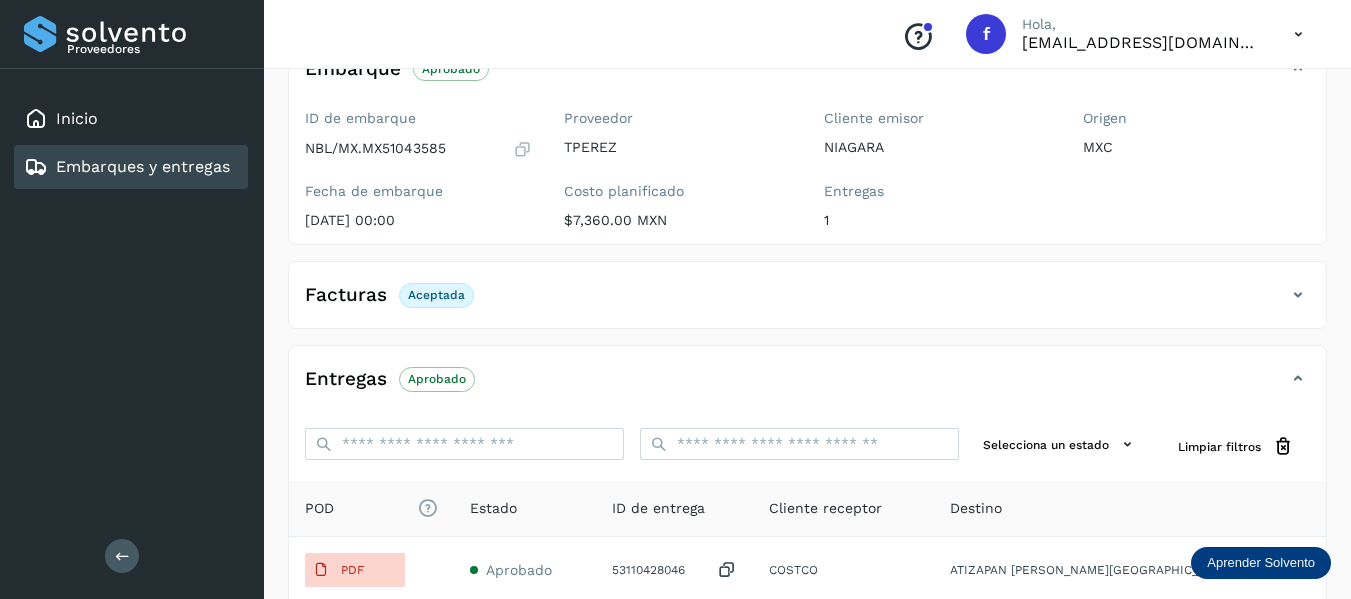 click at bounding box center [1298, 295] 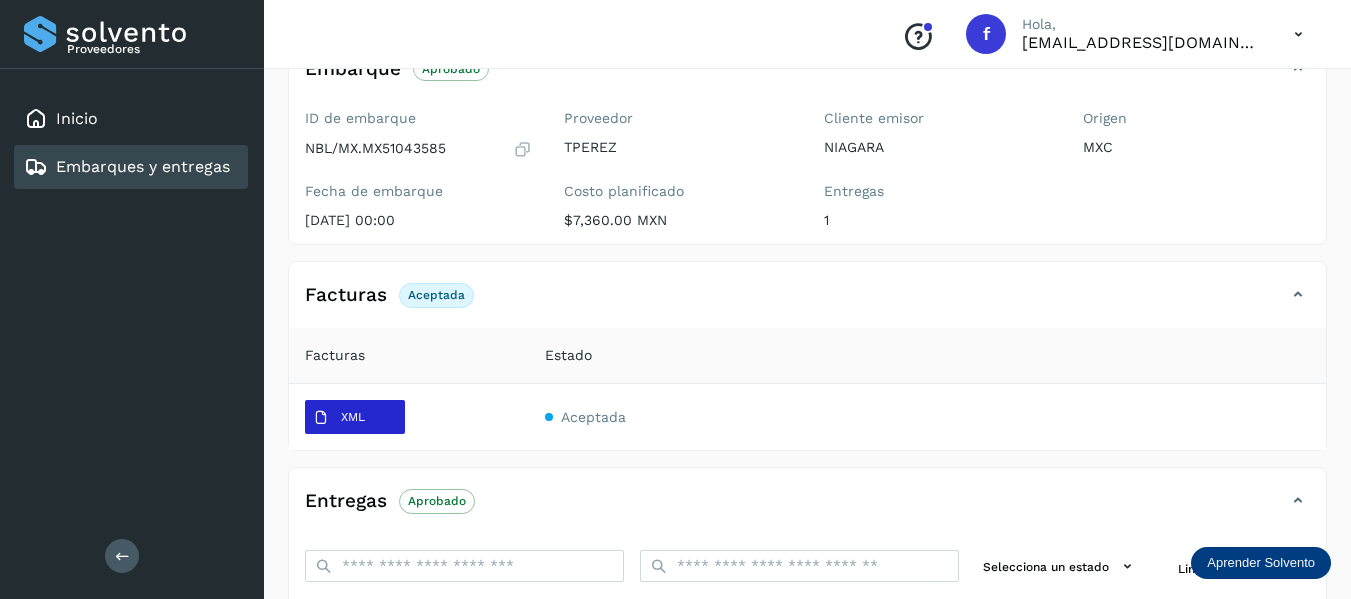 click on "XML" at bounding box center [353, 417] 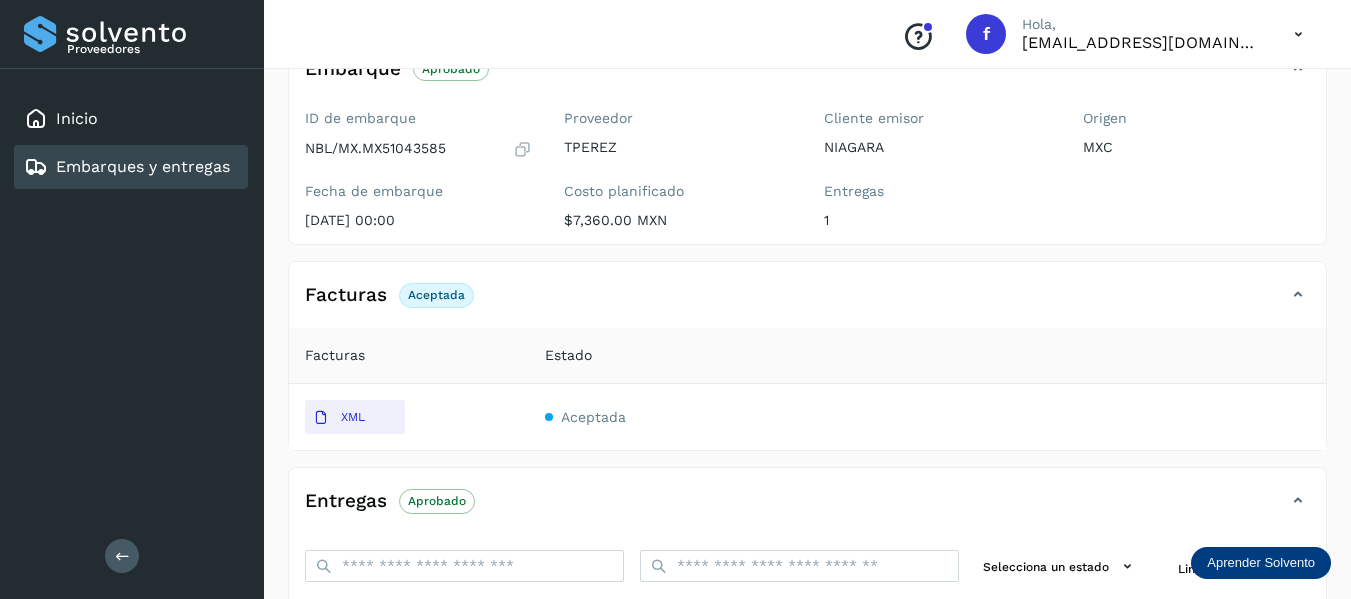 scroll, scrollTop: 419, scrollLeft: 0, axis: vertical 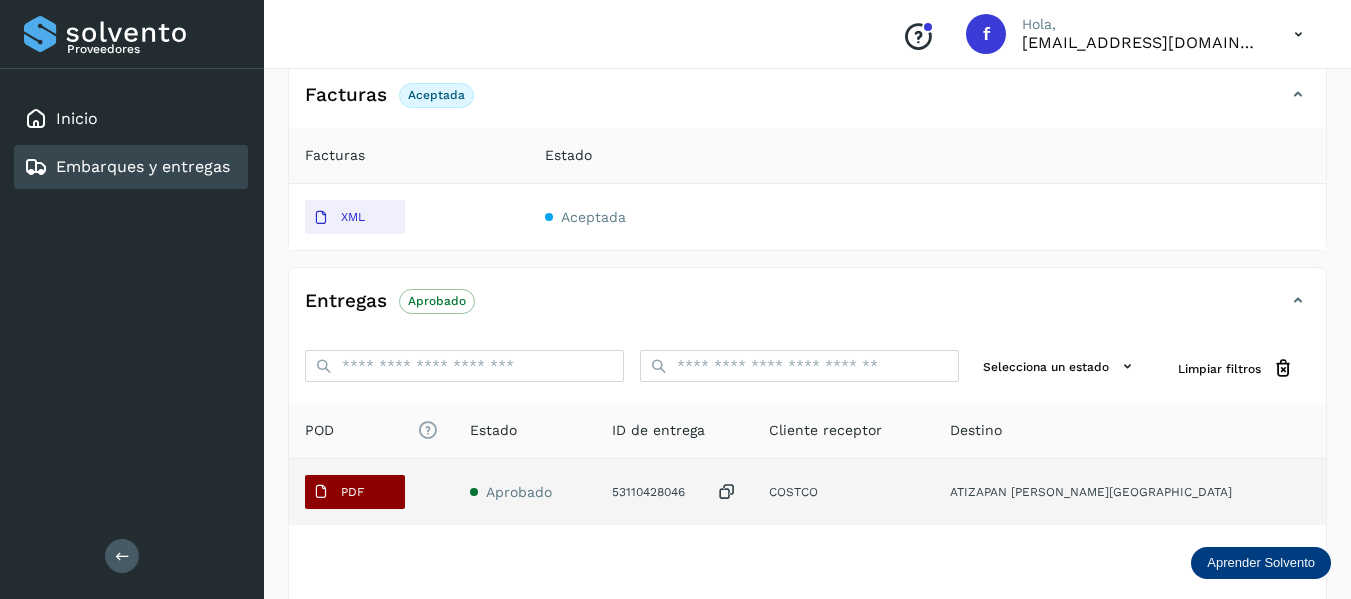 click on "PDF" at bounding box center (355, 492) 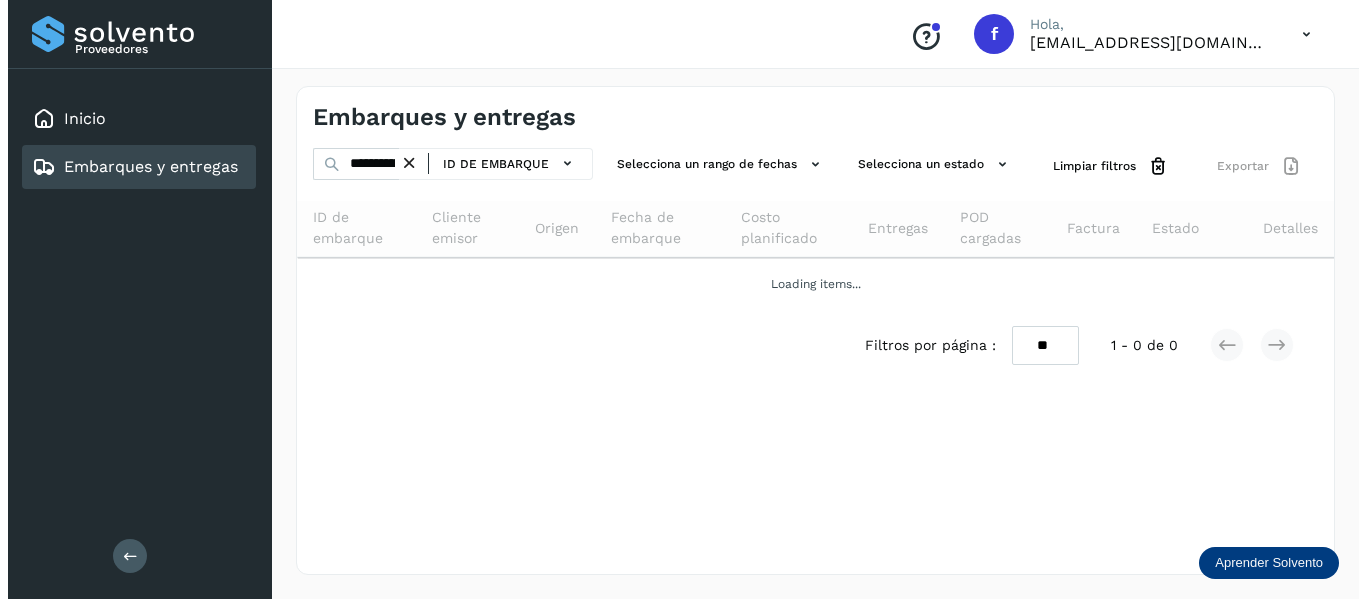 scroll, scrollTop: 0, scrollLeft: 0, axis: both 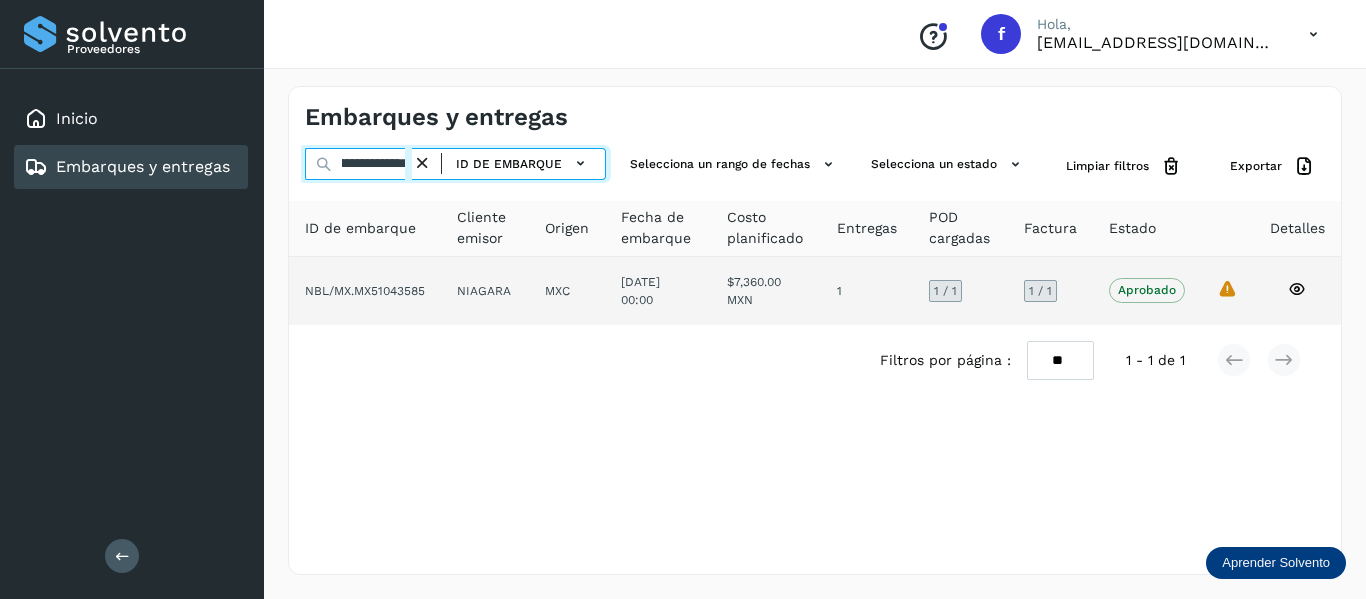 drag, startPoint x: 339, startPoint y: 165, endPoint x: 660, endPoint y: 264, distance: 335.91965 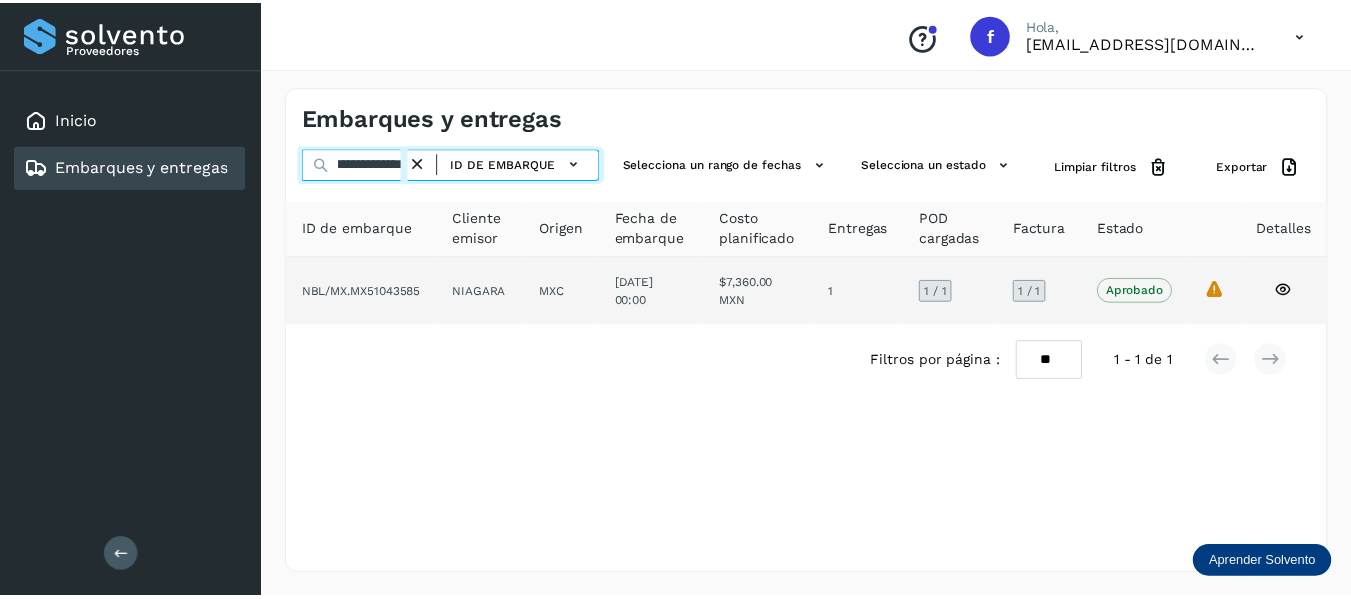 scroll, scrollTop: 0, scrollLeft: 71, axis: horizontal 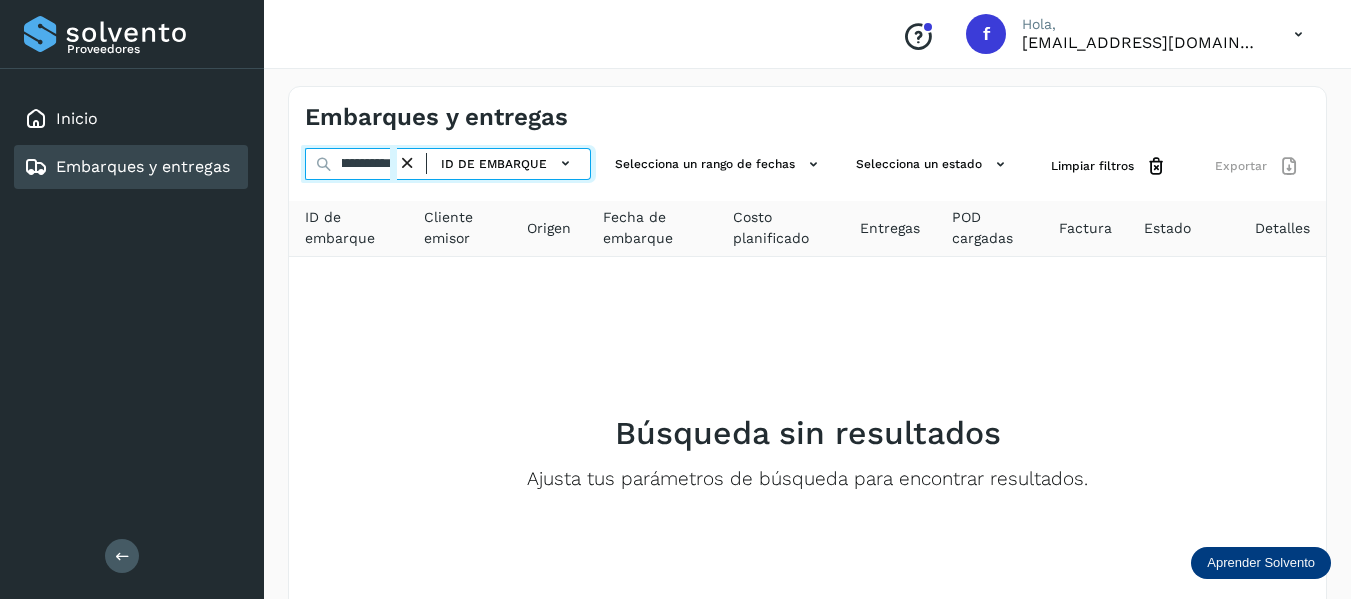 type on "**********" 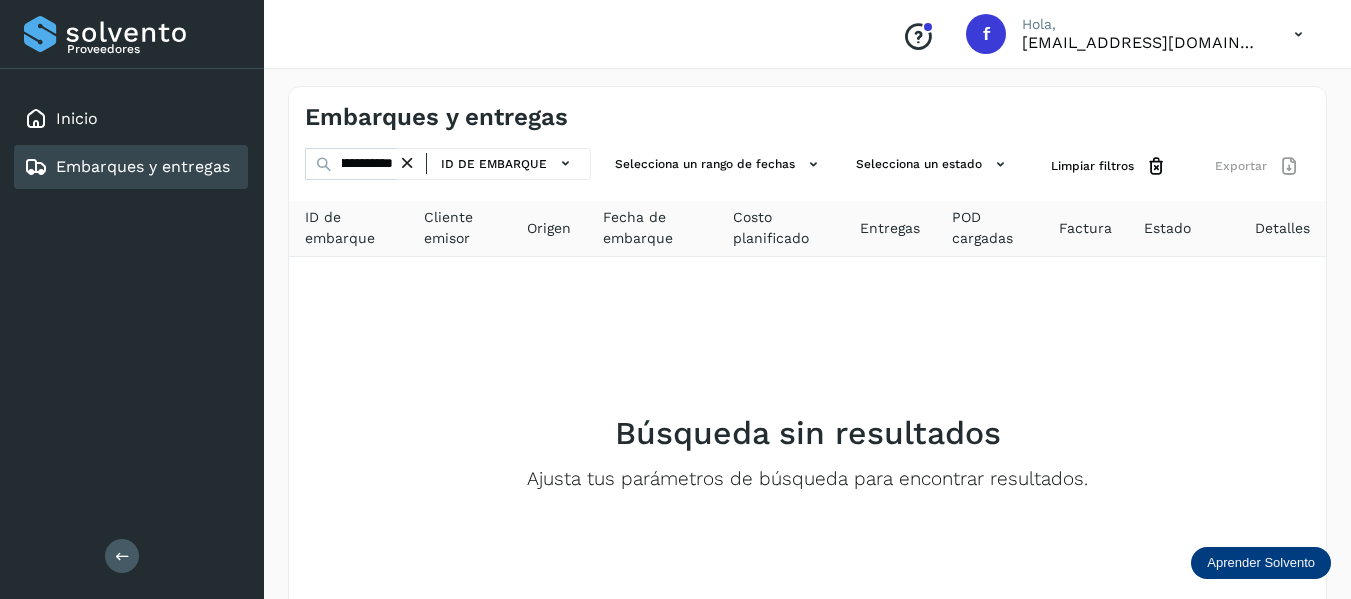 scroll, scrollTop: 0, scrollLeft: 0, axis: both 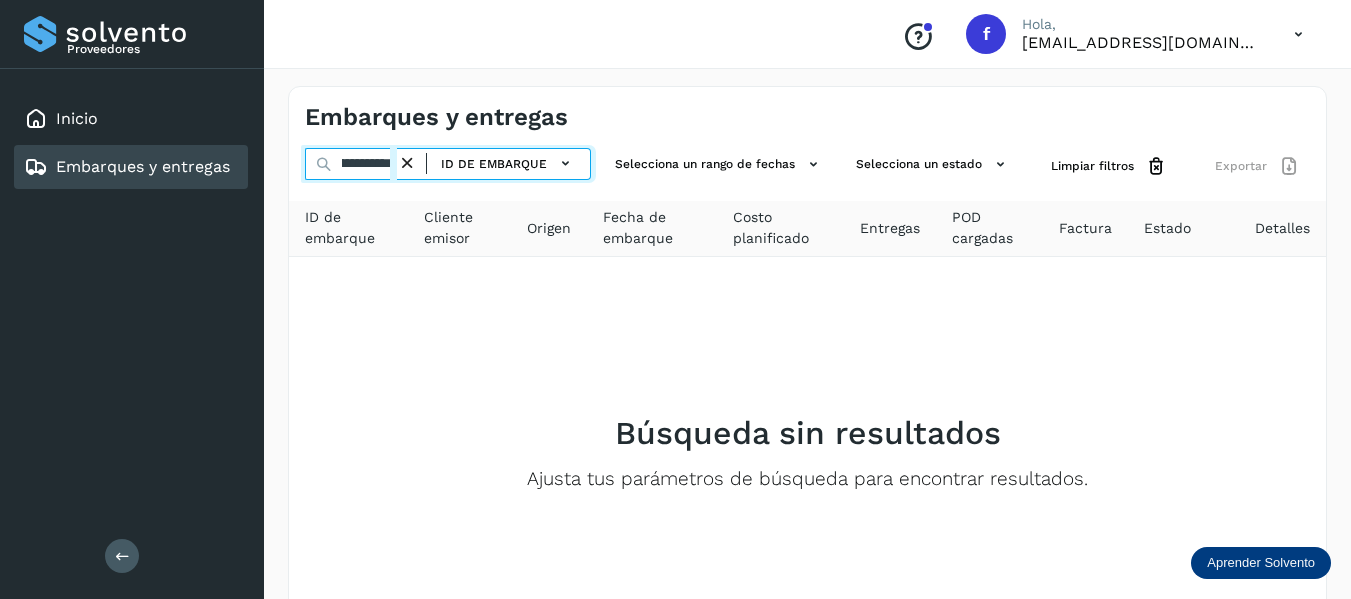 drag, startPoint x: 334, startPoint y: 165, endPoint x: 610, endPoint y: 182, distance: 276.52304 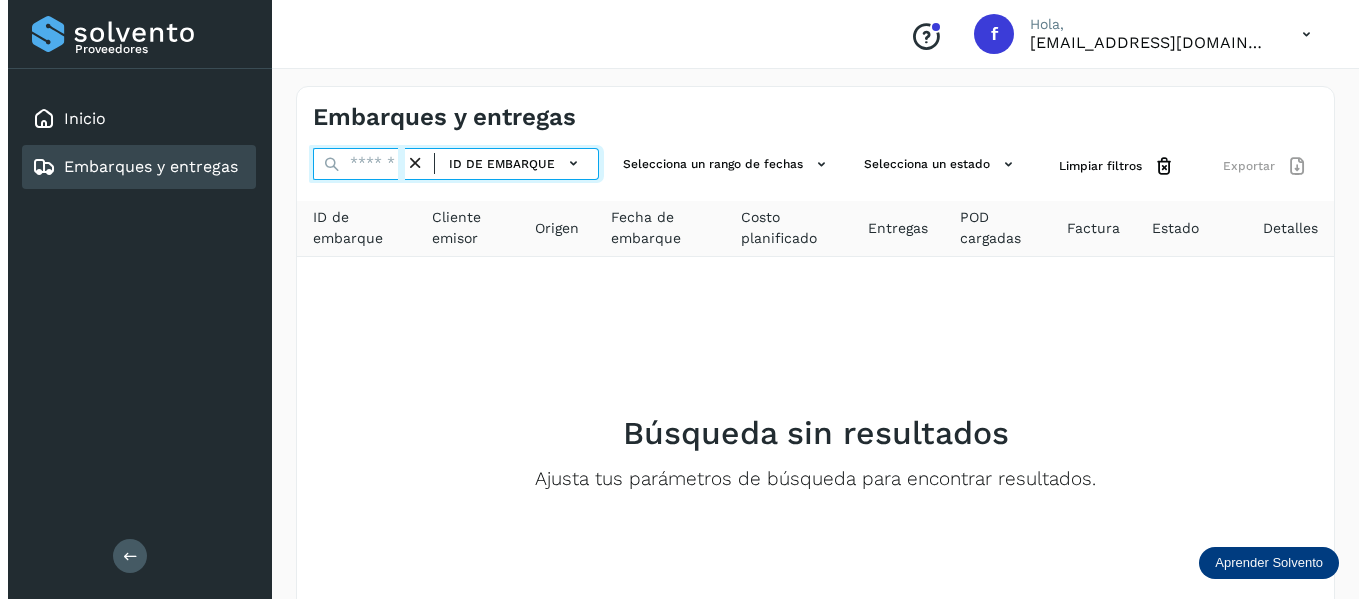scroll, scrollTop: 0, scrollLeft: 0, axis: both 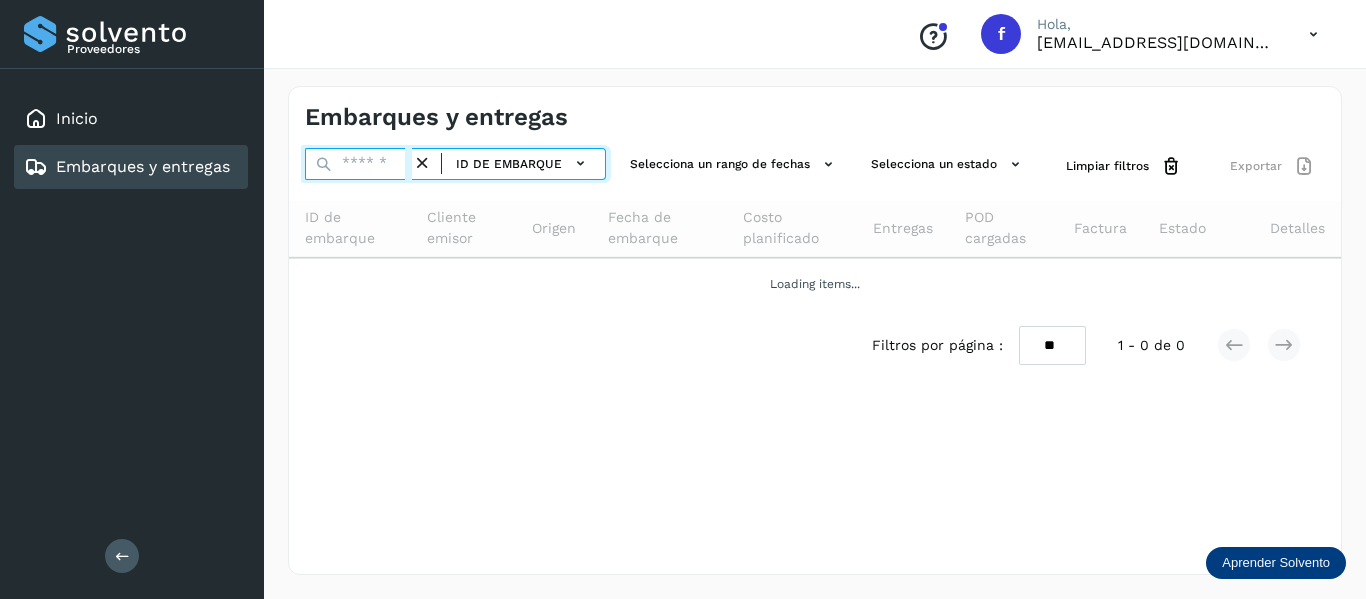 paste on "**********" 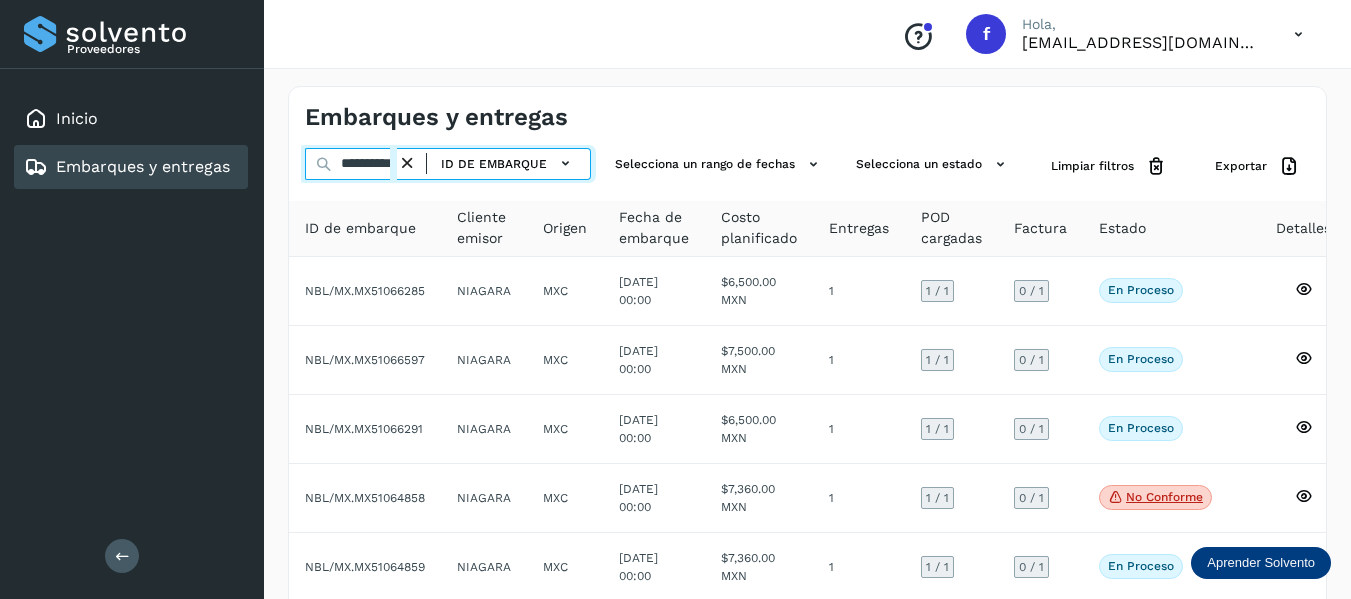 scroll, scrollTop: 0, scrollLeft: 0, axis: both 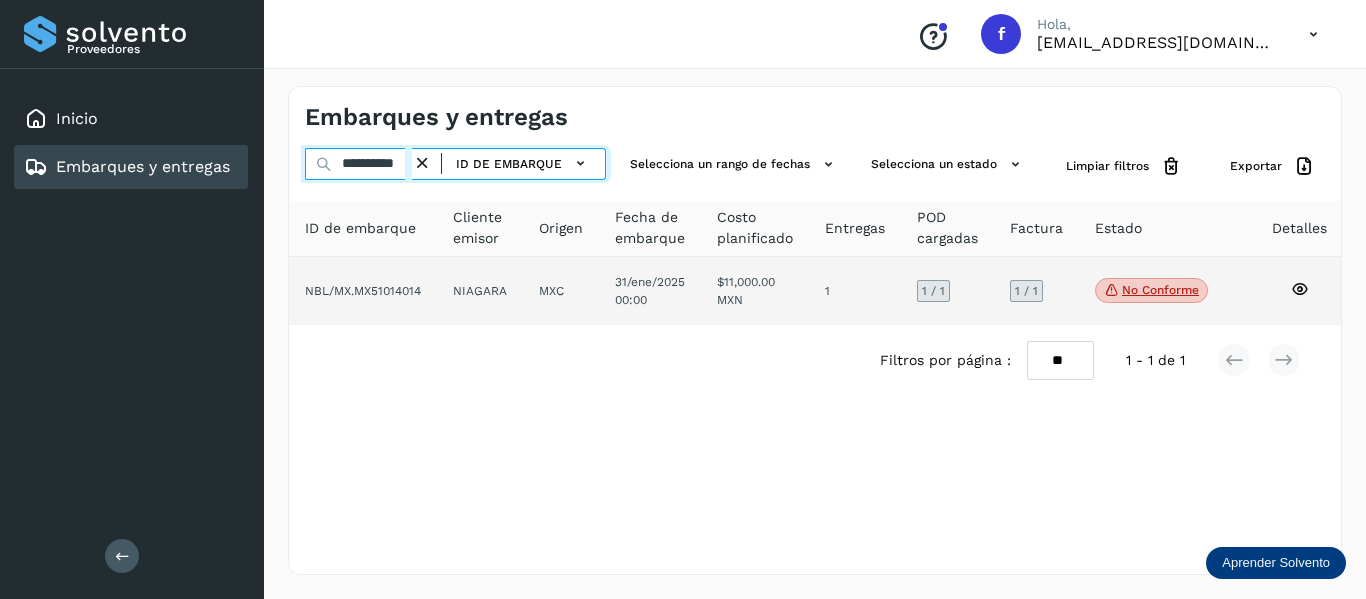 type on "**********" 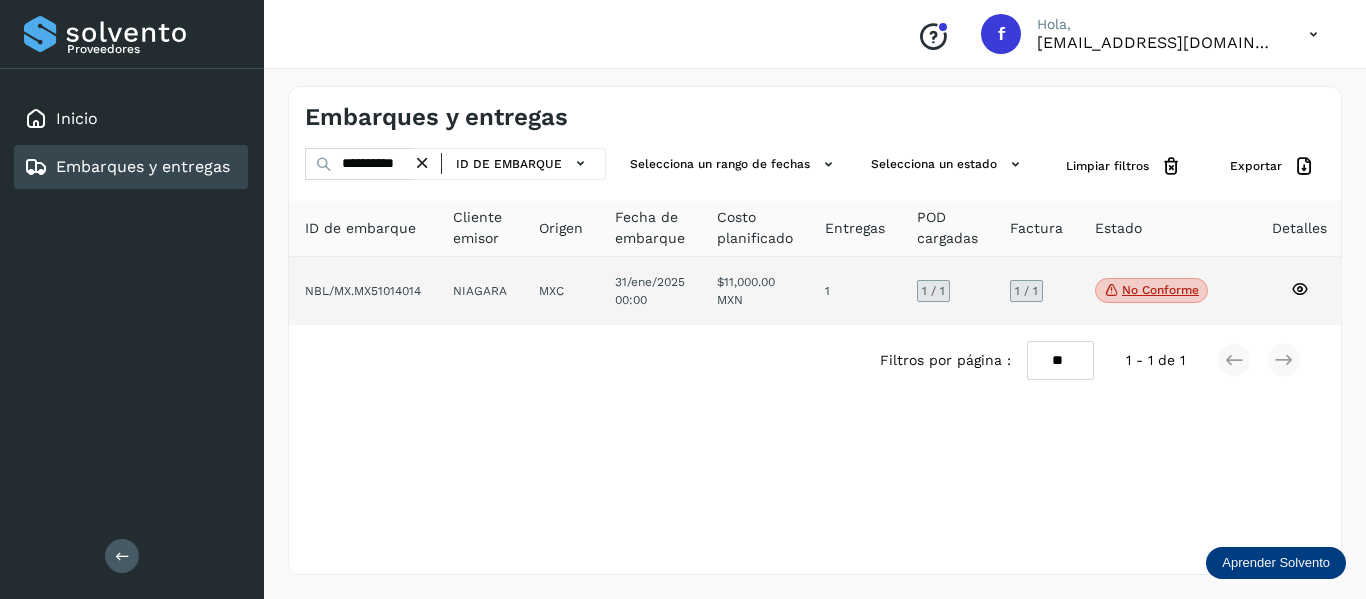 click 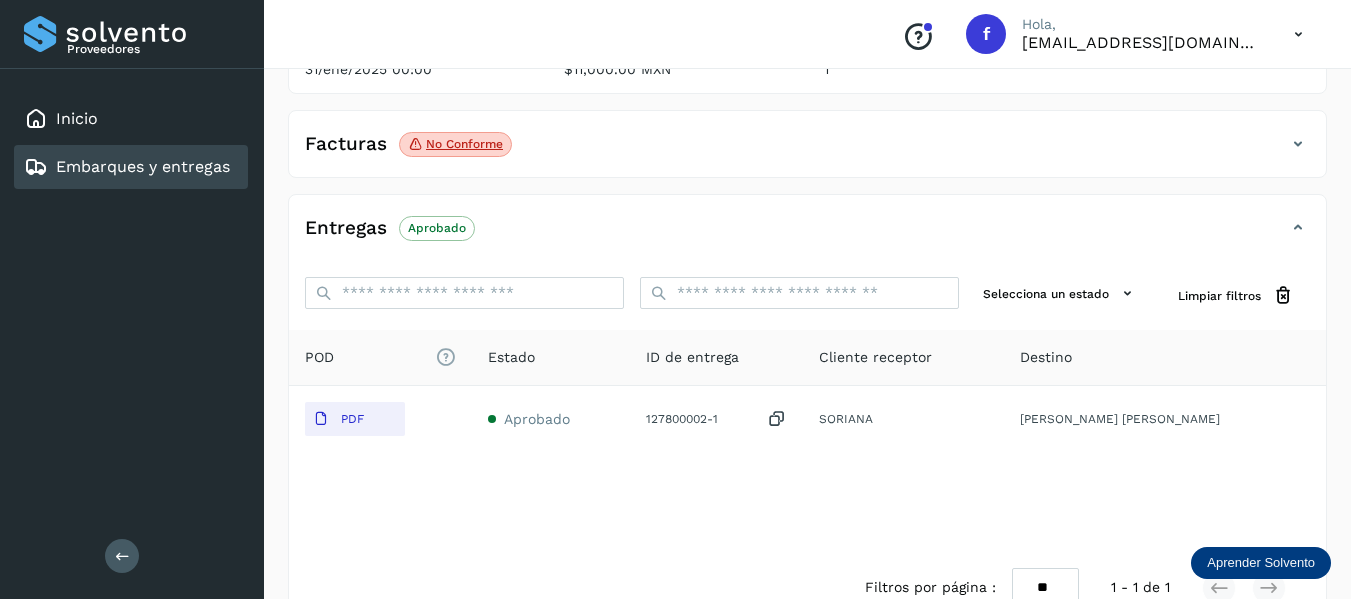 scroll, scrollTop: 300, scrollLeft: 0, axis: vertical 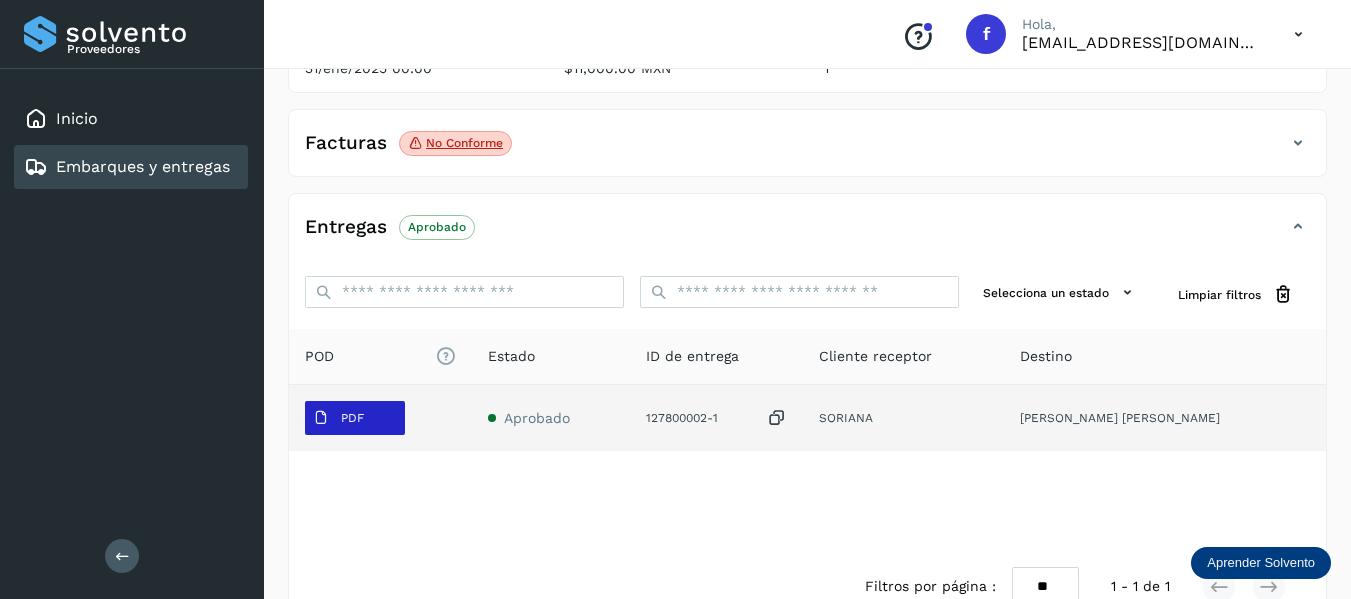 click on "PDF" at bounding box center [355, 418] 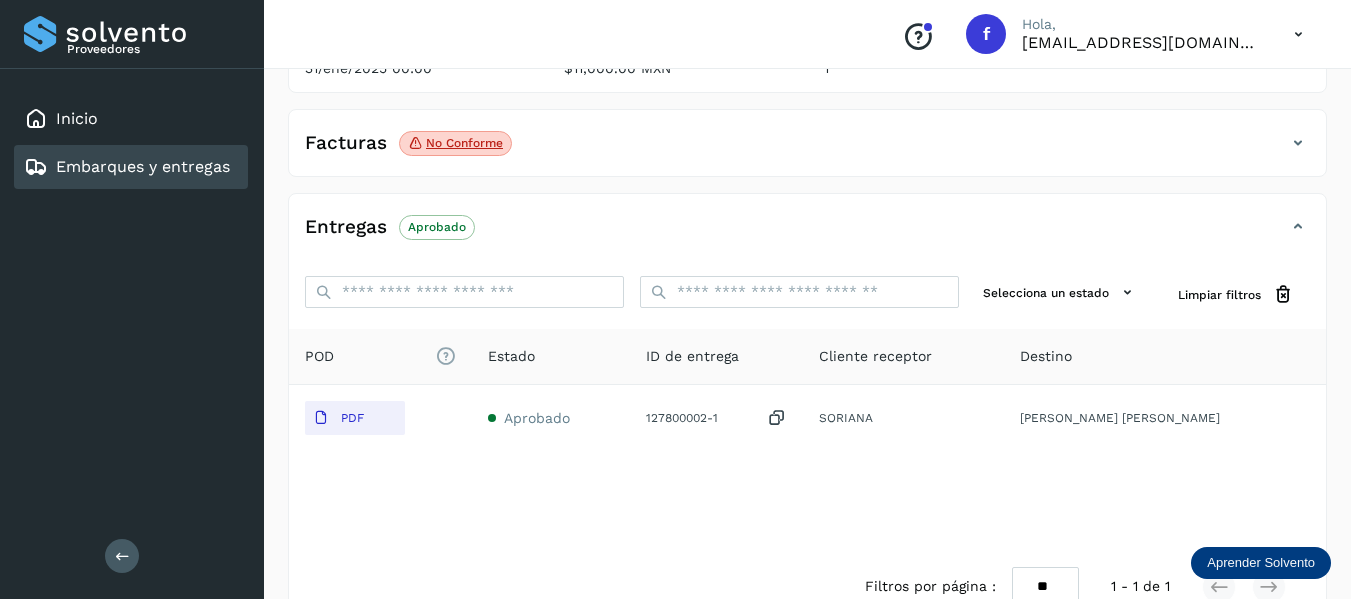 scroll, scrollTop: 100, scrollLeft: 0, axis: vertical 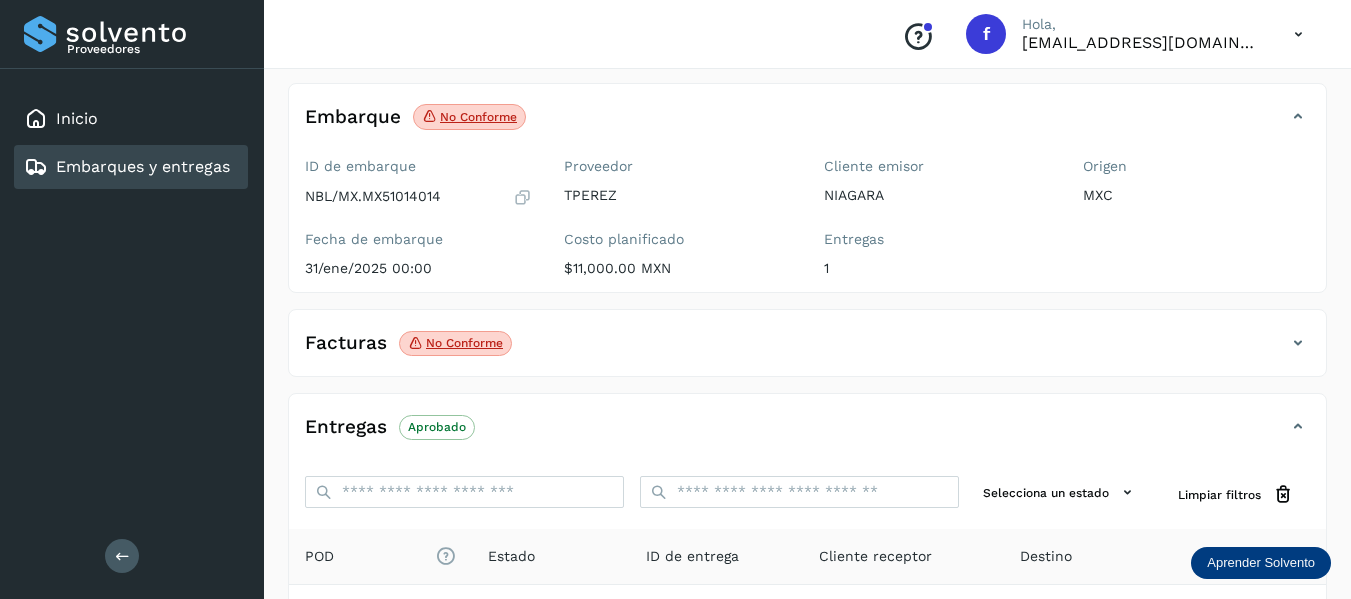 type 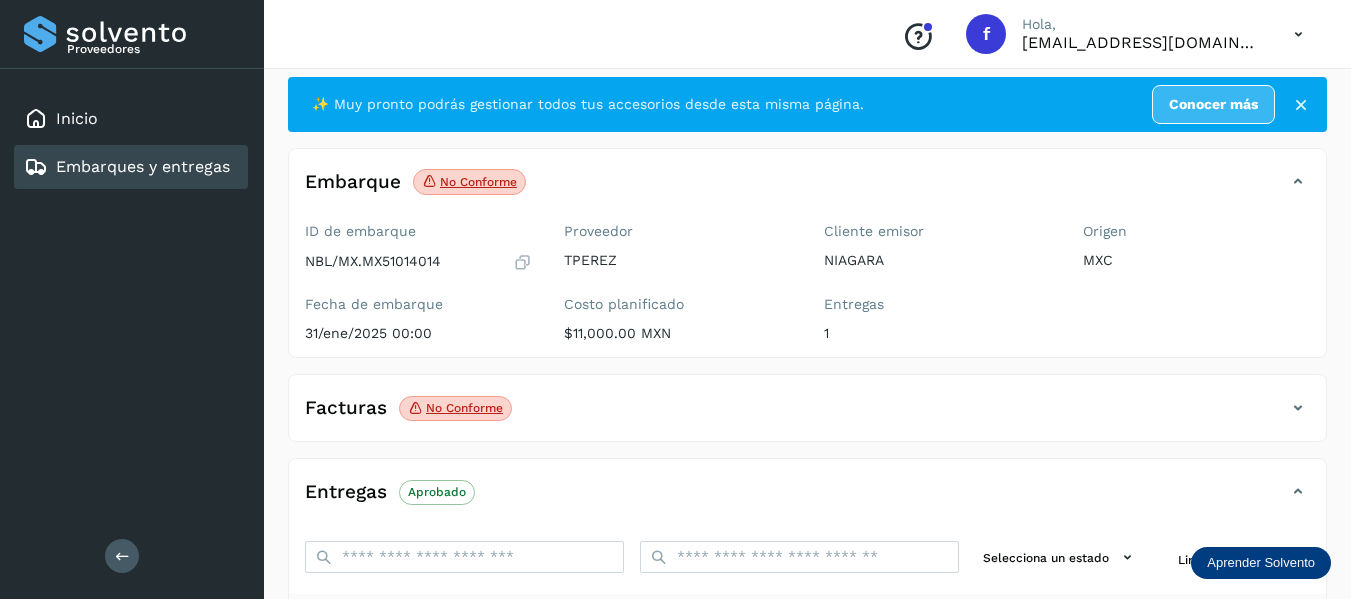 scroll, scrollTop: 0, scrollLeft: 0, axis: both 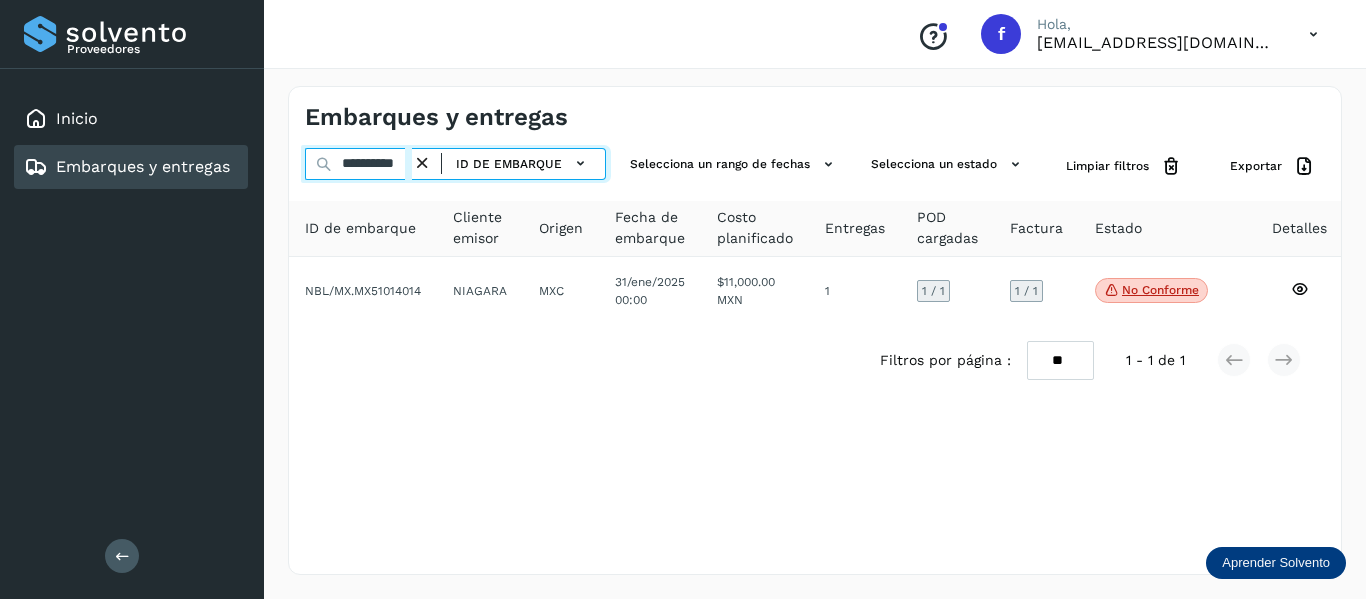 drag, startPoint x: 333, startPoint y: 161, endPoint x: 642, endPoint y: 210, distance: 312.861 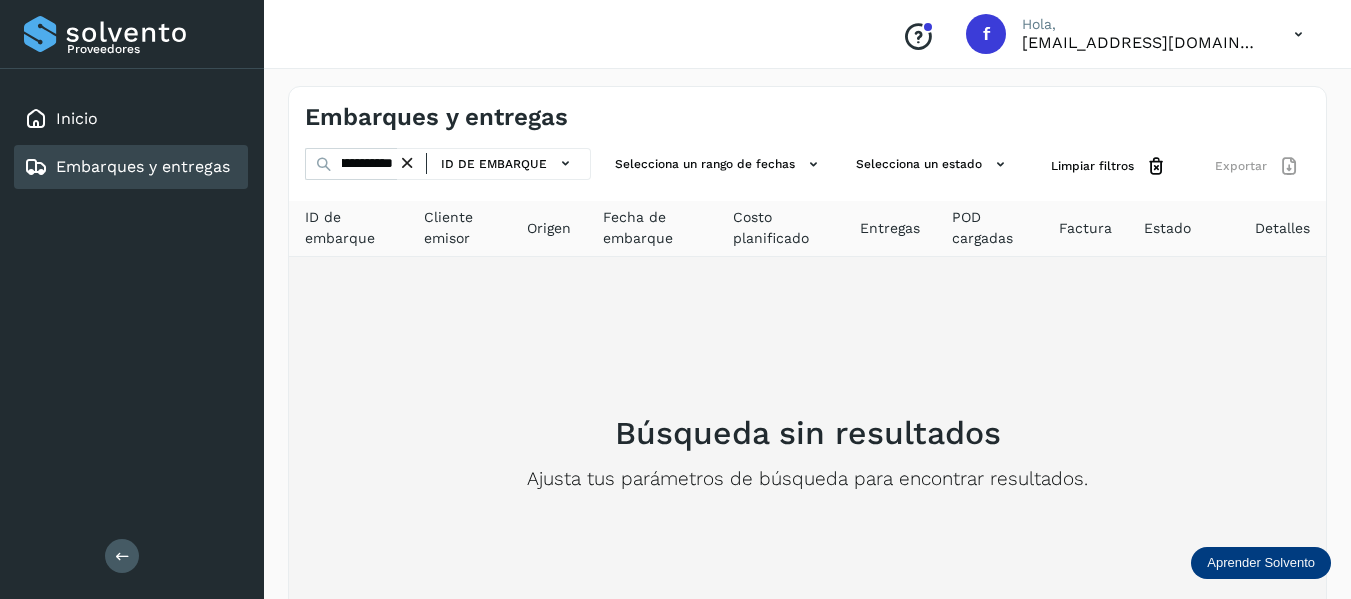 scroll, scrollTop: 0, scrollLeft: 0, axis: both 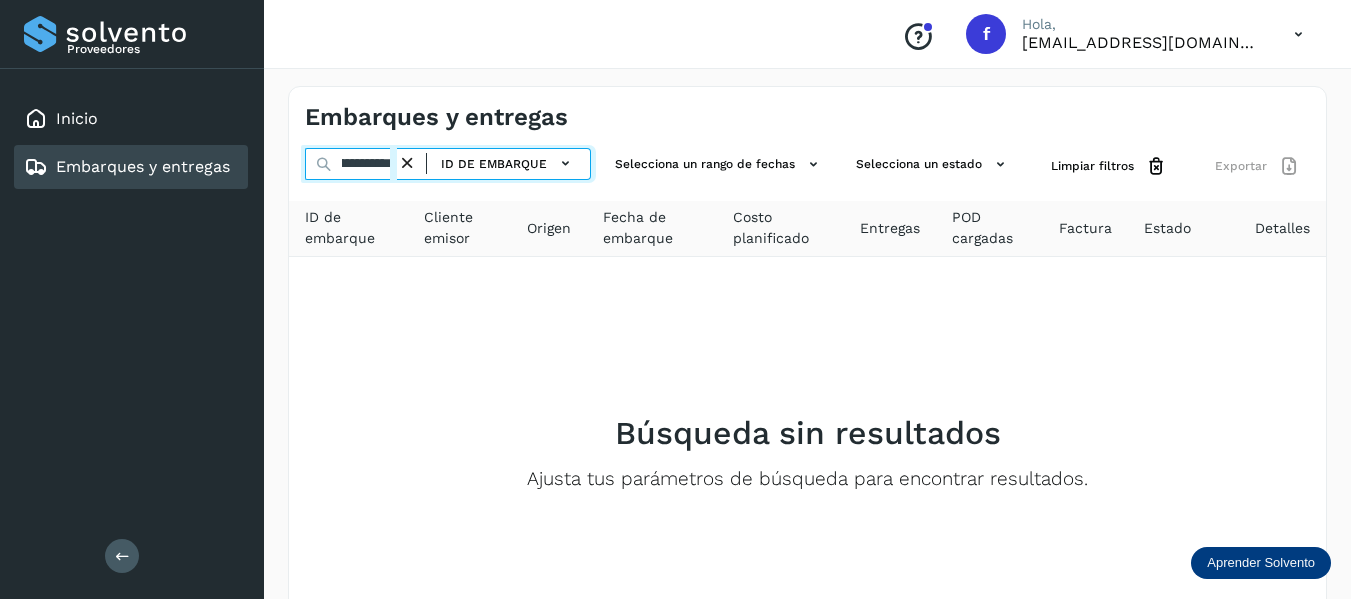 drag, startPoint x: 374, startPoint y: 160, endPoint x: 376, endPoint y: 237, distance: 77.02597 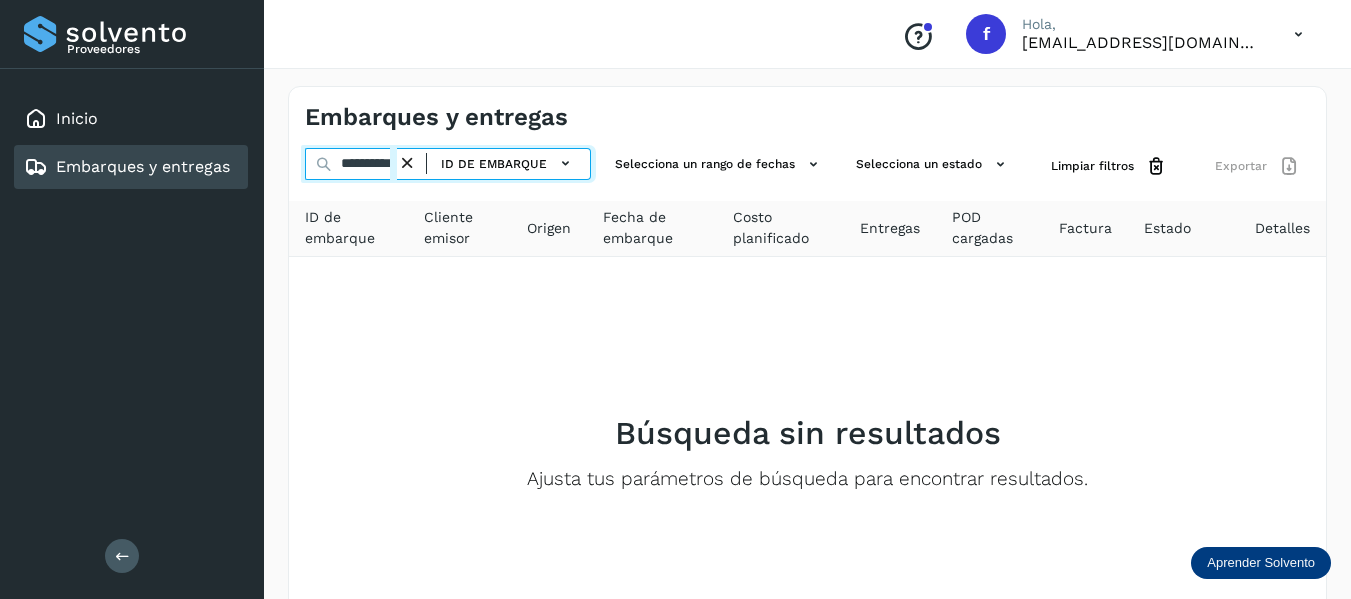 scroll, scrollTop: 0, scrollLeft: 0, axis: both 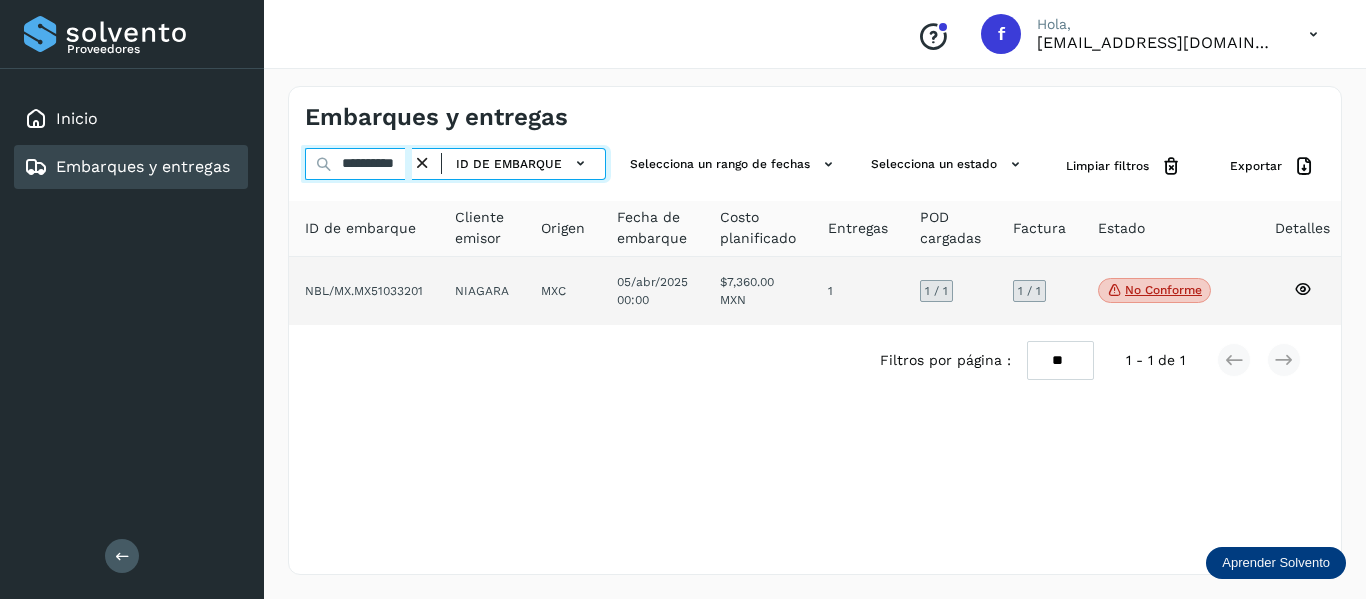 type on "**********" 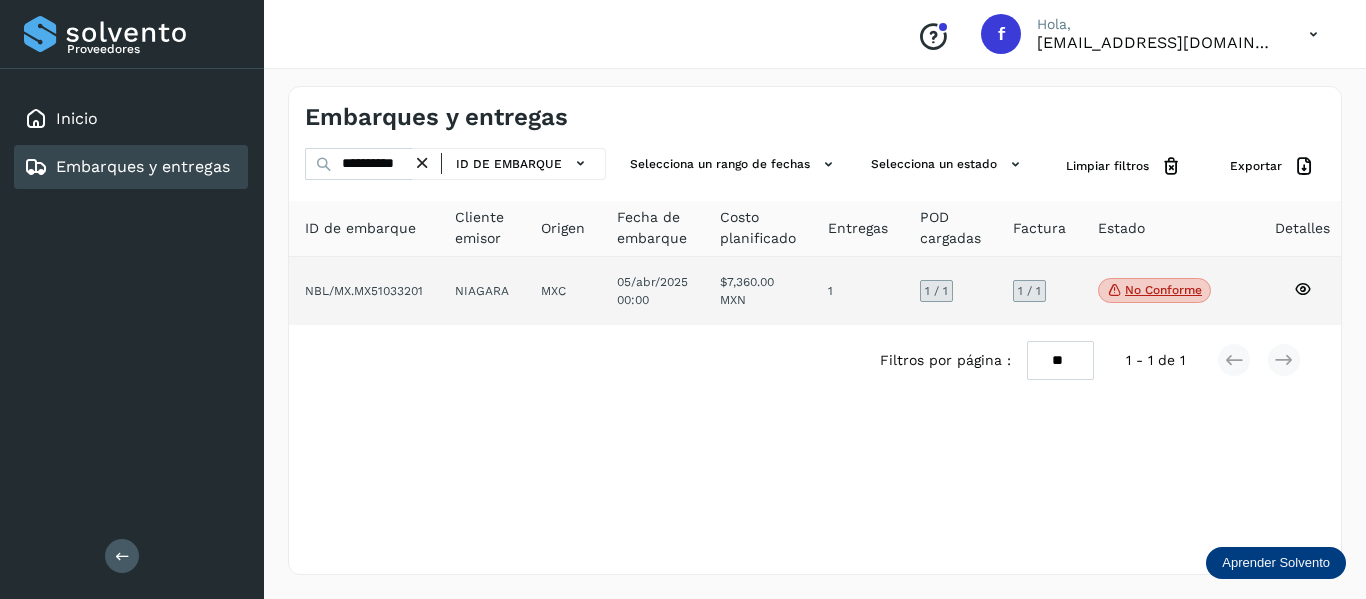 click 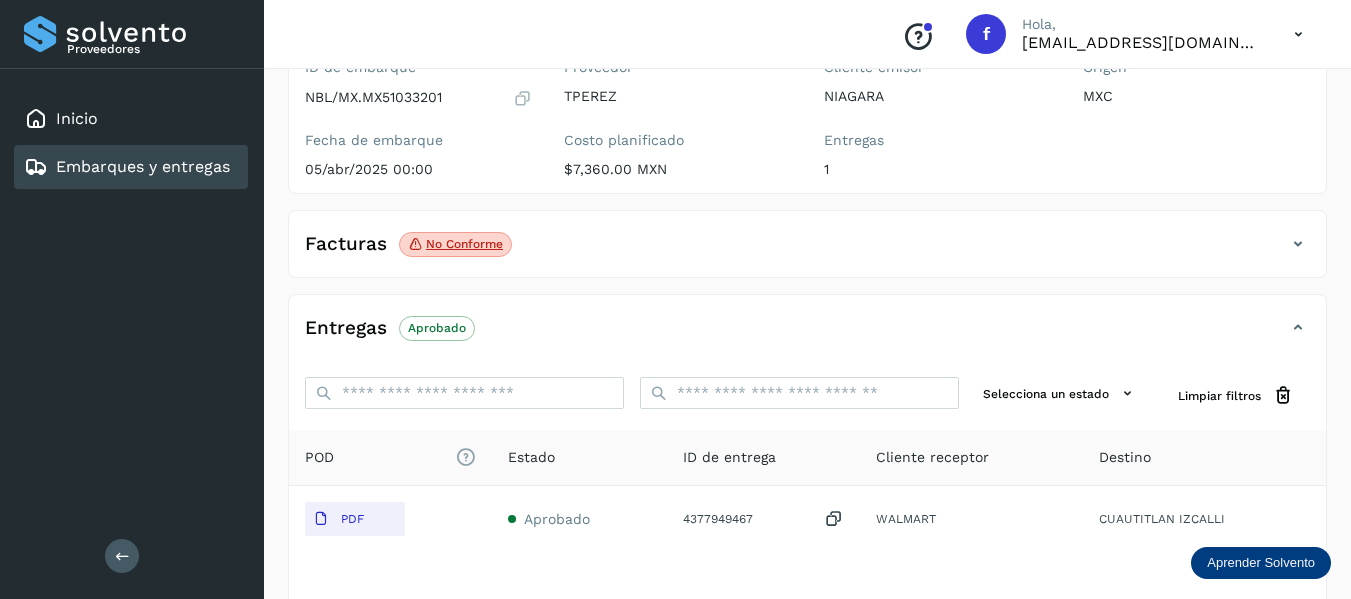 scroll, scrollTop: 200, scrollLeft: 0, axis: vertical 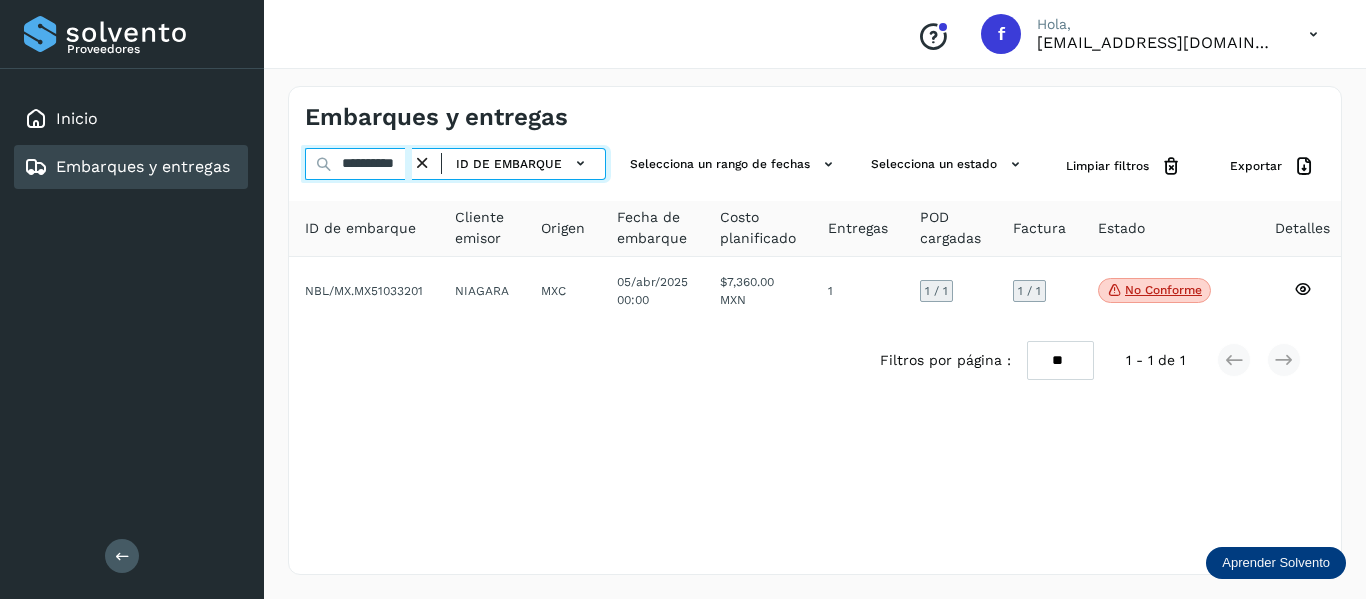 drag, startPoint x: 339, startPoint y: 160, endPoint x: 550, endPoint y: 193, distance: 213.56497 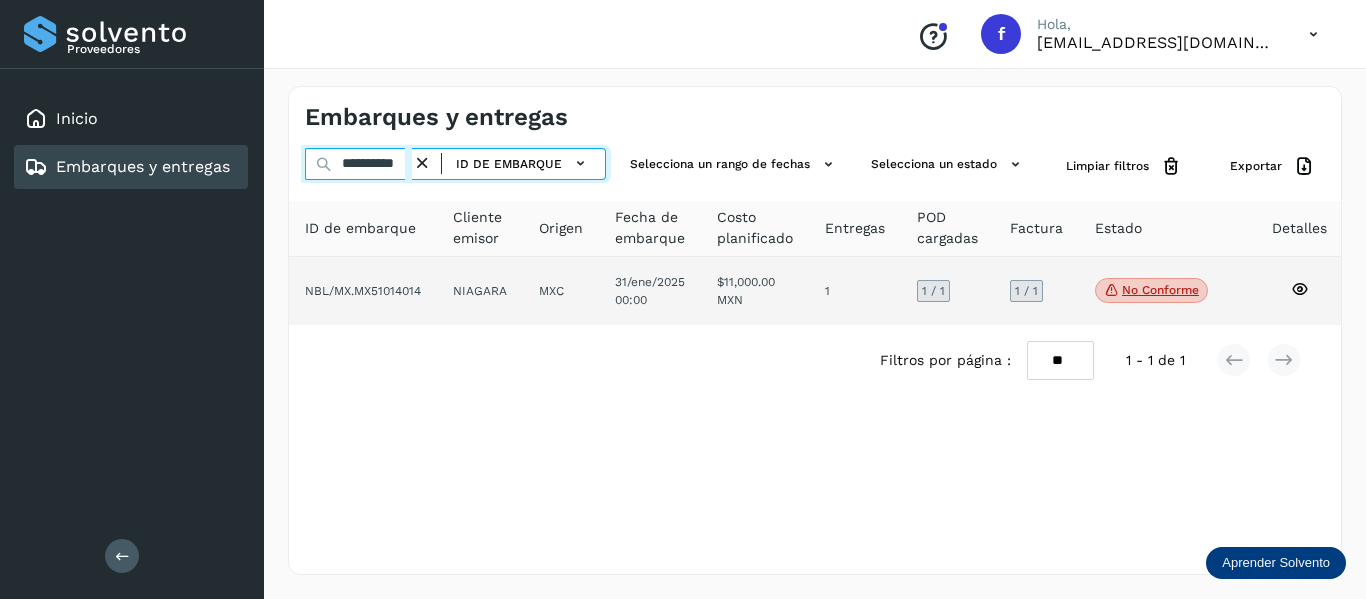 type on "**********" 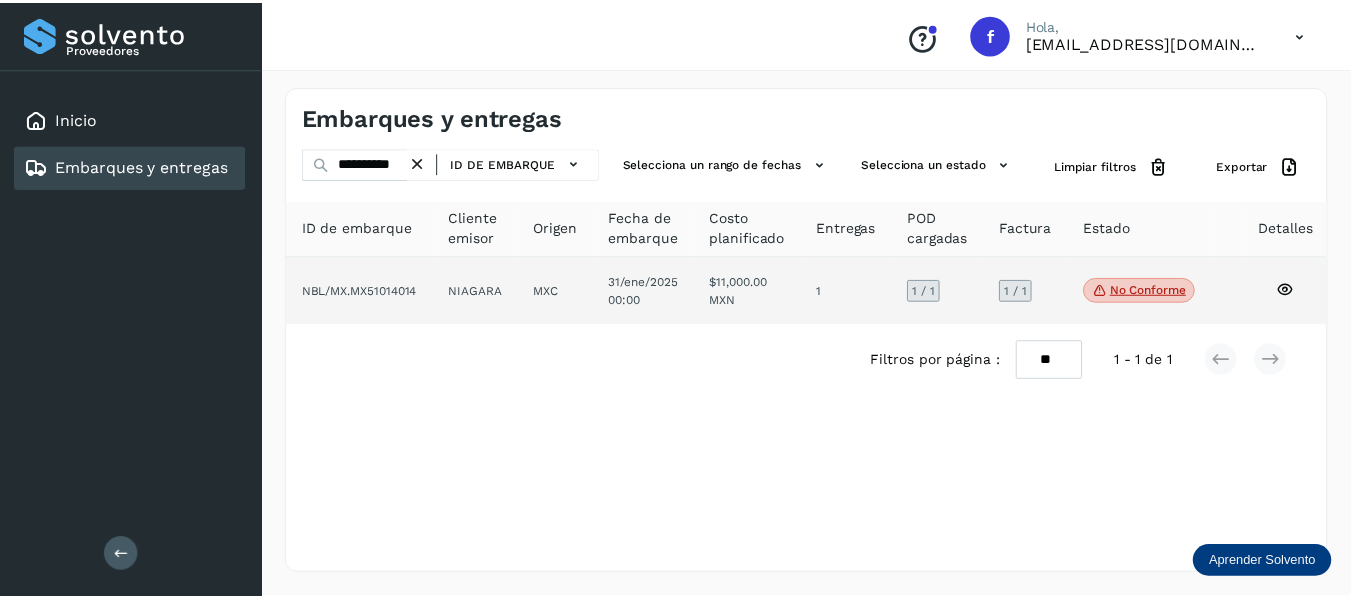 scroll, scrollTop: 0, scrollLeft: 0, axis: both 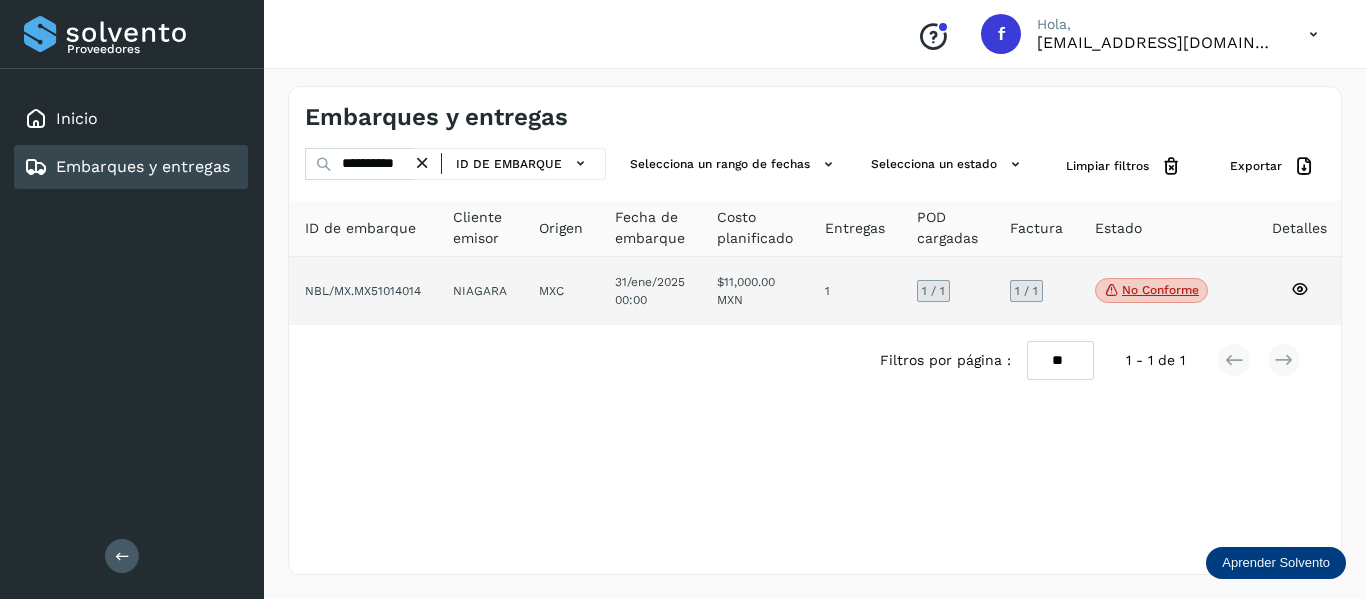 click 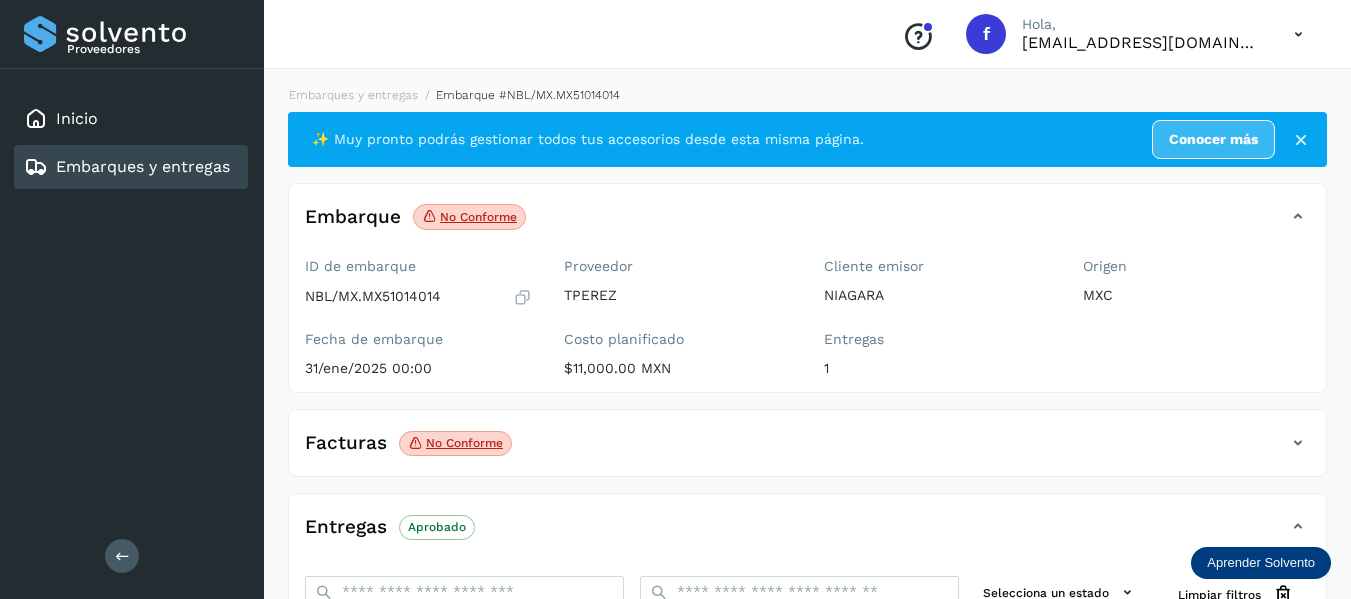 scroll, scrollTop: 100, scrollLeft: 0, axis: vertical 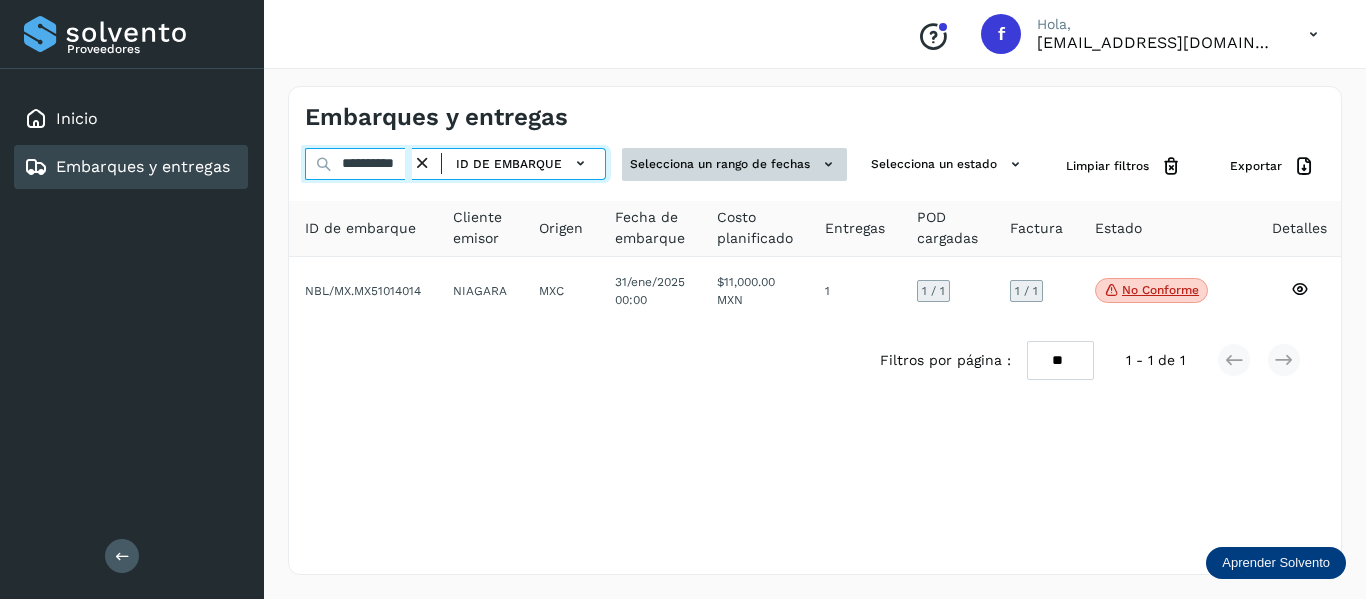 drag, startPoint x: 335, startPoint y: 160, endPoint x: 714, endPoint y: 171, distance: 379.1596 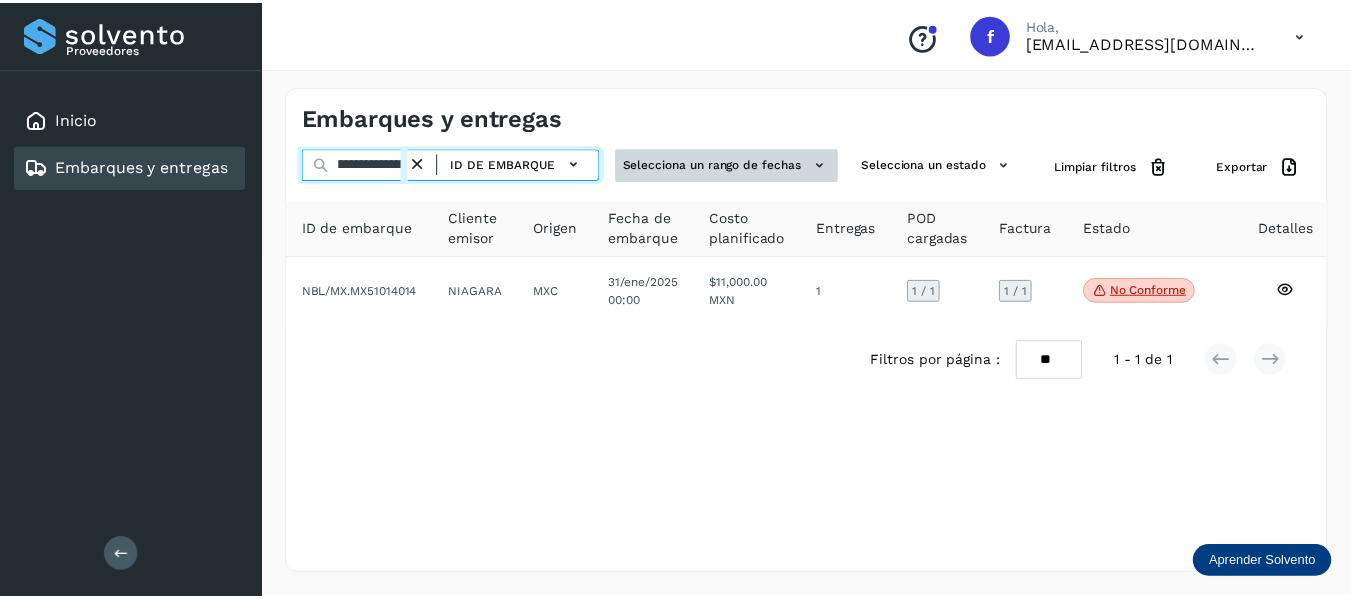 scroll, scrollTop: 0, scrollLeft: 73, axis: horizontal 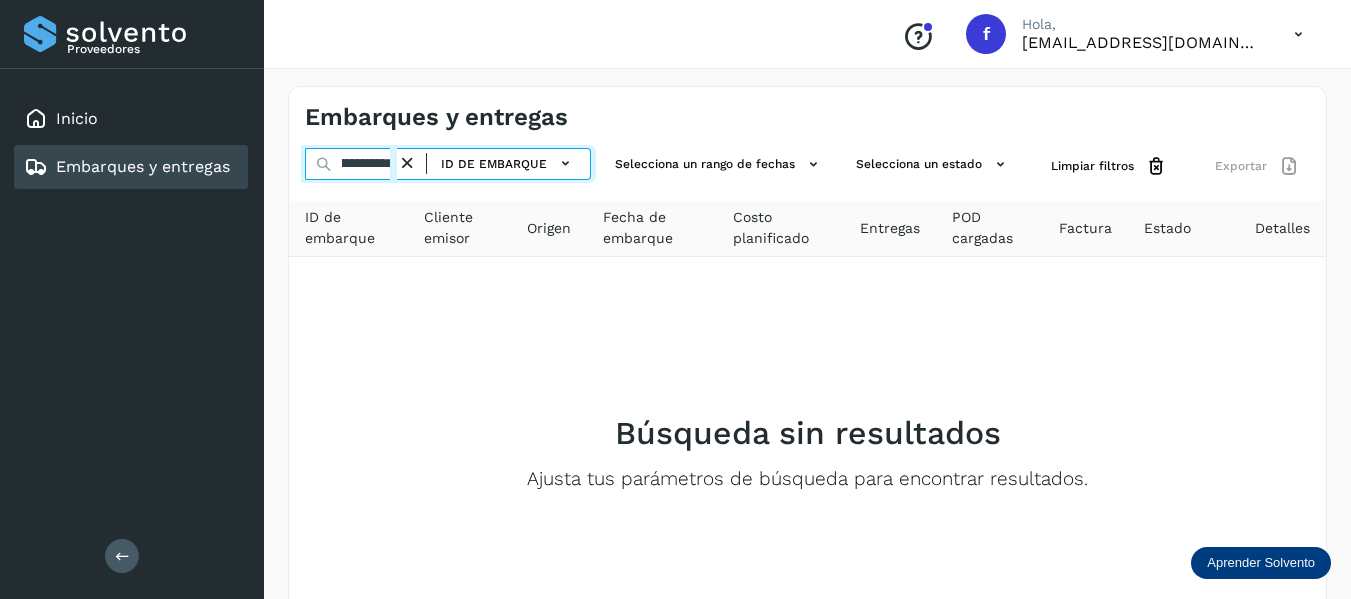 click on "**********" at bounding box center [351, 164] 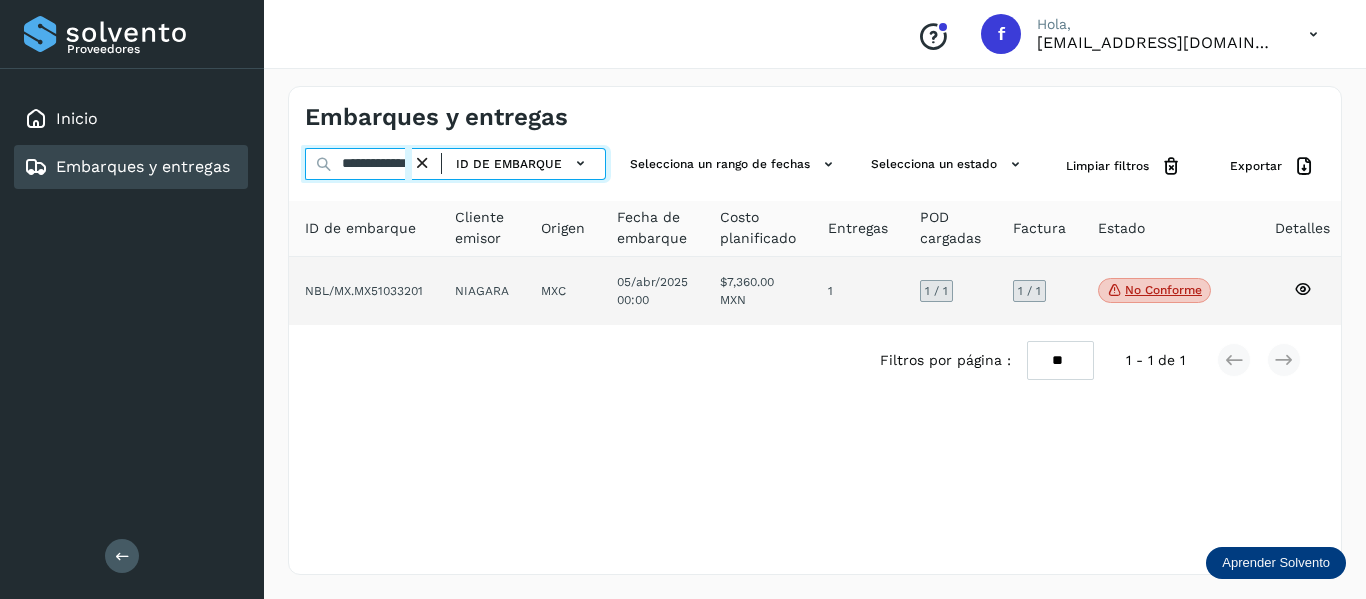 type on "**********" 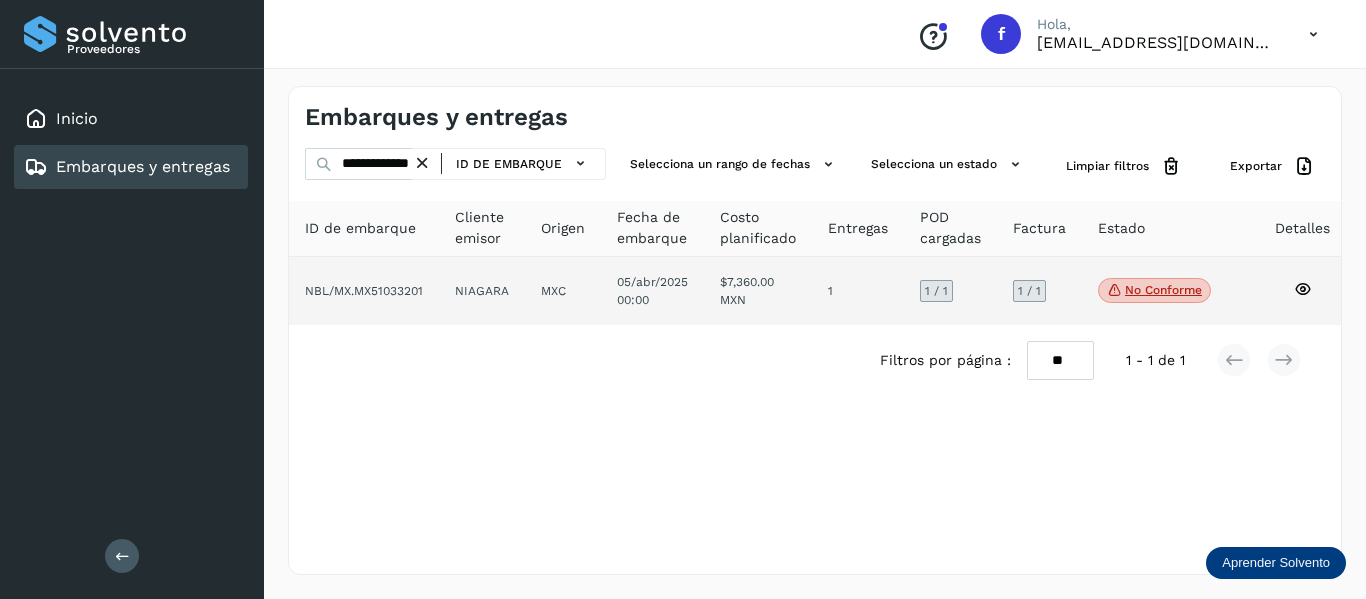 click on "No conforme
Verifica el estado de la factura o entregas asociadas a este embarque" 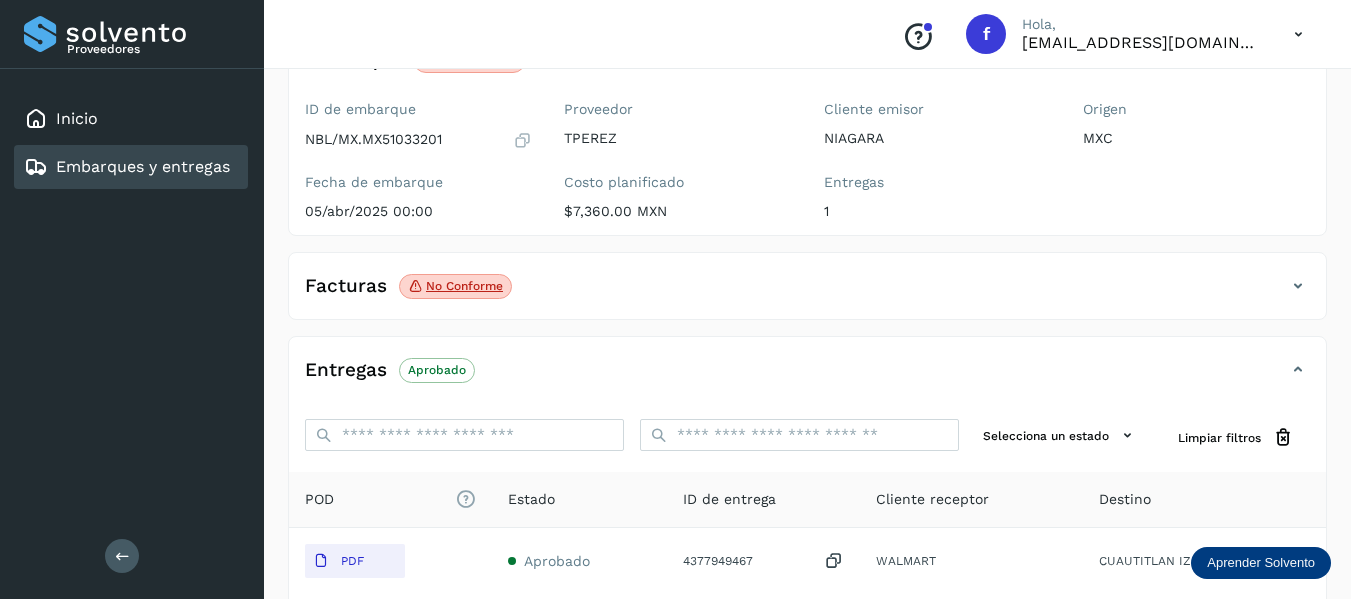 scroll, scrollTop: 200, scrollLeft: 0, axis: vertical 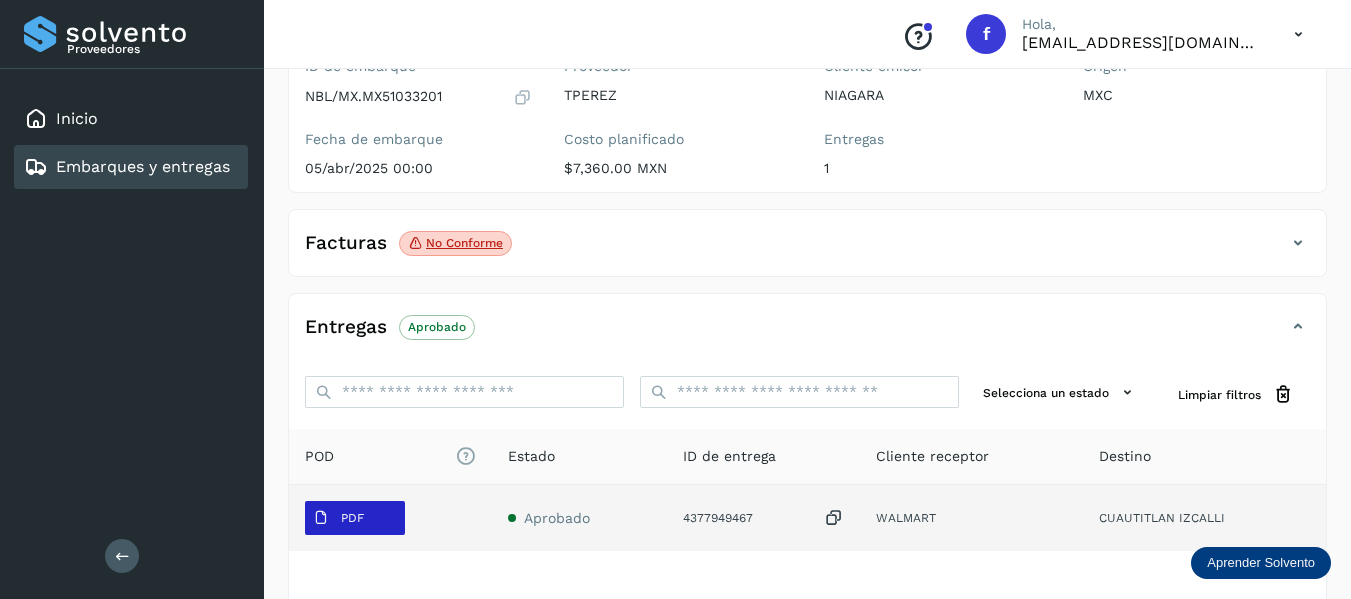 click on "PDF" at bounding box center [338, 518] 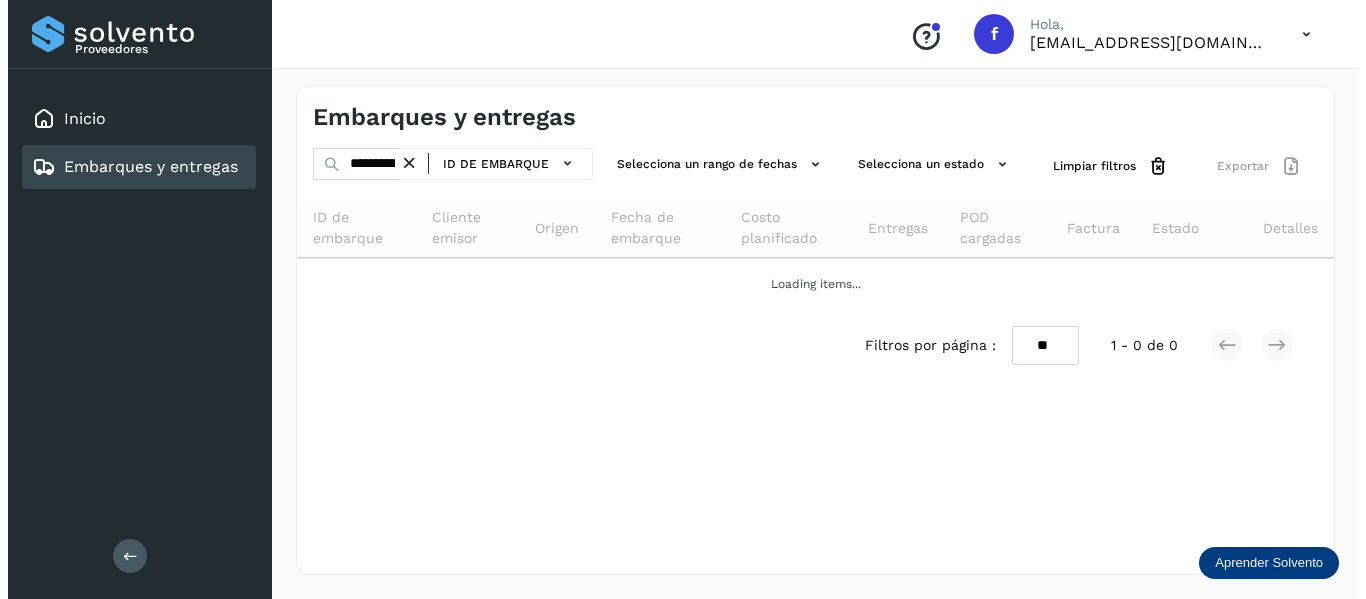 scroll, scrollTop: 0, scrollLeft: 0, axis: both 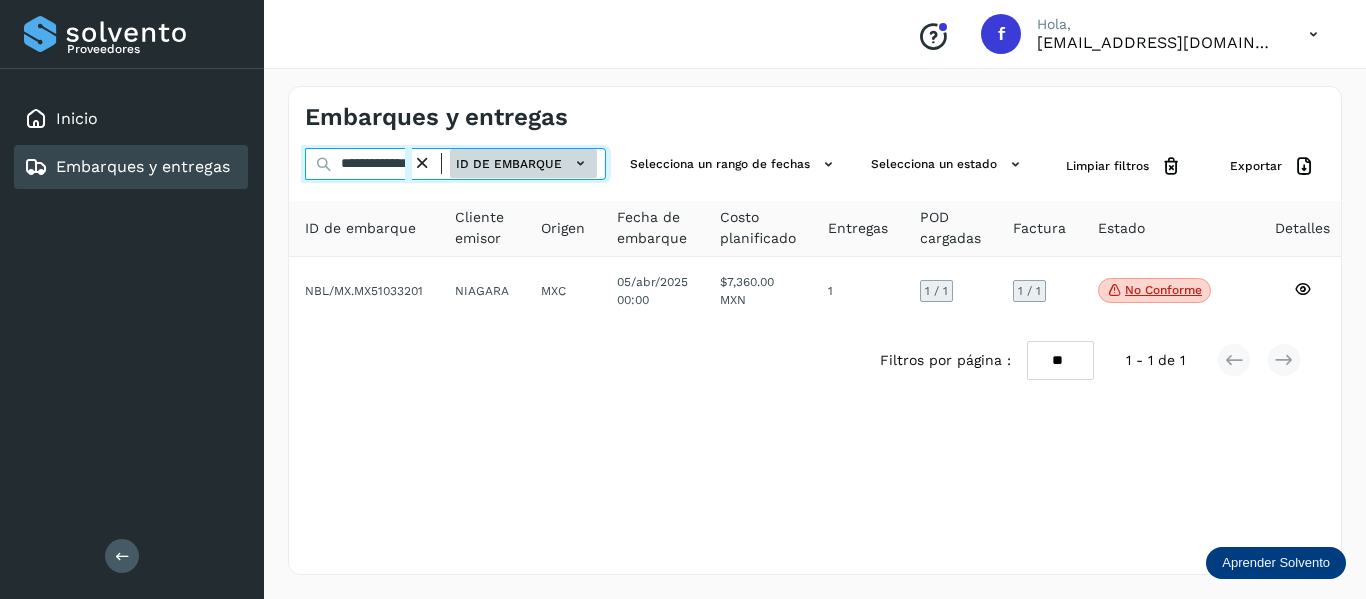 drag, startPoint x: 339, startPoint y: 165, endPoint x: 529, endPoint y: 164, distance: 190.00262 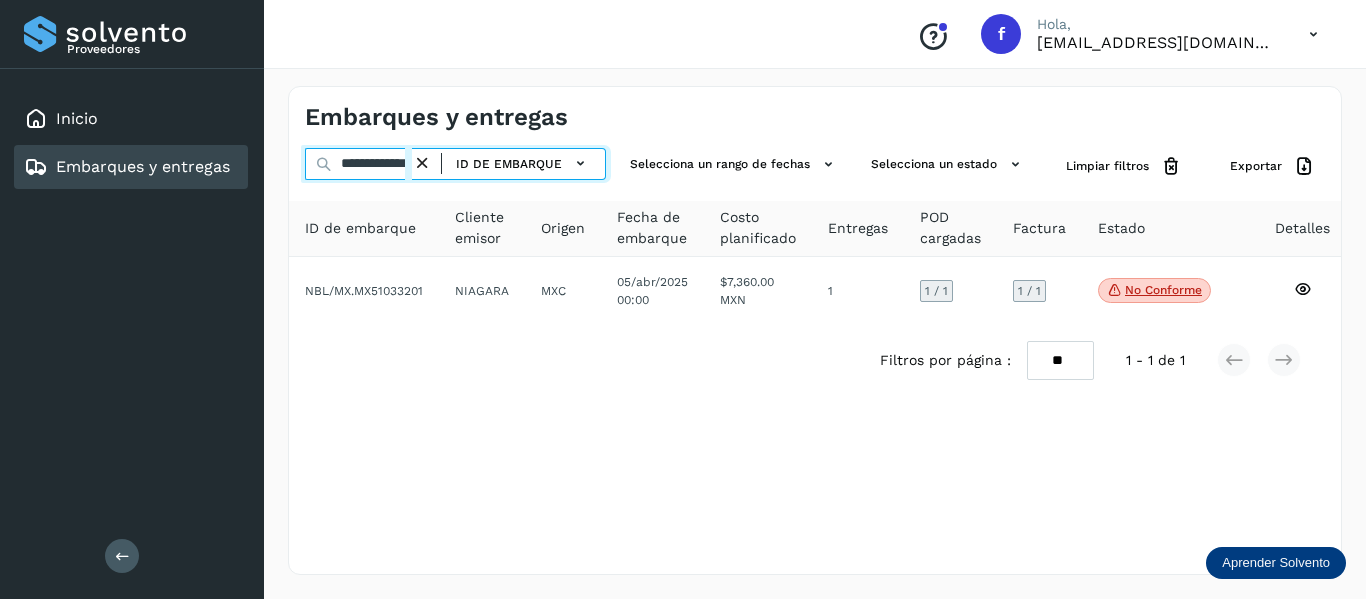paste 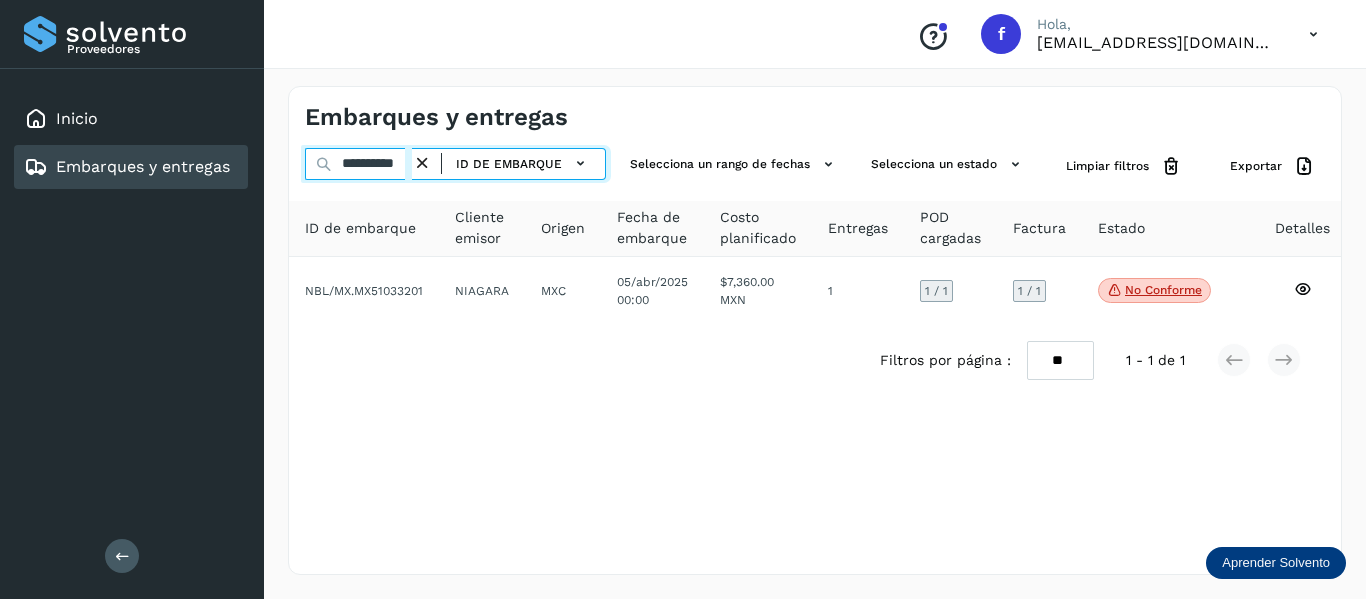 scroll, scrollTop: 0, scrollLeft: 17, axis: horizontal 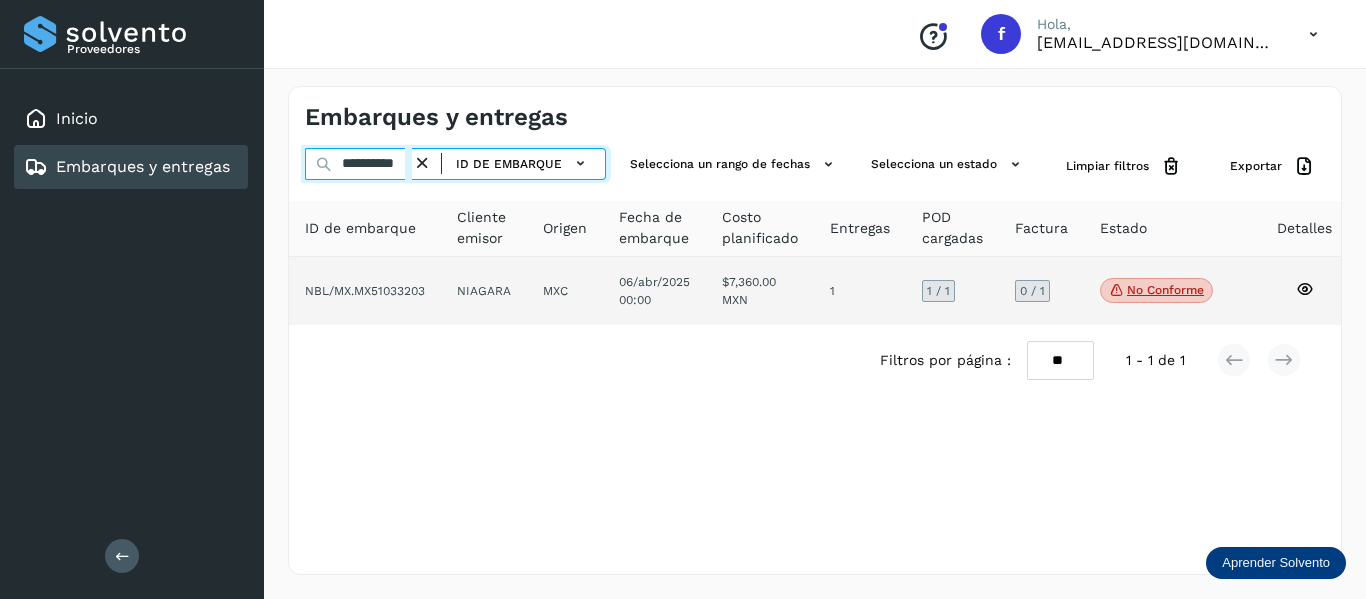 type on "**********" 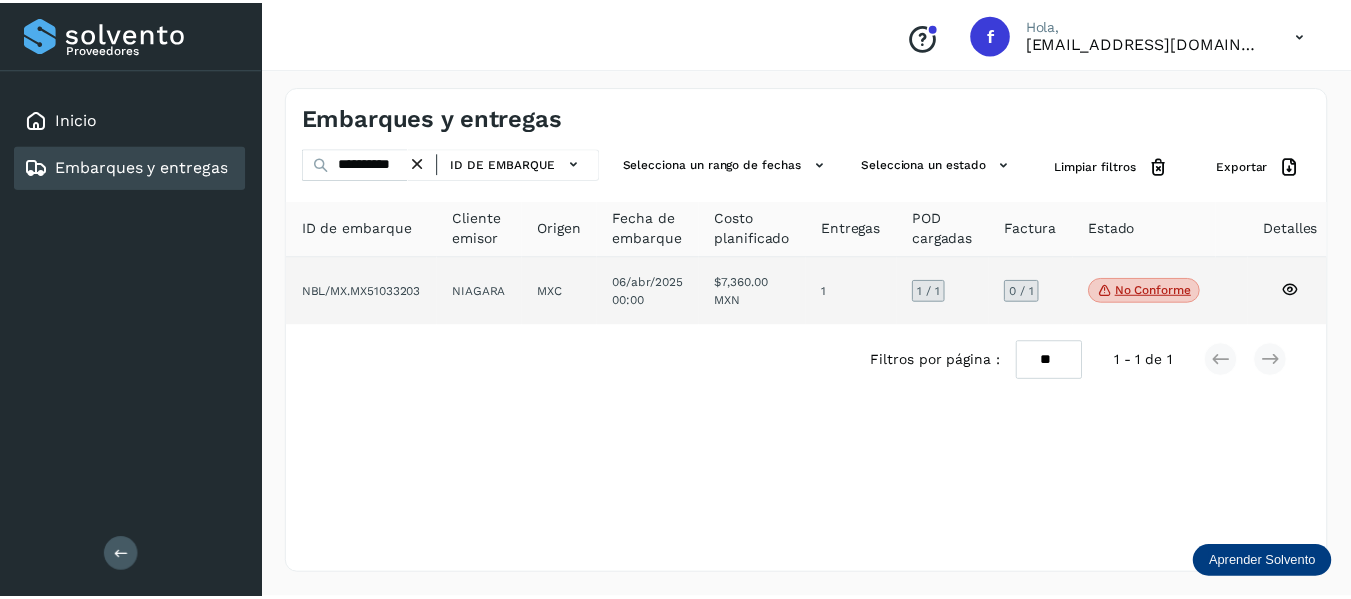 scroll, scrollTop: 0, scrollLeft: 0, axis: both 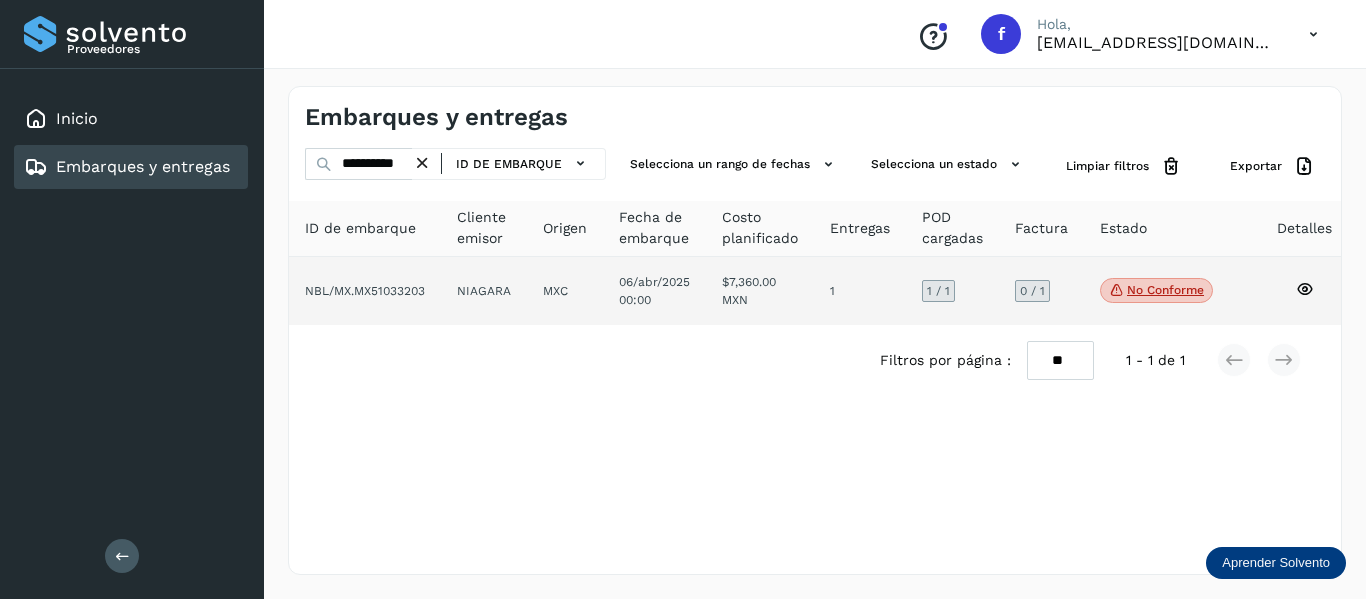 click 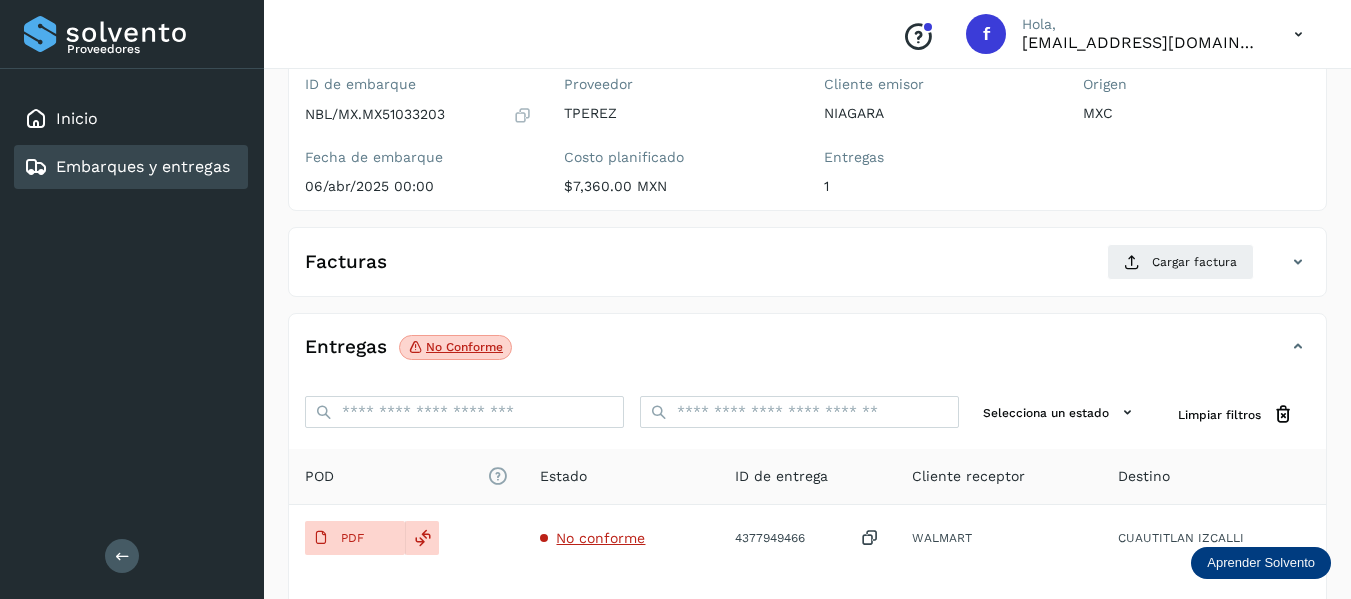 scroll, scrollTop: 200, scrollLeft: 0, axis: vertical 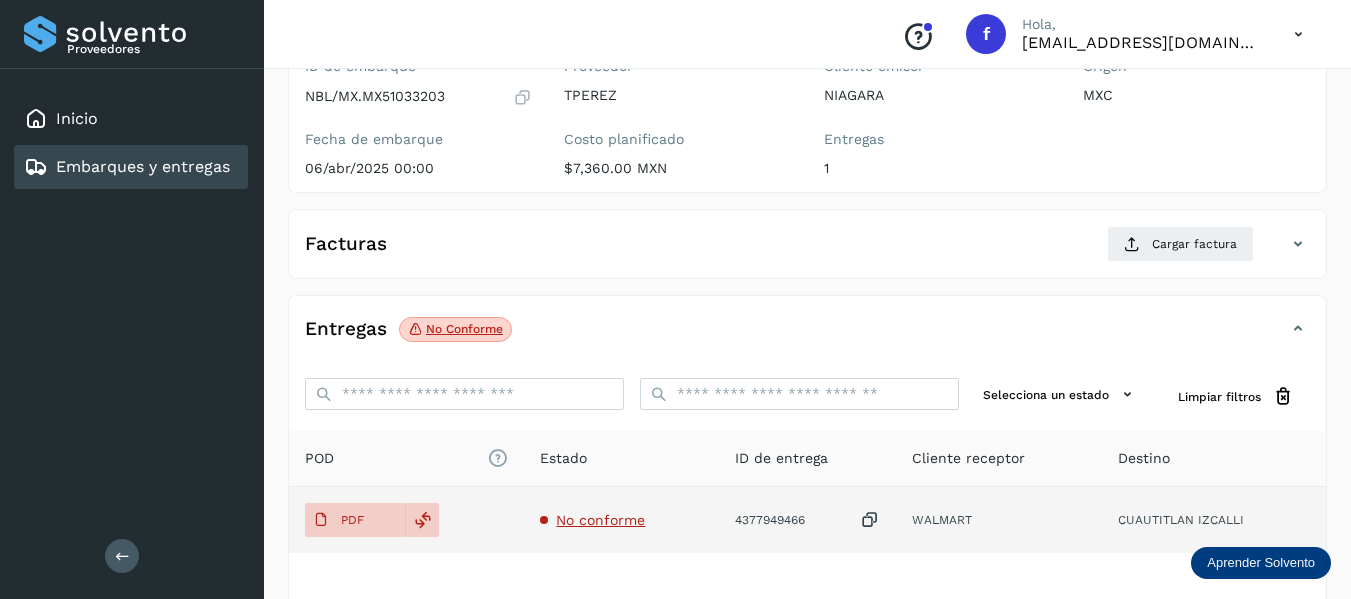 click on "No conforme" at bounding box center [600, 520] 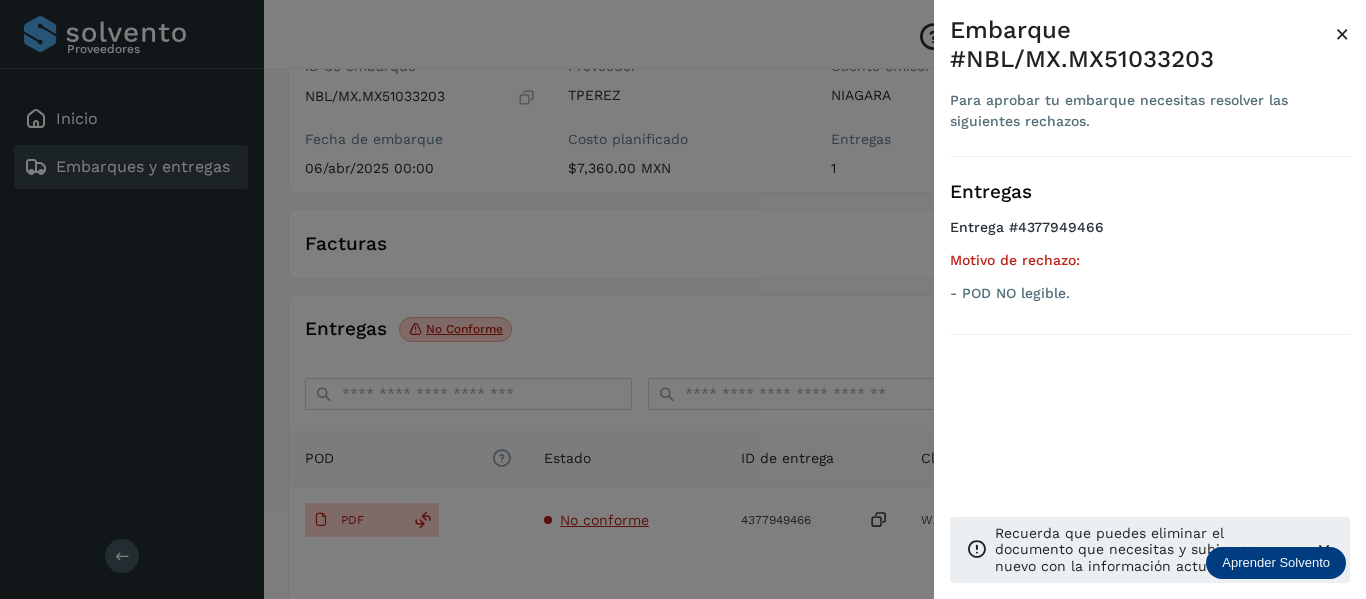 click on "×" at bounding box center [1342, 34] 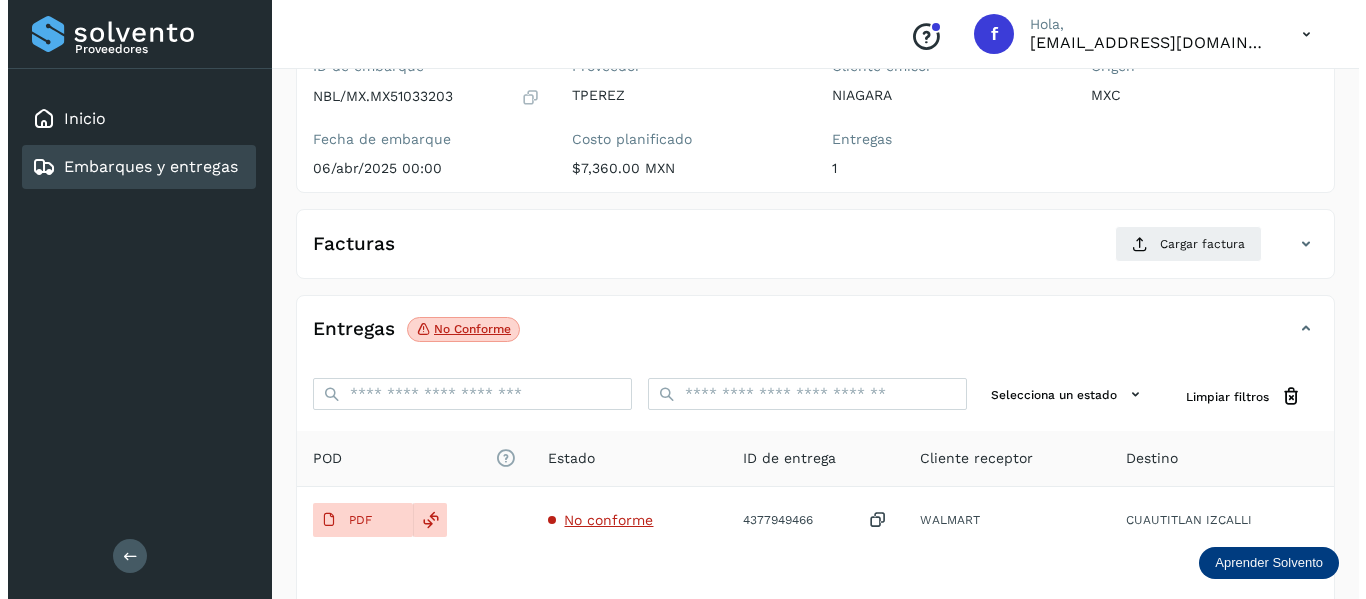 scroll, scrollTop: 0, scrollLeft: 0, axis: both 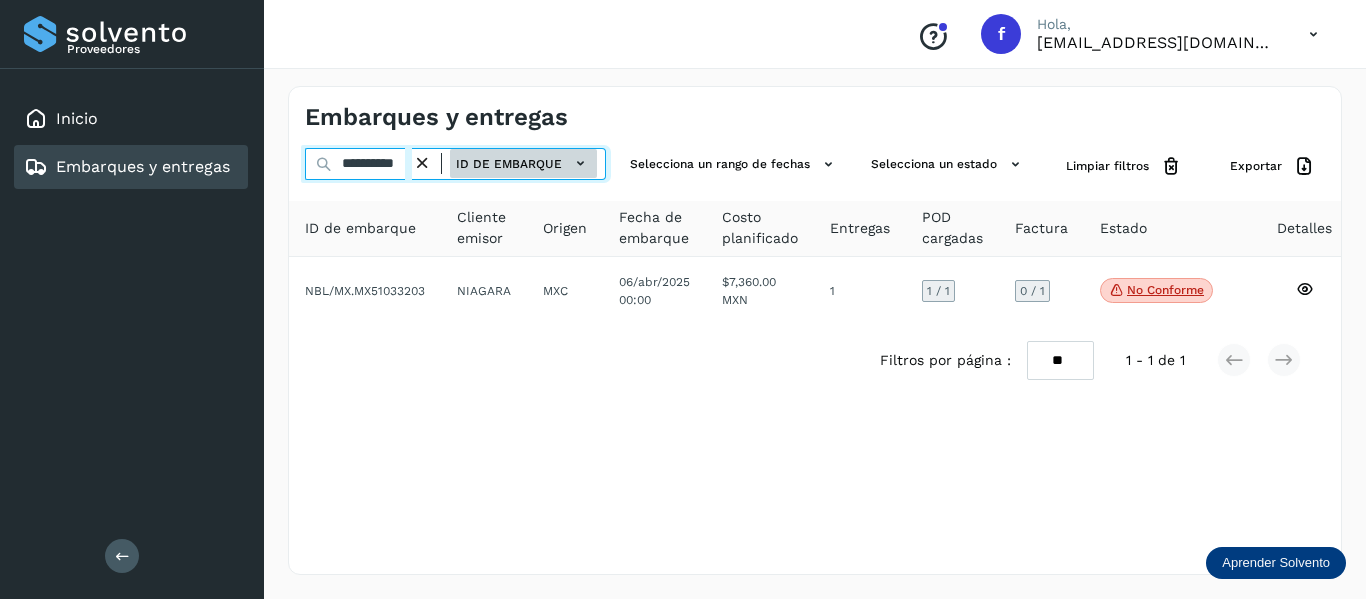drag, startPoint x: 333, startPoint y: 160, endPoint x: 559, endPoint y: 162, distance: 226.00885 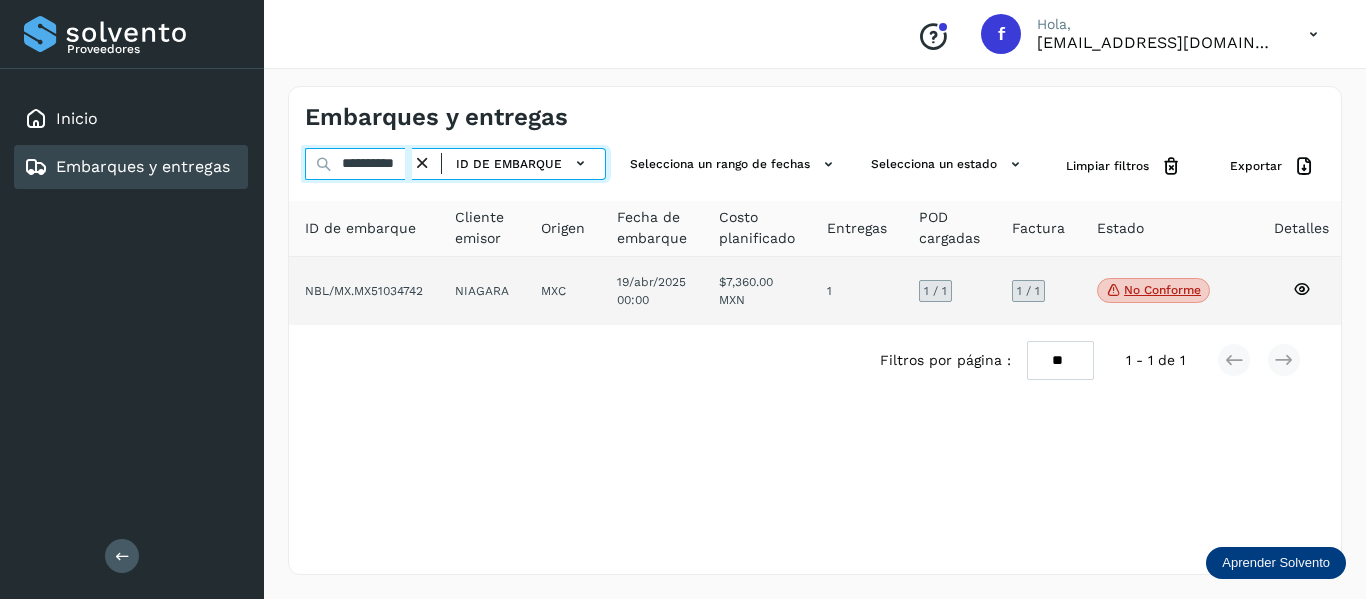 type on "**********" 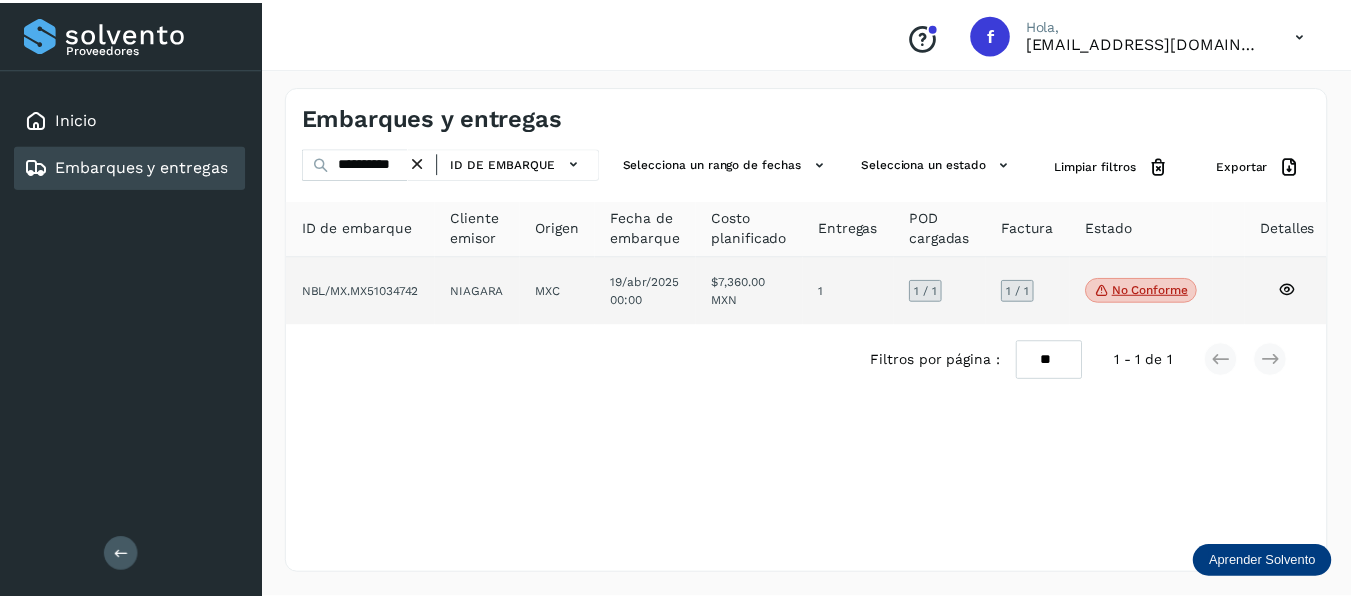 scroll, scrollTop: 0, scrollLeft: 0, axis: both 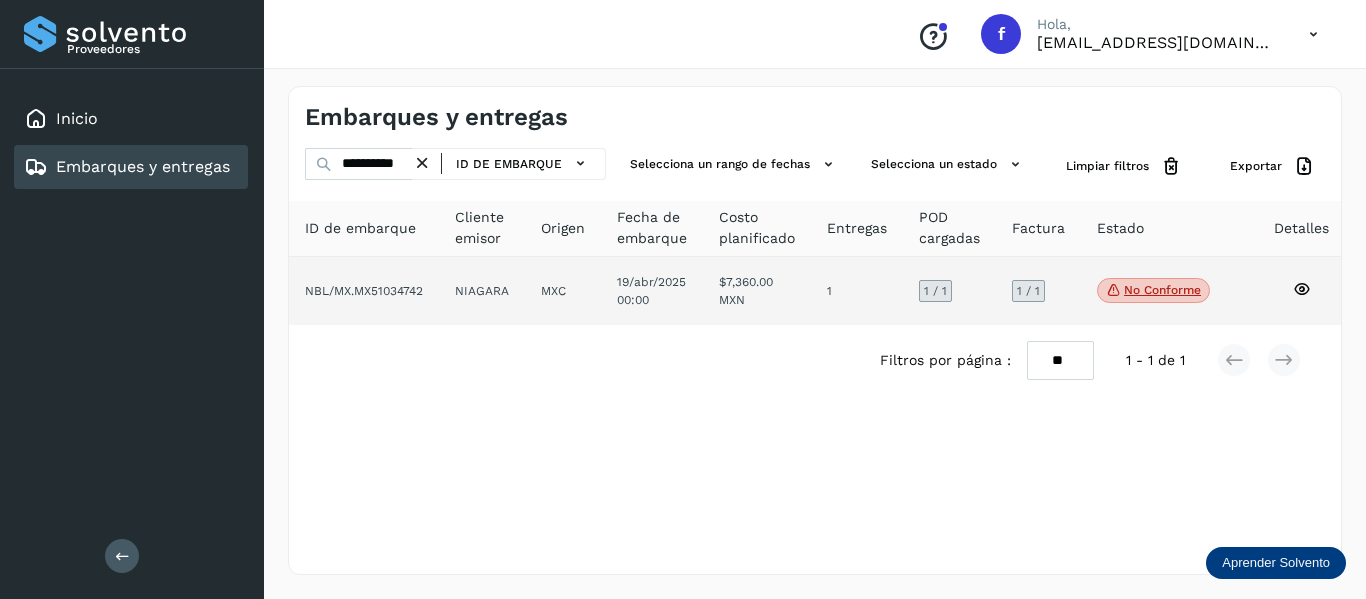 click 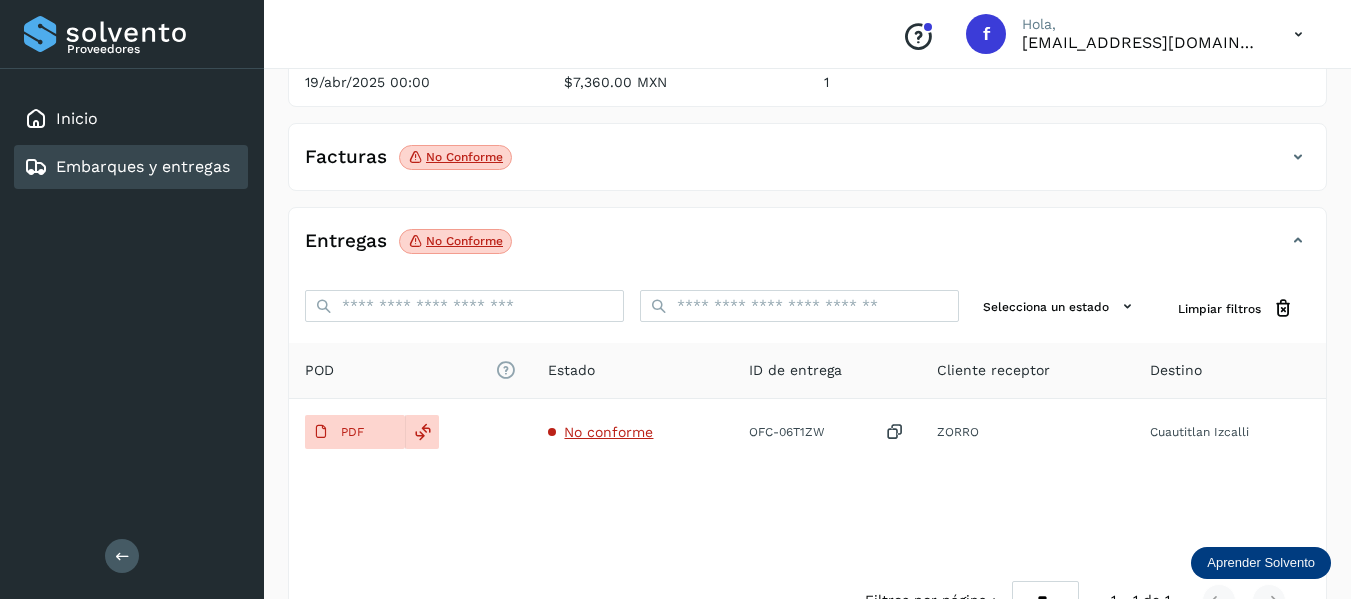 scroll, scrollTop: 348, scrollLeft: 0, axis: vertical 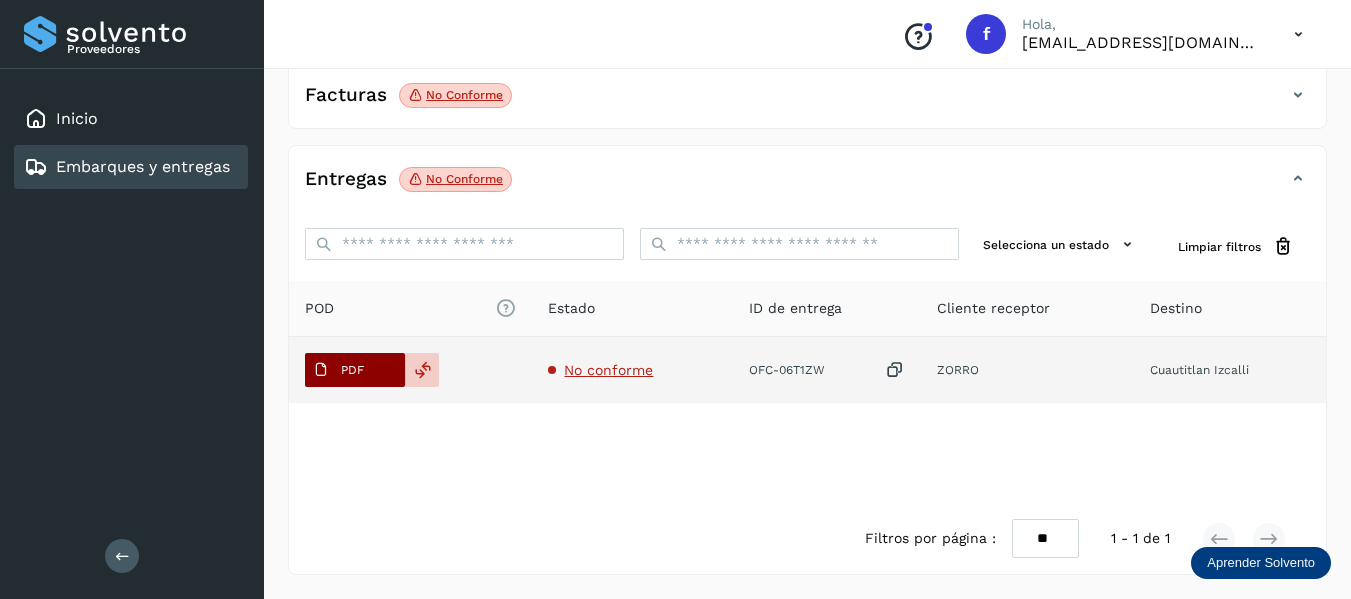 click on "PDF" at bounding box center [352, 370] 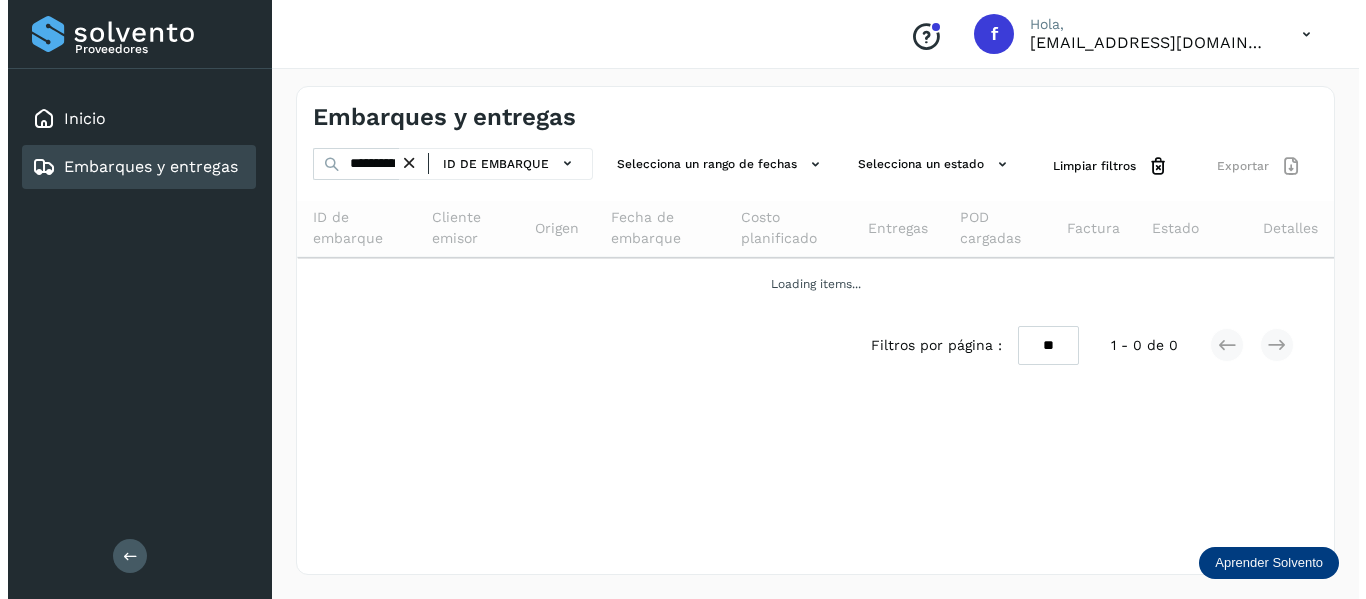 scroll, scrollTop: 0, scrollLeft: 0, axis: both 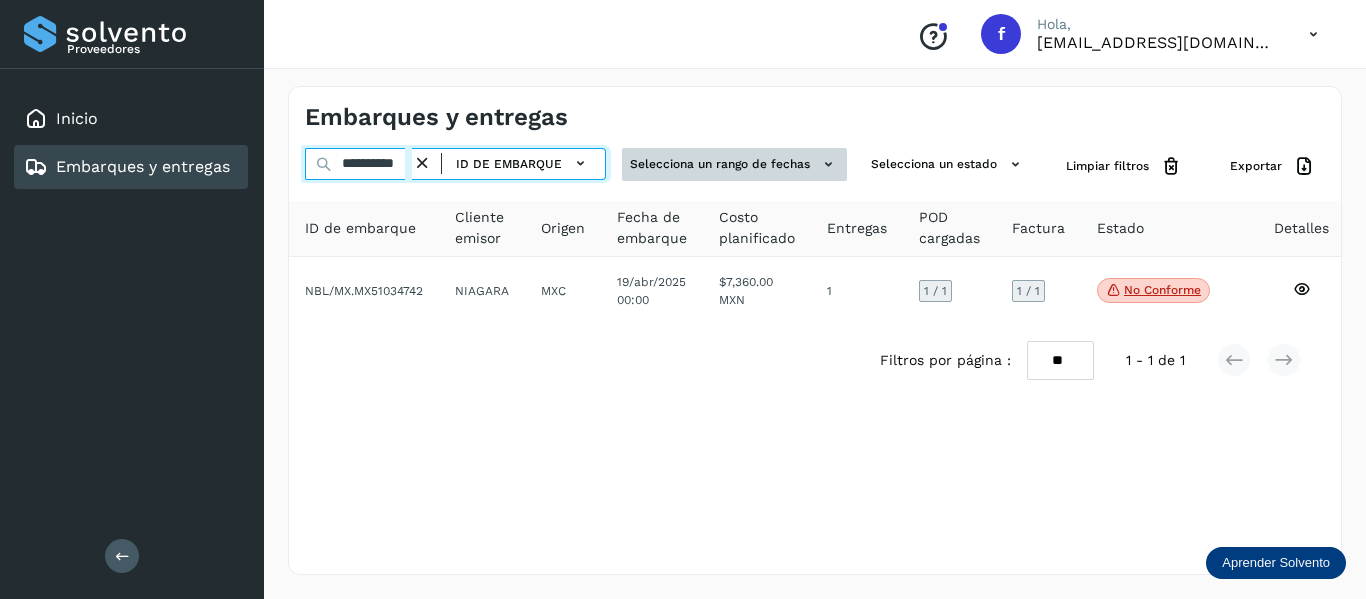 drag, startPoint x: 338, startPoint y: 158, endPoint x: 661, endPoint y: 164, distance: 323.05573 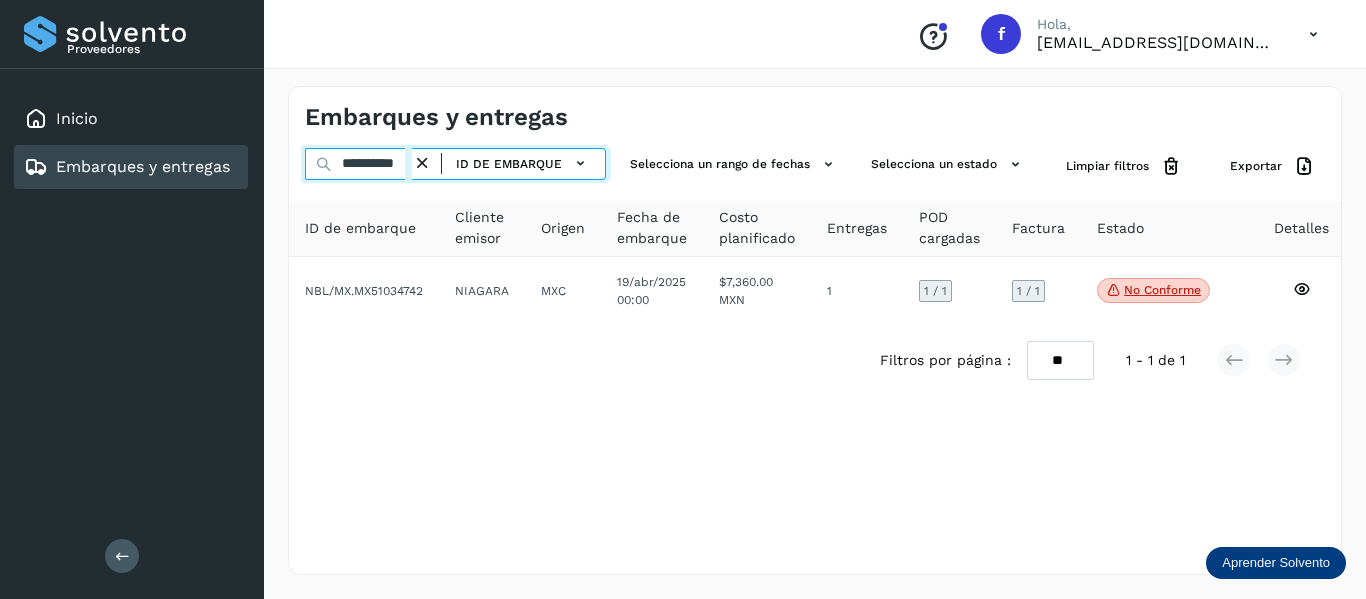 paste 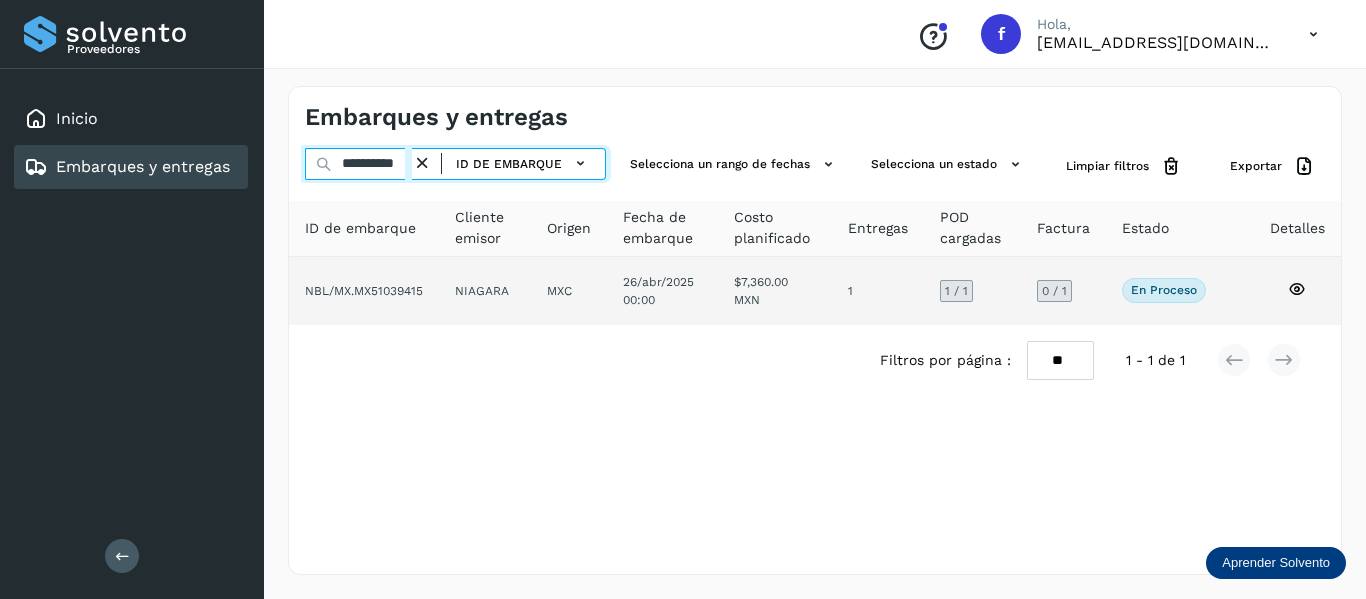 type on "**********" 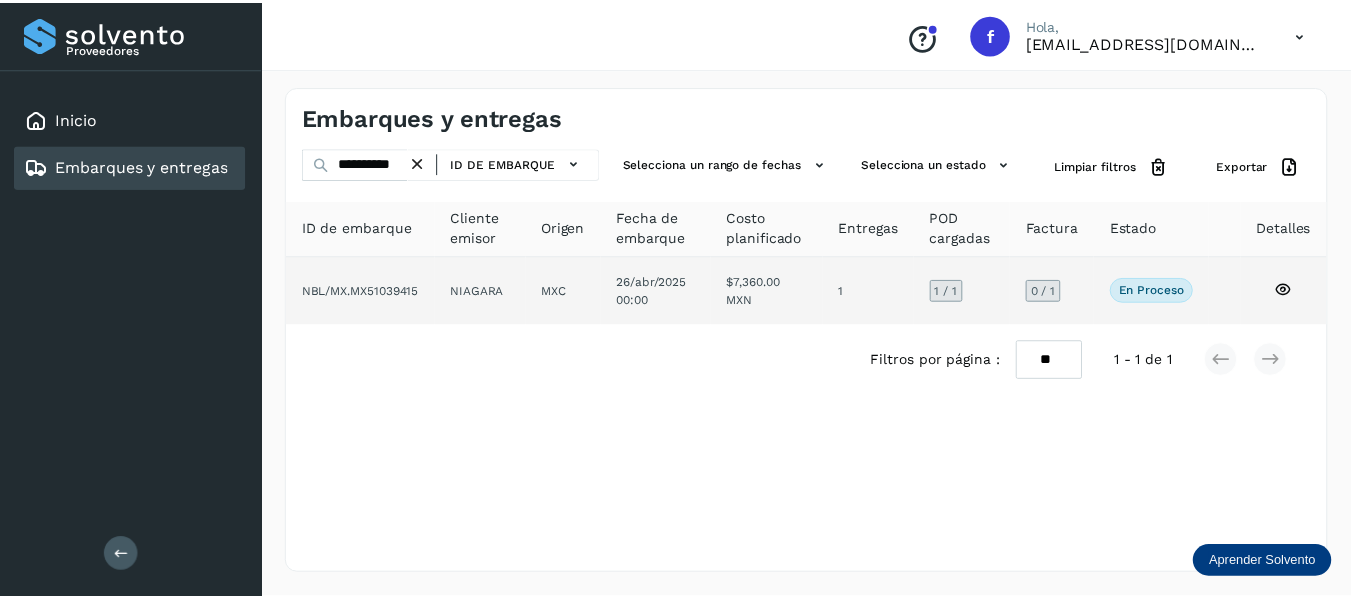 scroll, scrollTop: 0, scrollLeft: 0, axis: both 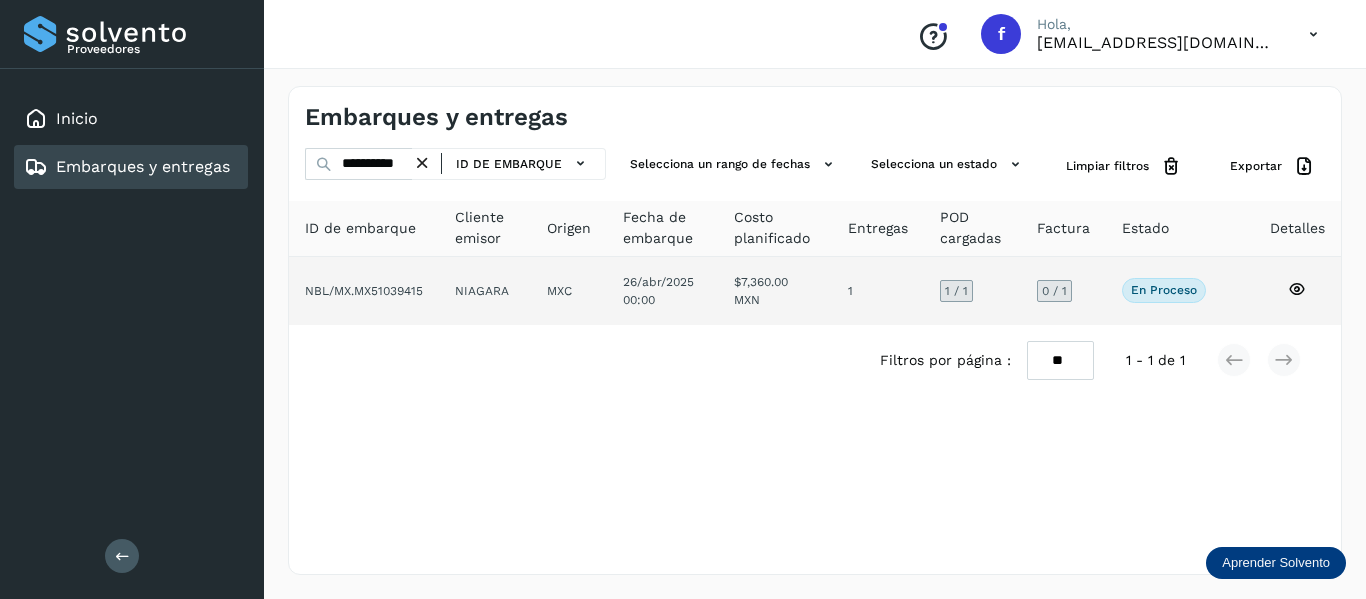 click 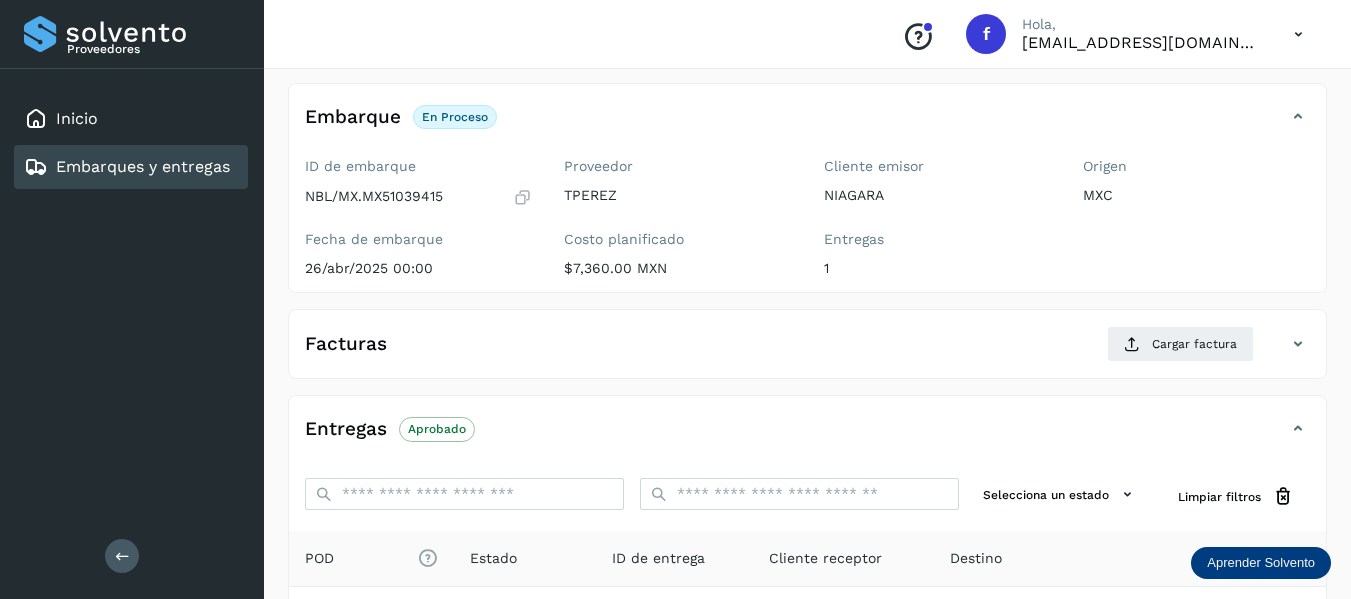 scroll, scrollTop: 200, scrollLeft: 0, axis: vertical 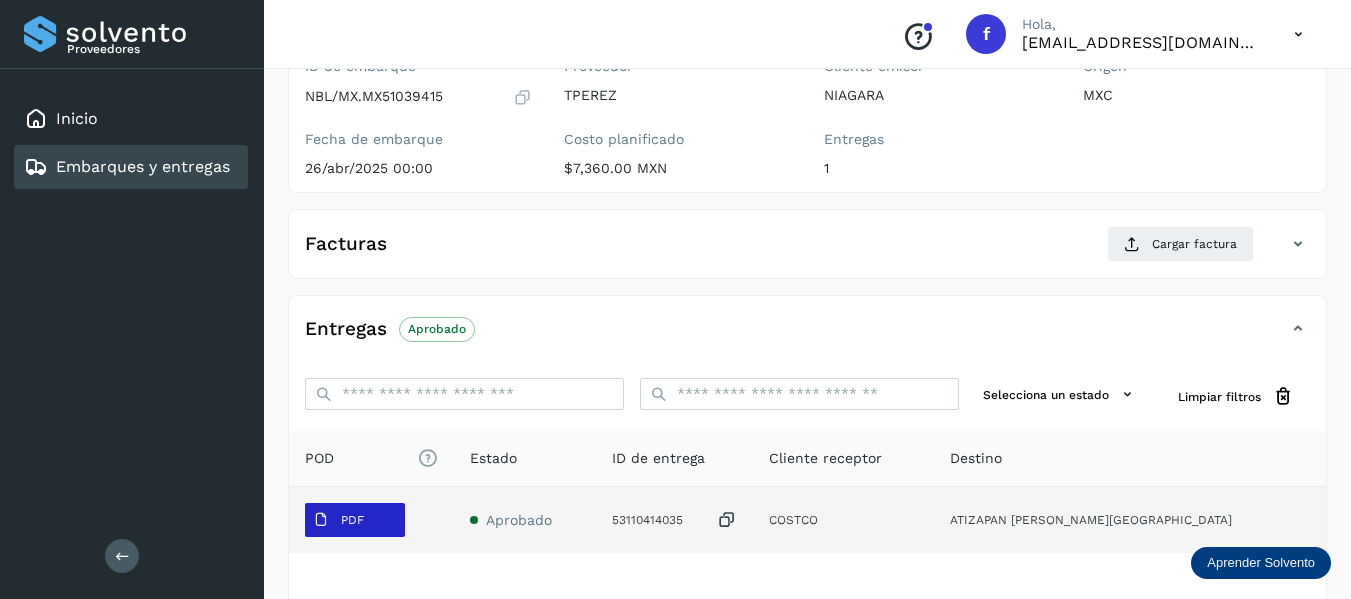 click on "PDF" at bounding box center (338, 520) 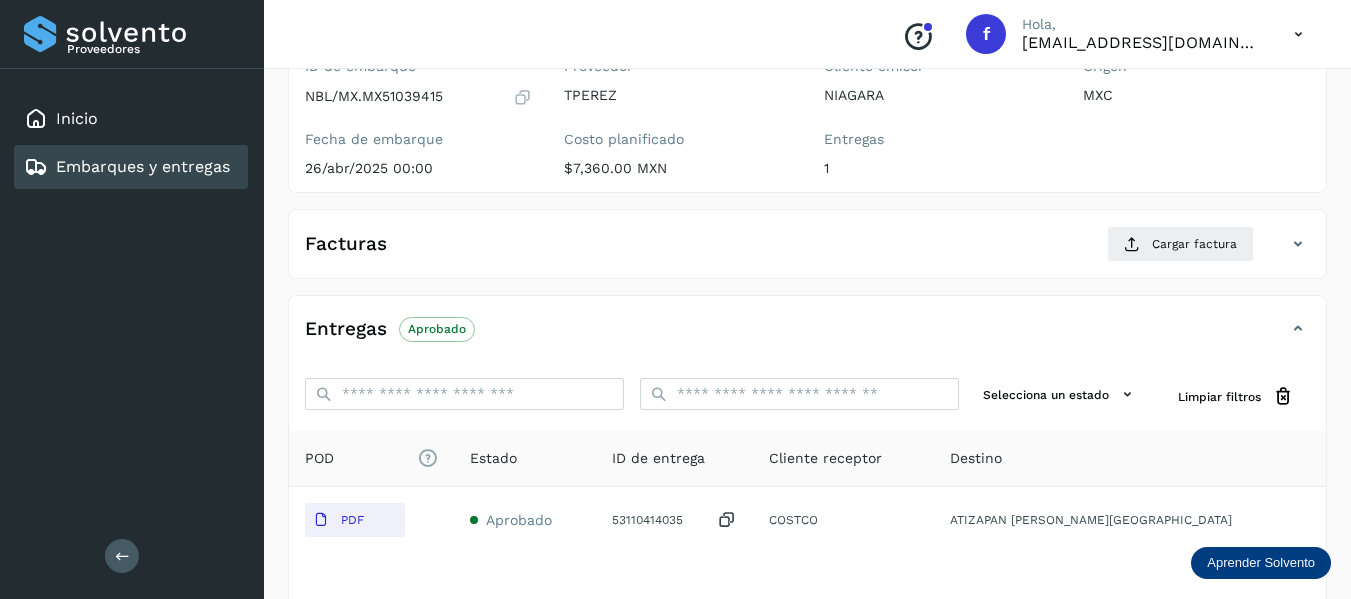 type 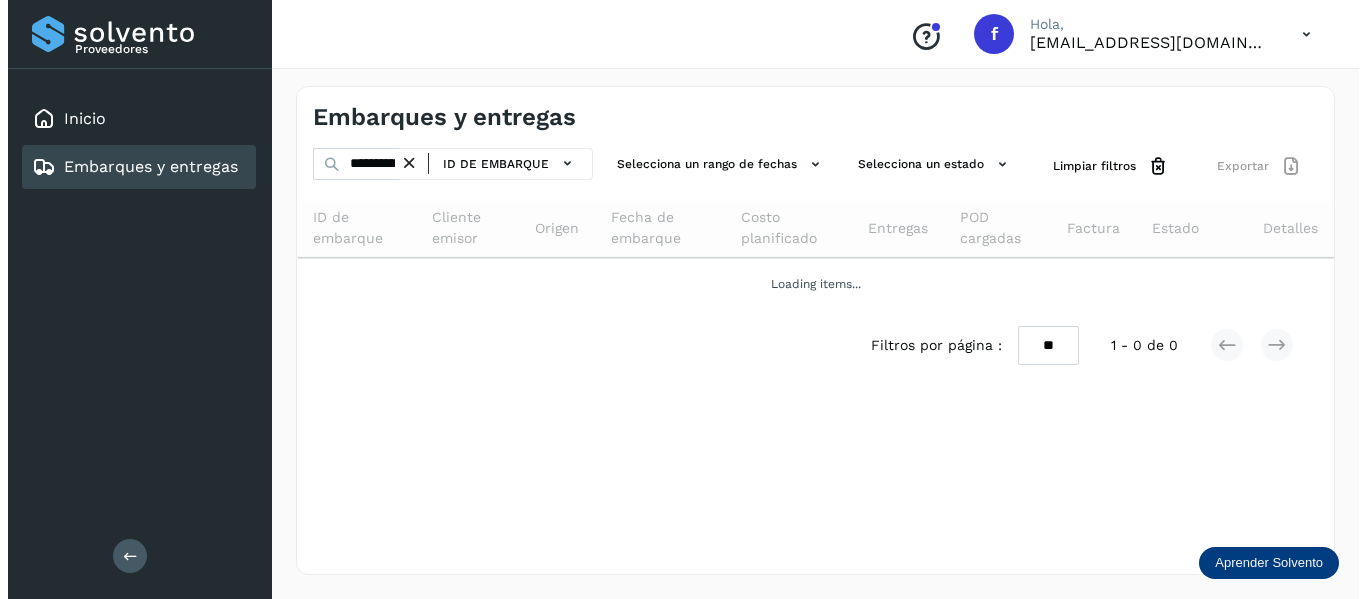 scroll, scrollTop: 0, scrollLeft: 0, axis: both 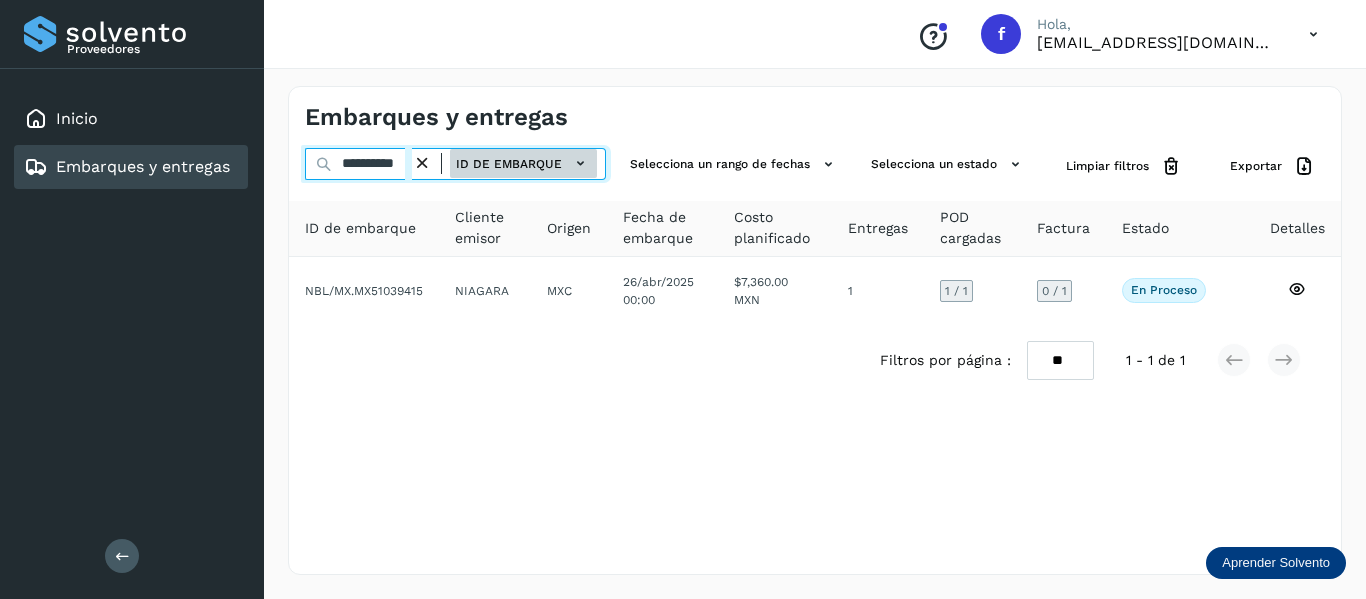 drag, startPoint x: 337, startPoint y: 161, endPoint x: 562, endPoint y: 177, distance: 225.56818 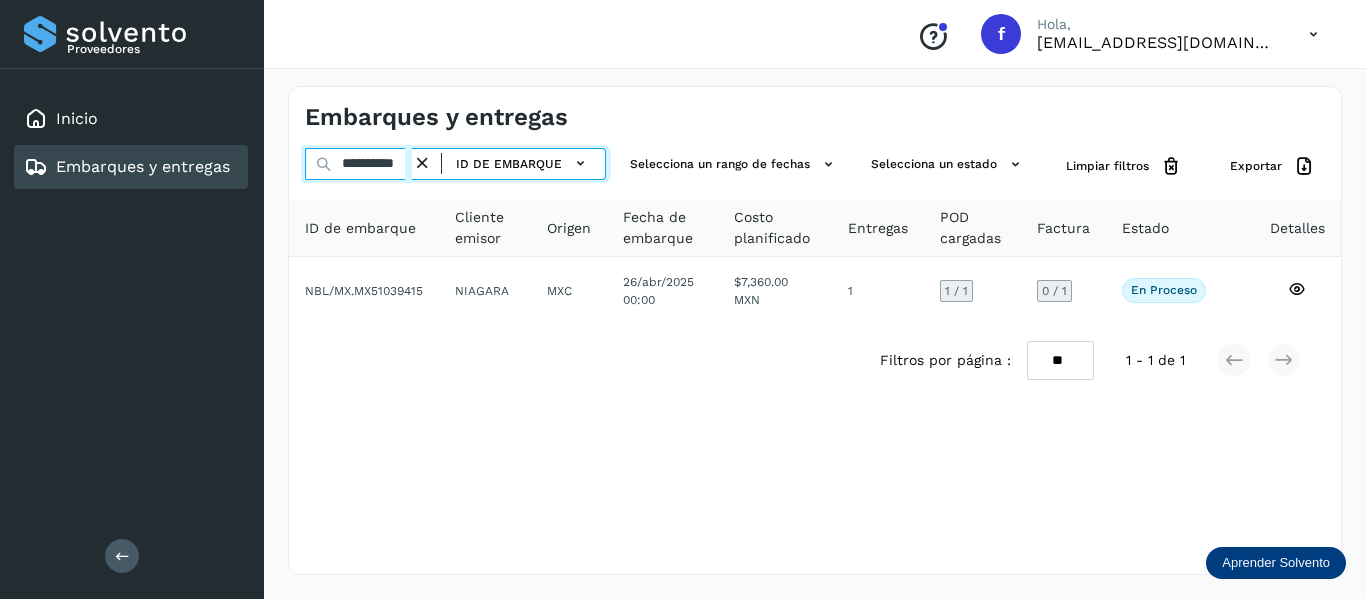 paste 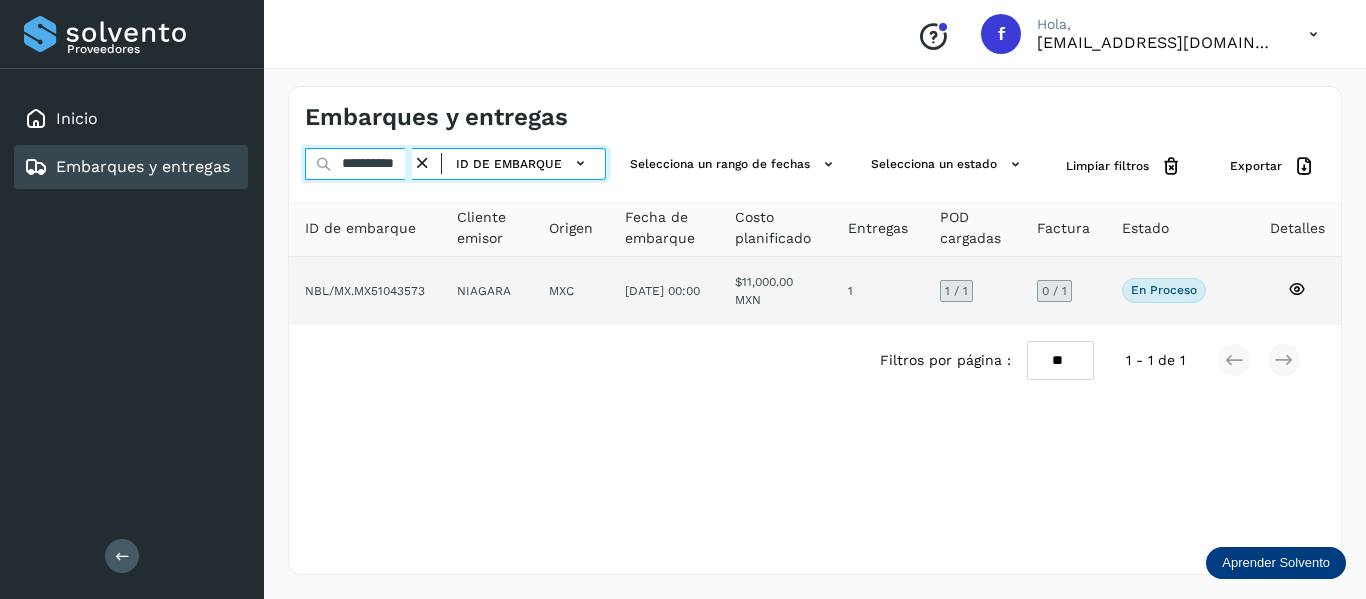 type on "**********" 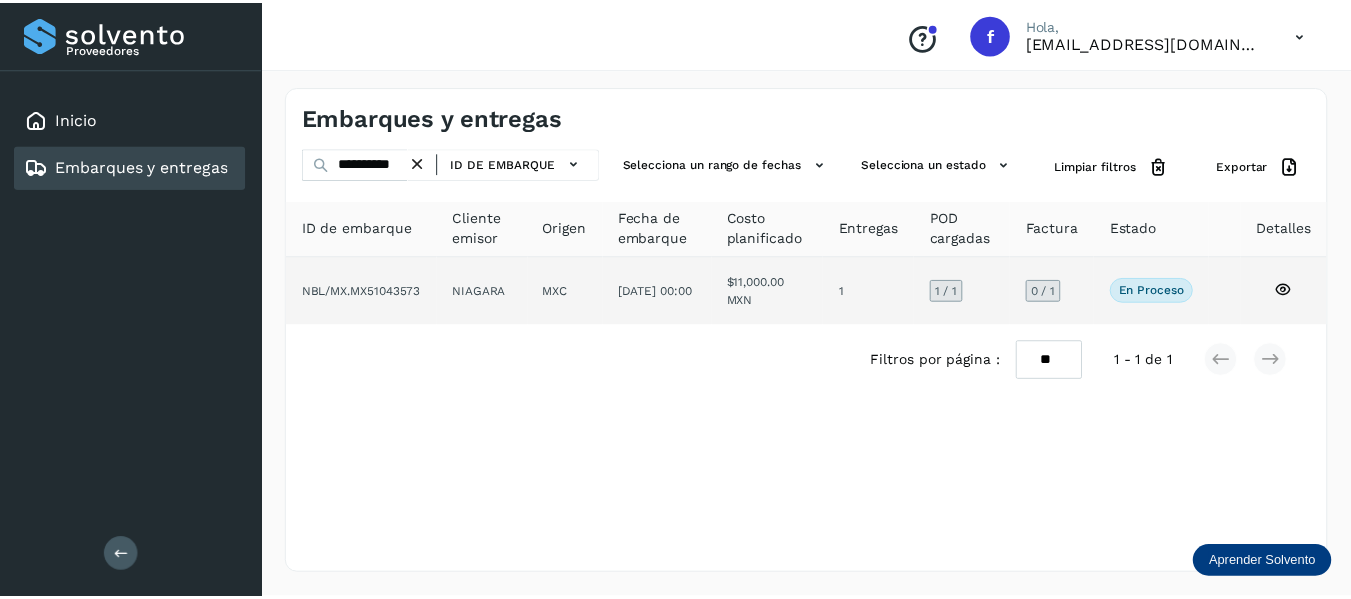 scroll, scrollTop: 0, scrollLeft: 0, axis: both 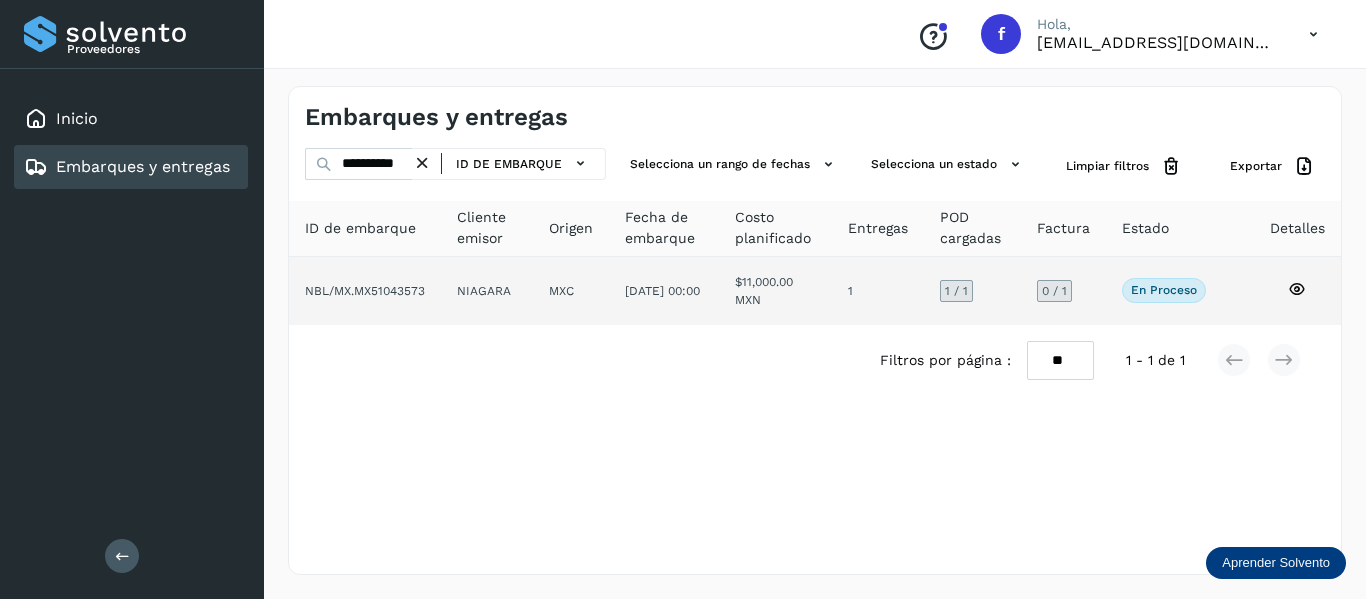 click 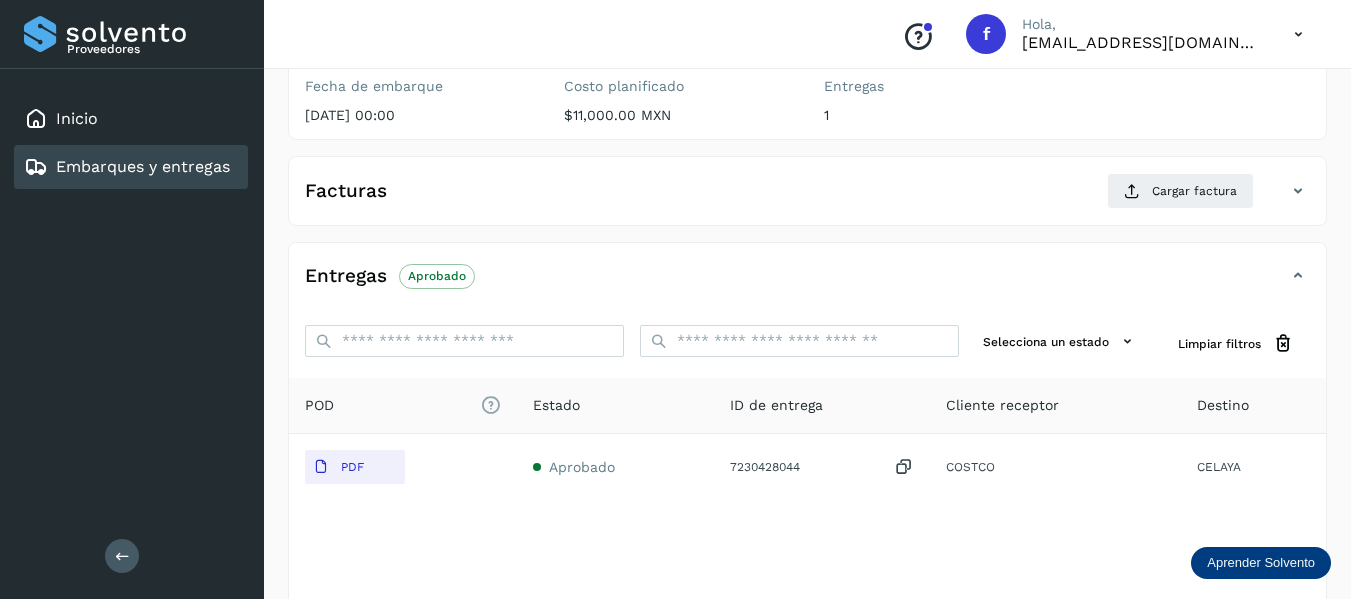 scroll, scrollTop: 350, scrollLeft: 0, axis: vertical 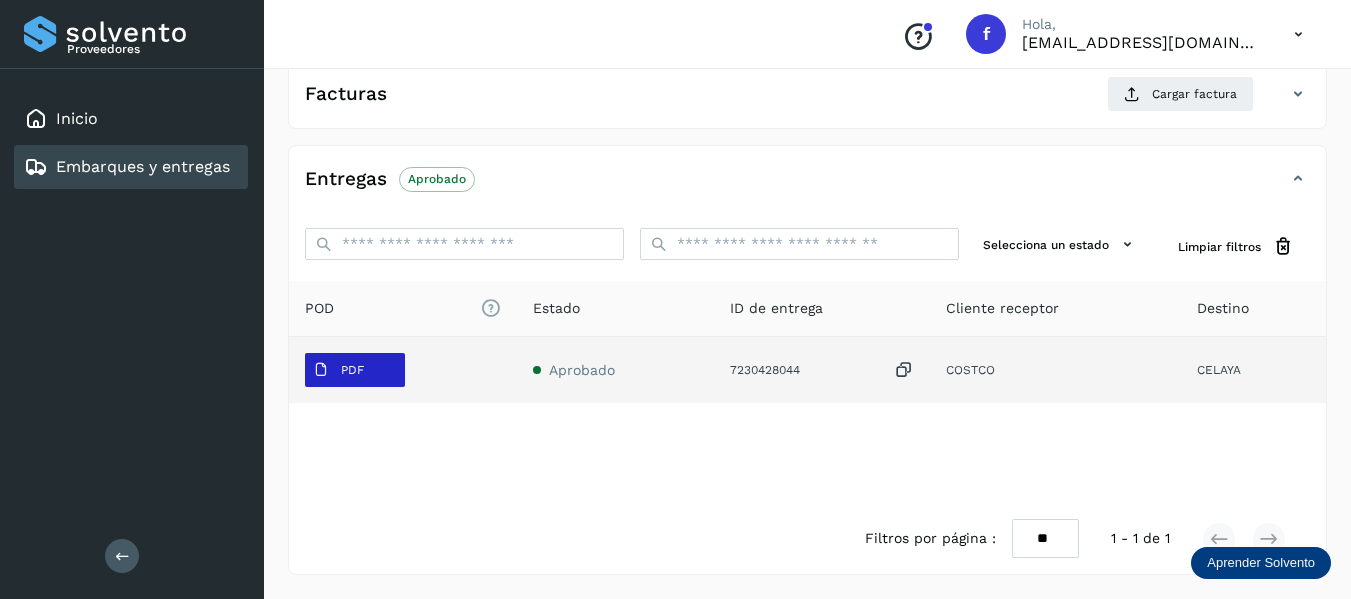 click on "PDF" at bounding box center [338, 370] 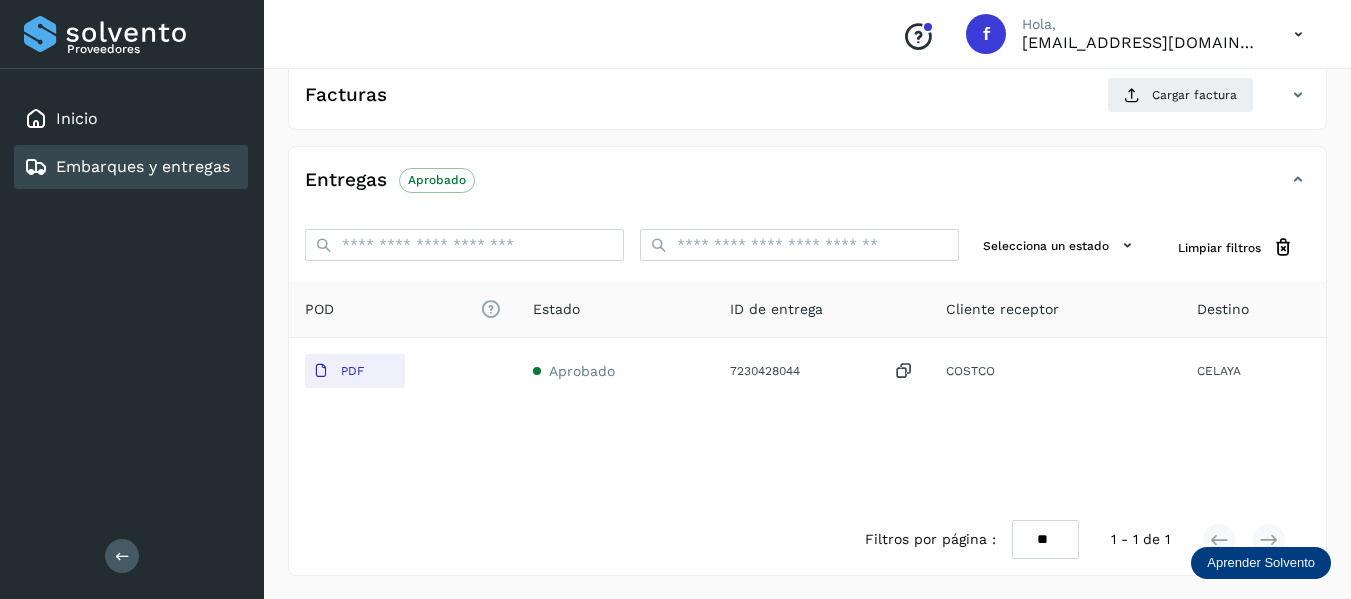 scroll, scrollTop: 350, scrollLeft: 0, axis: vertical 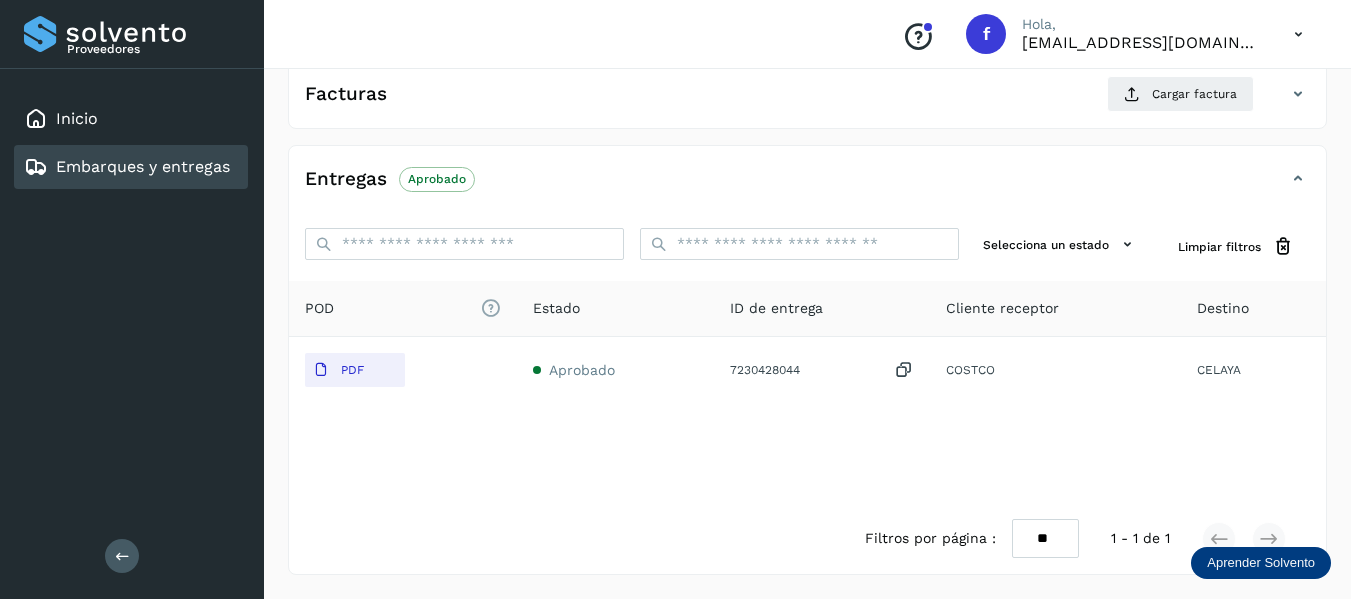 type 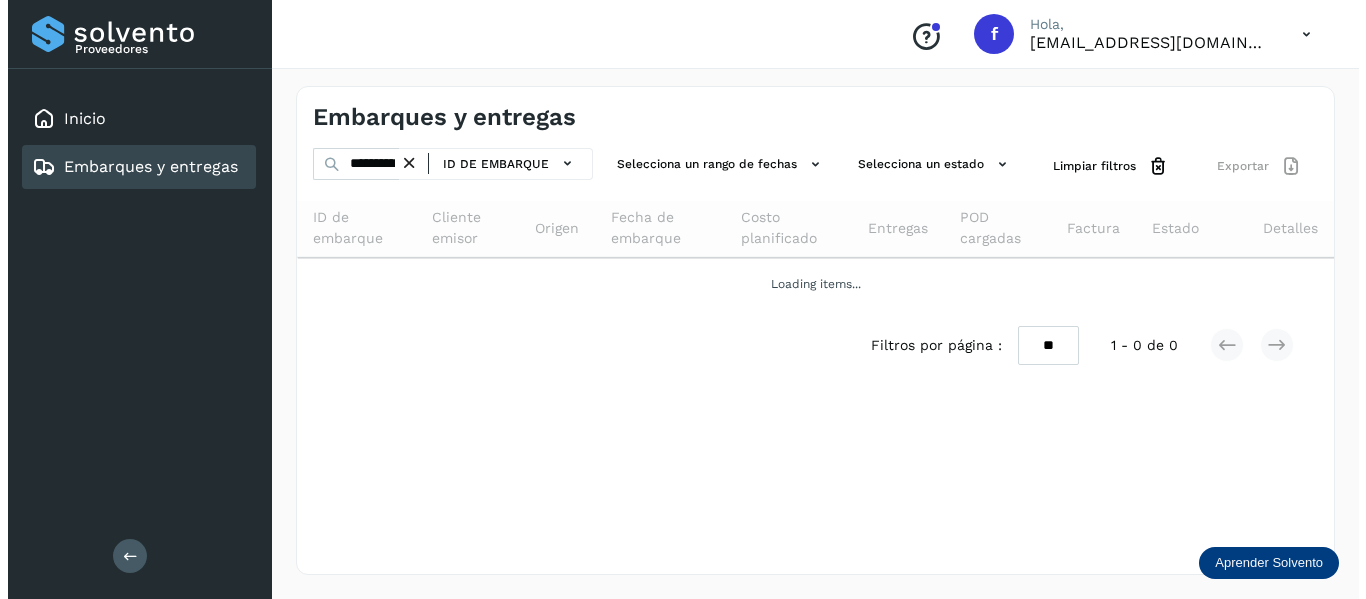 scroll, scrollTop: 0, scrollLeft: 0, axis: both 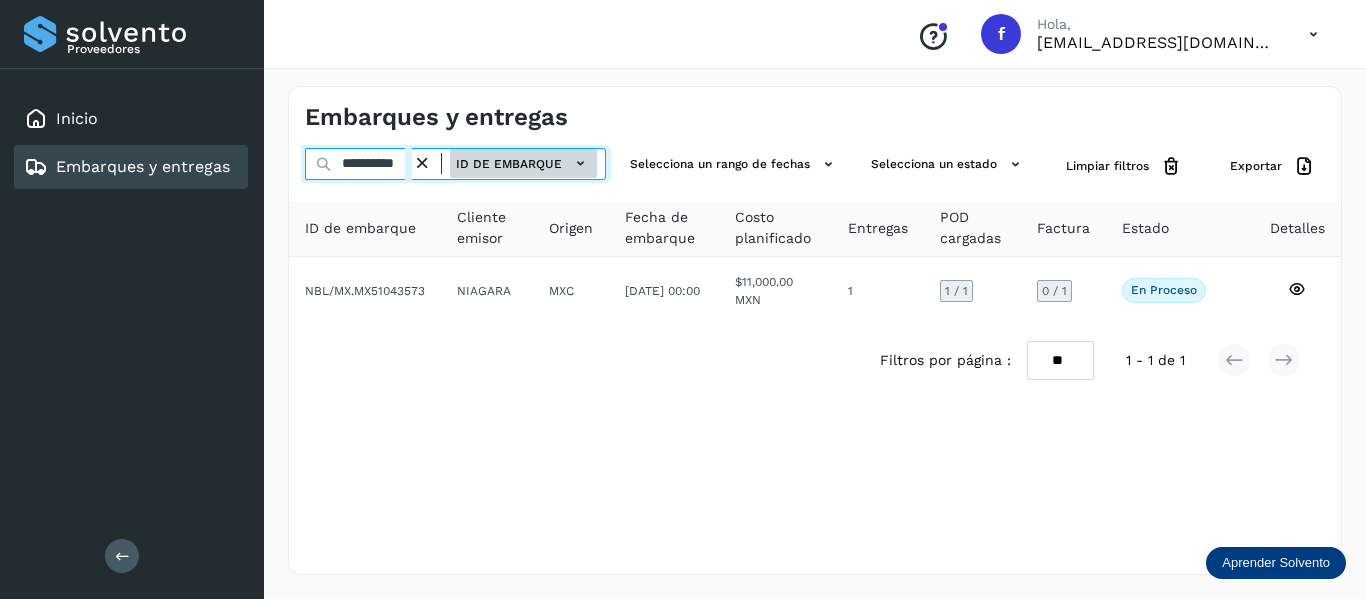 drag, startPoint x: 346, startPoint y: 163, endPoint x: 545, endPoint y: 166, distance: 199.02261 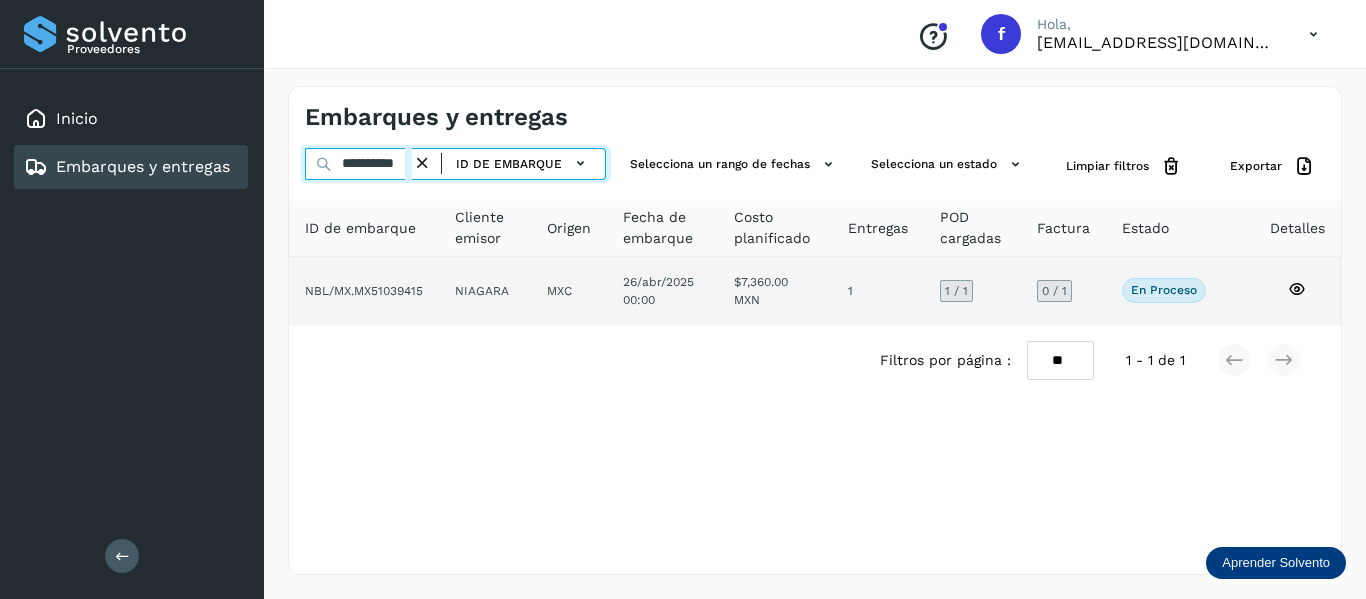 type on "**********" 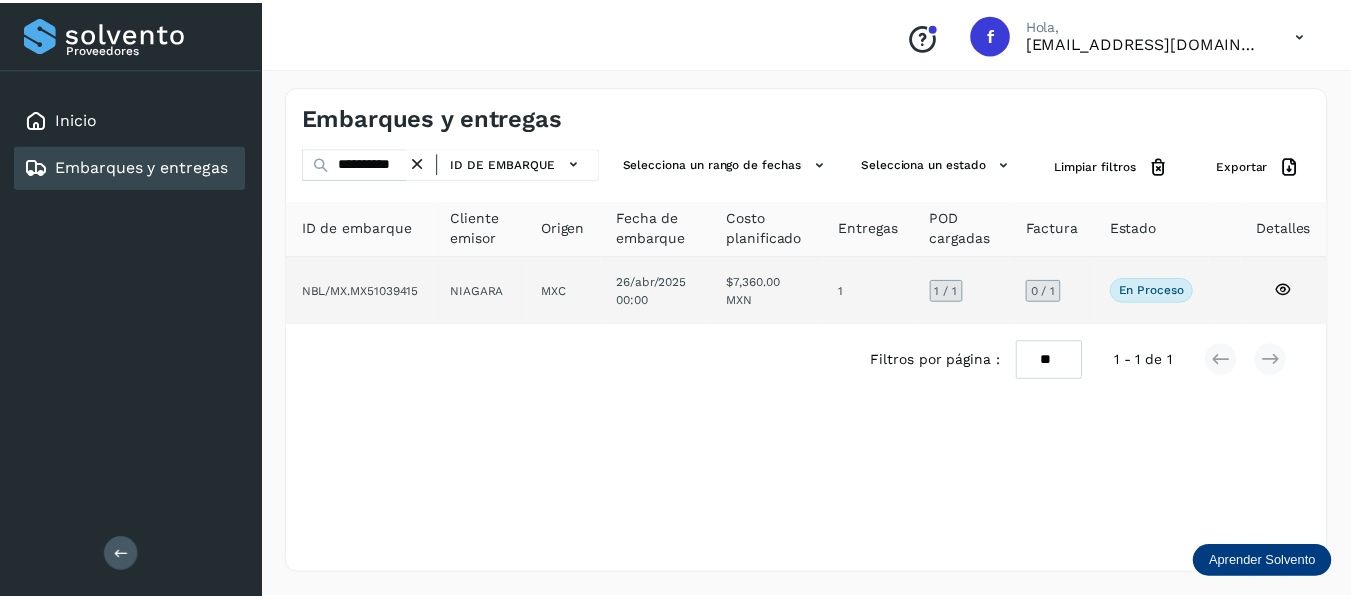 scroll, scrollTop: 0, scrollLeft: 0, axis: both 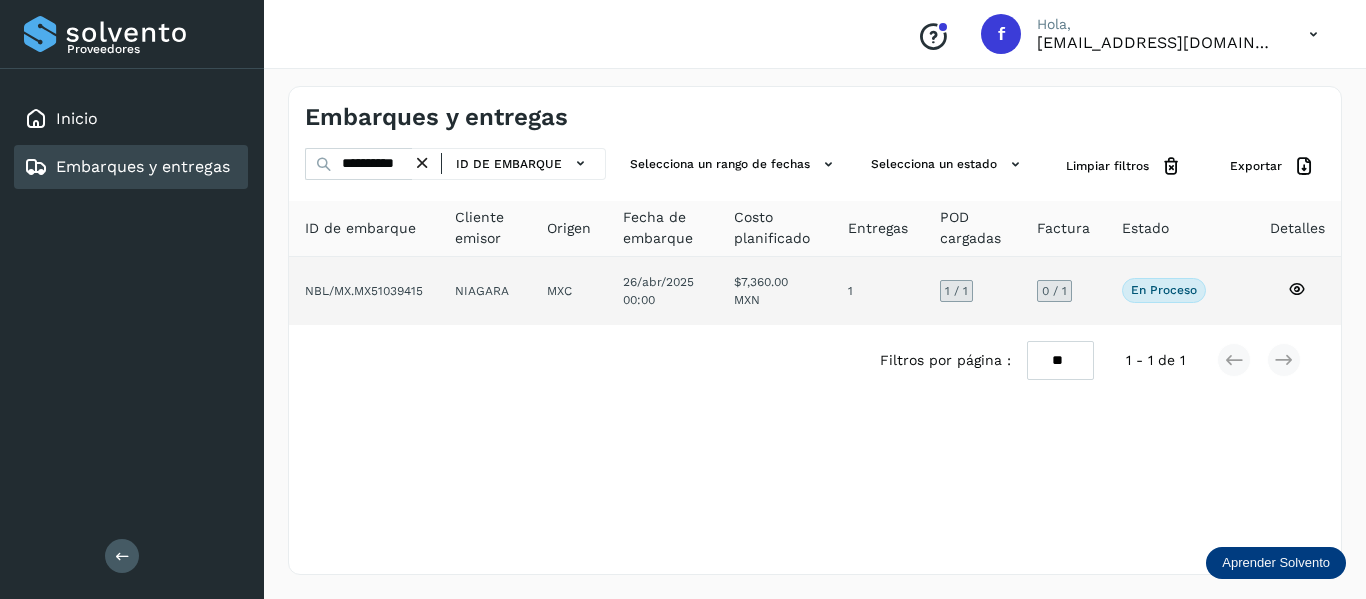 click 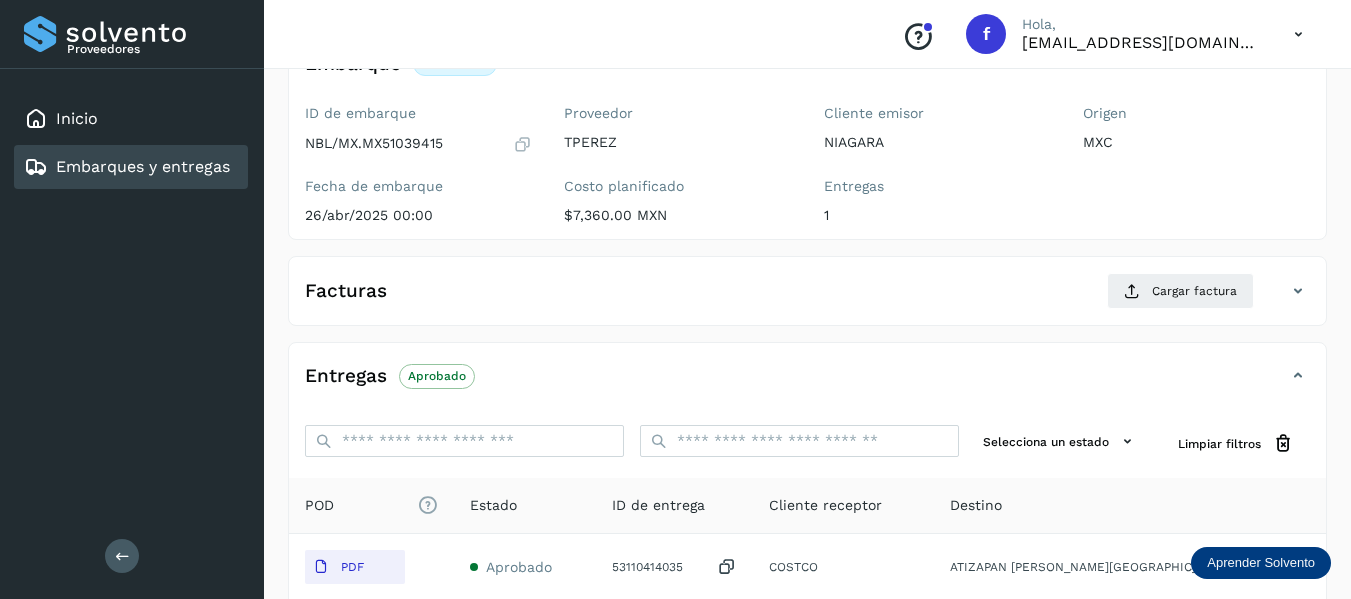 scroll, scrollTop: 100, scrollLeft: 0, axis: vertical 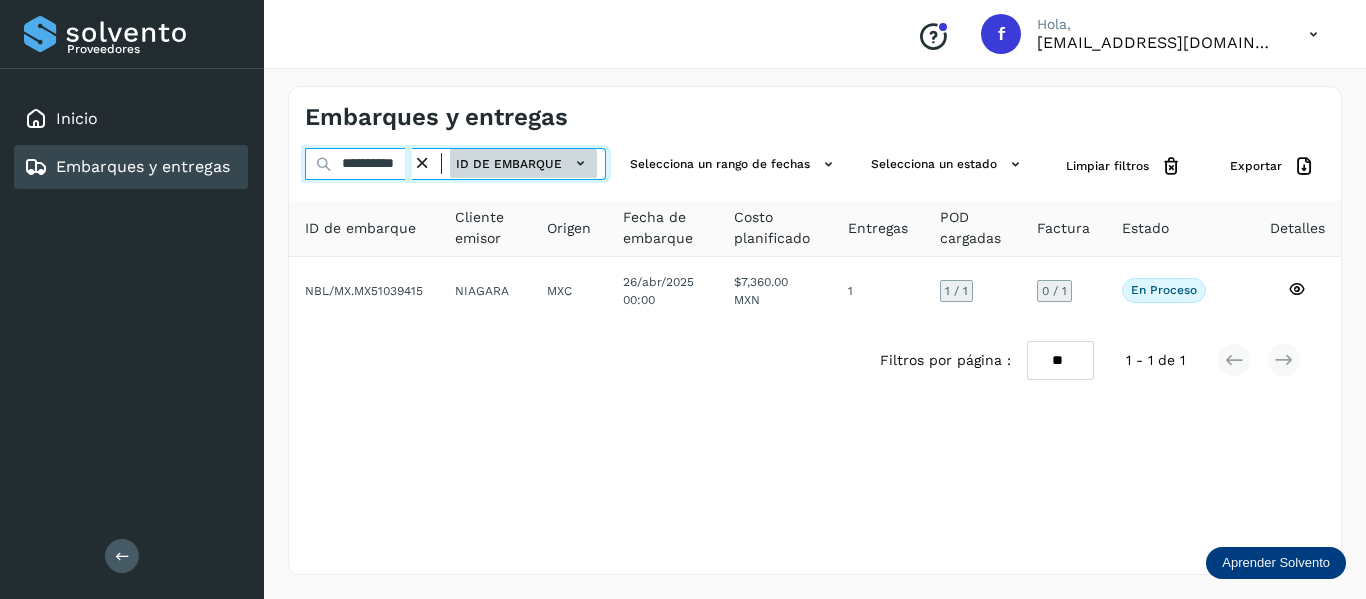 drag, startPoint x: 339, startPoint y: 160, endPoint x: 540, endPoint y: 166, distance: 201.08954 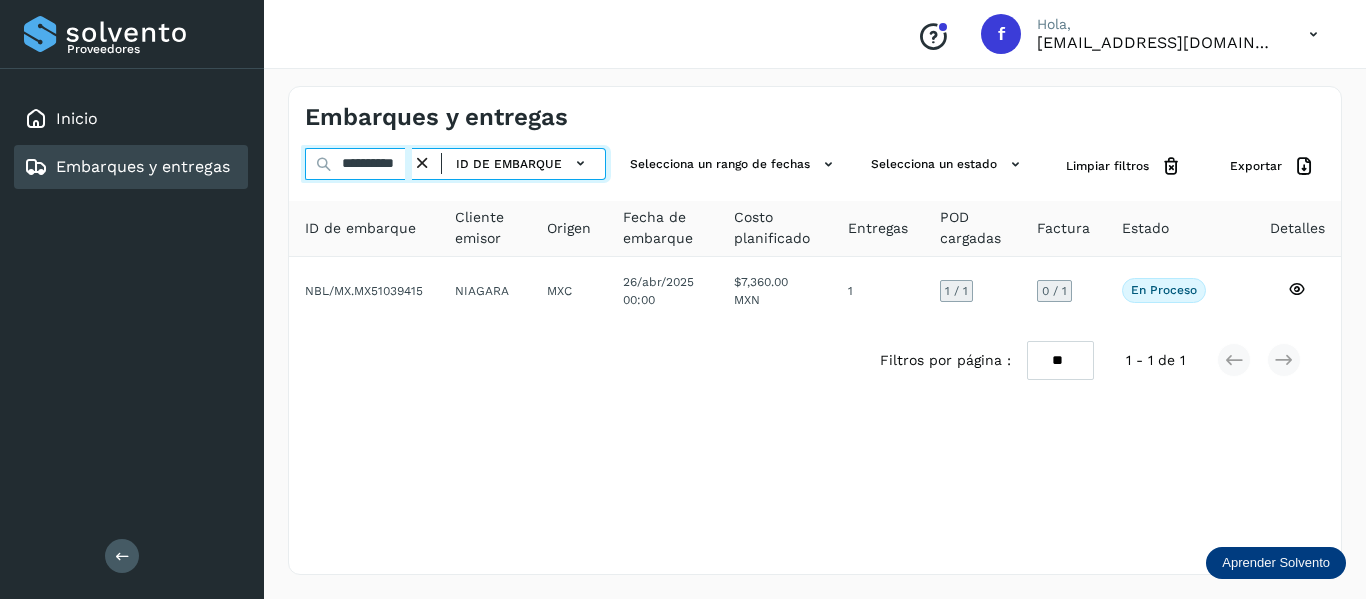 paste 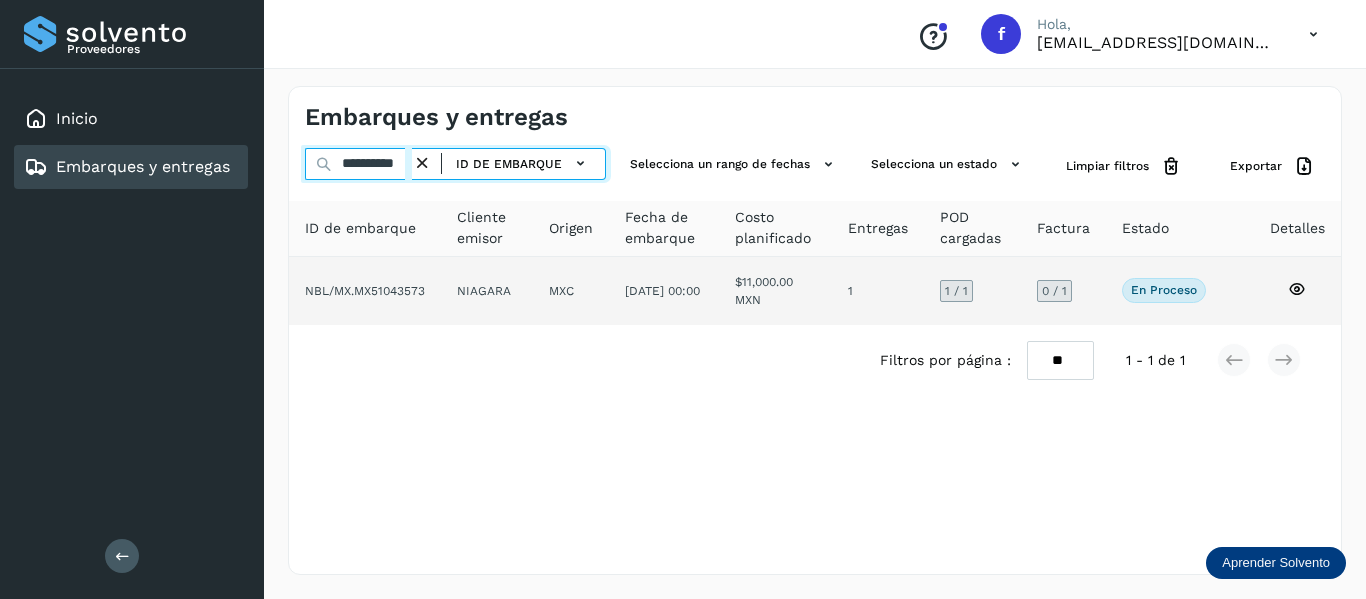 type on "**********" 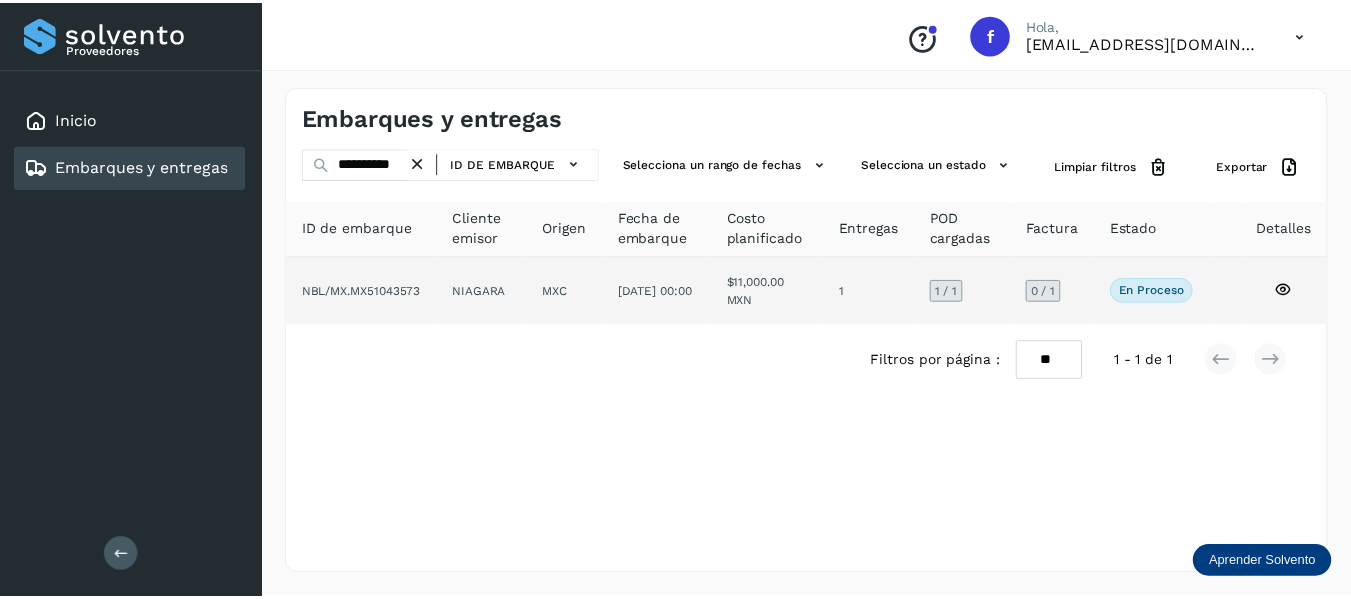 scroll, scrollTop: 0, scrollLeft: 0, axis: both 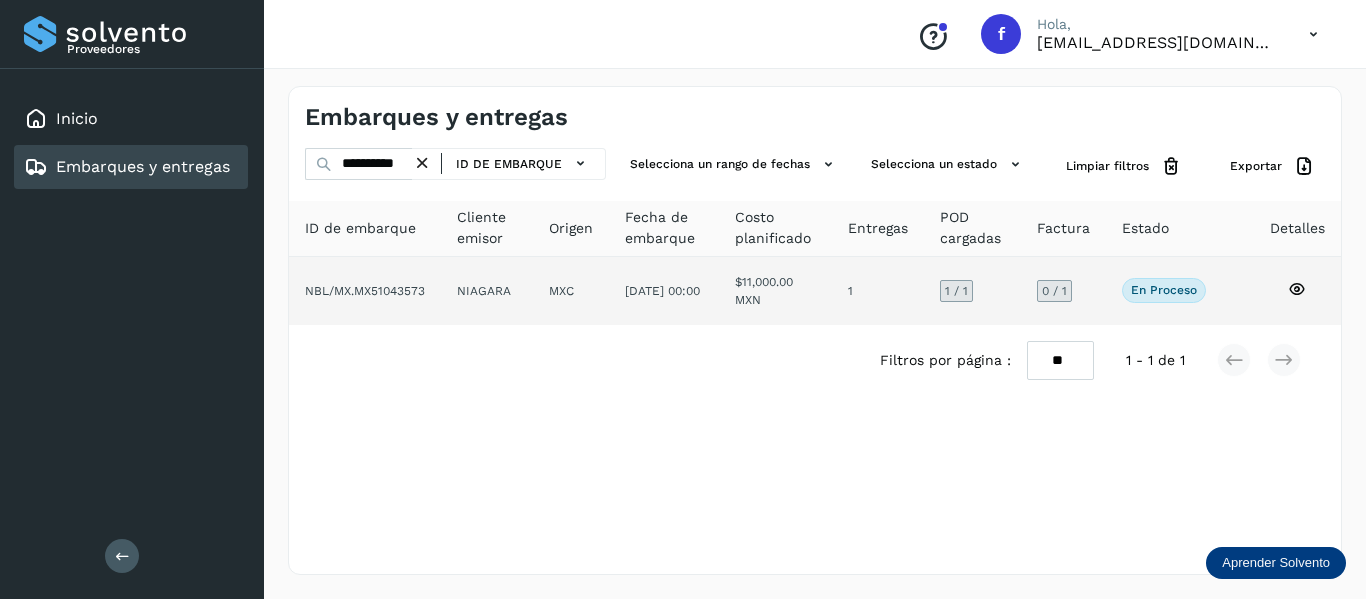 click 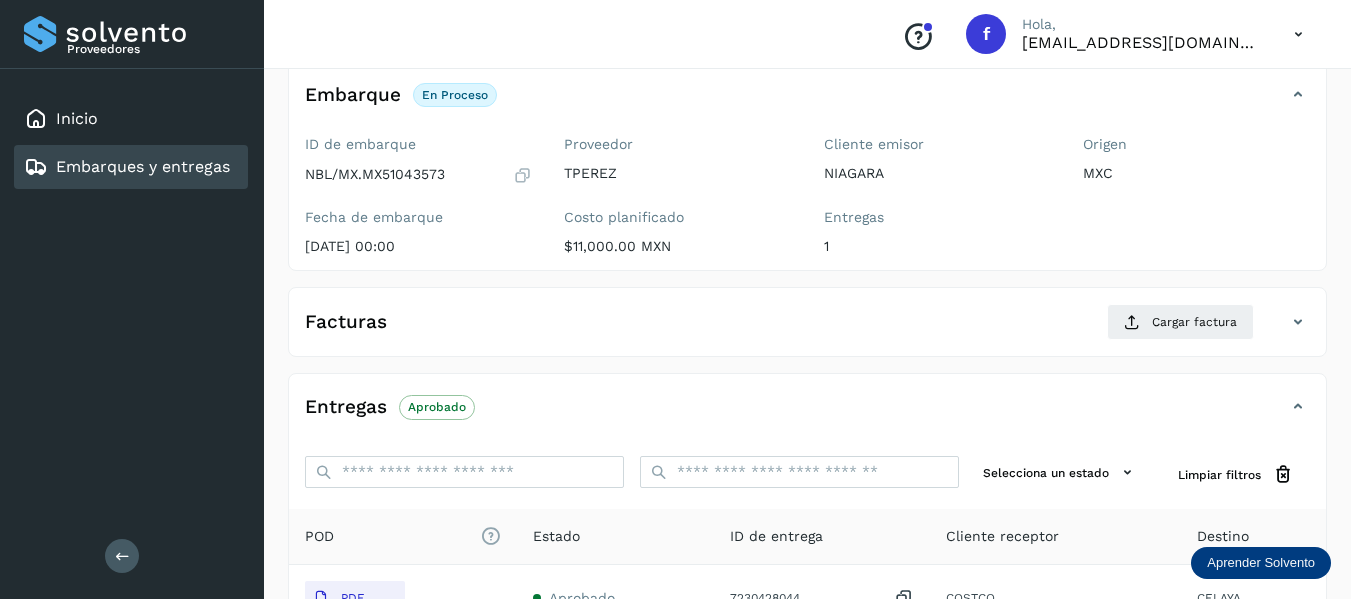 scroll, scrollTop: 200, scrollLeft: 0, axis: vertical 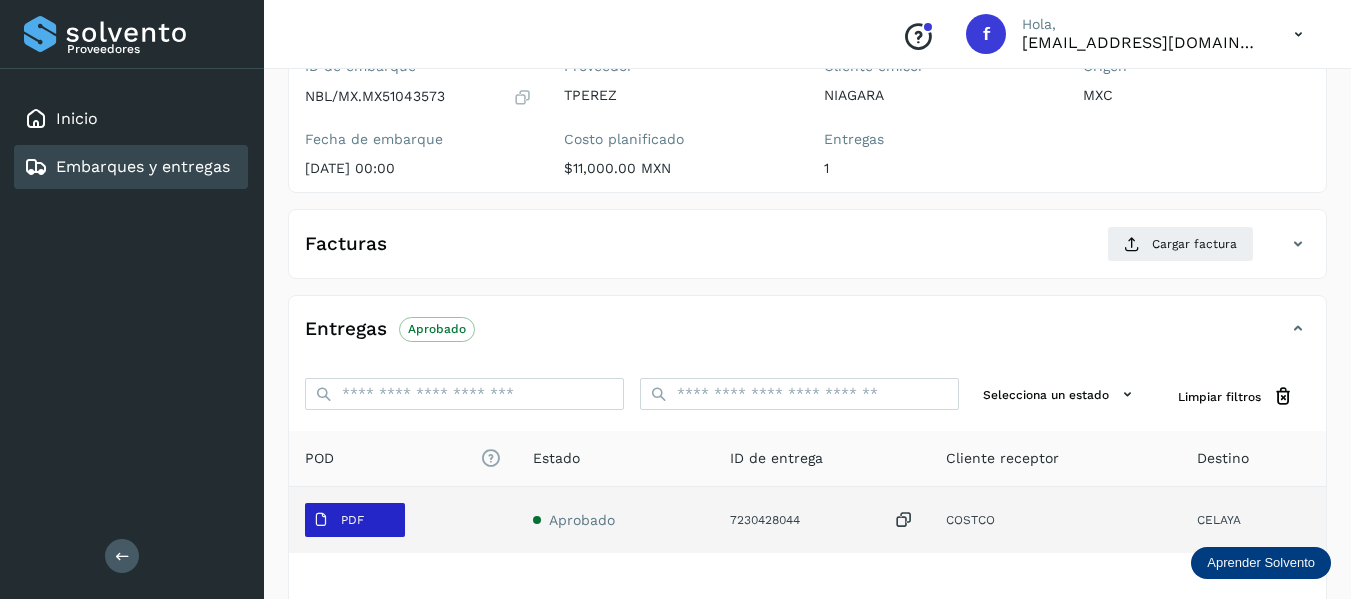 click on "PDF" at bounding box center (352, 520) 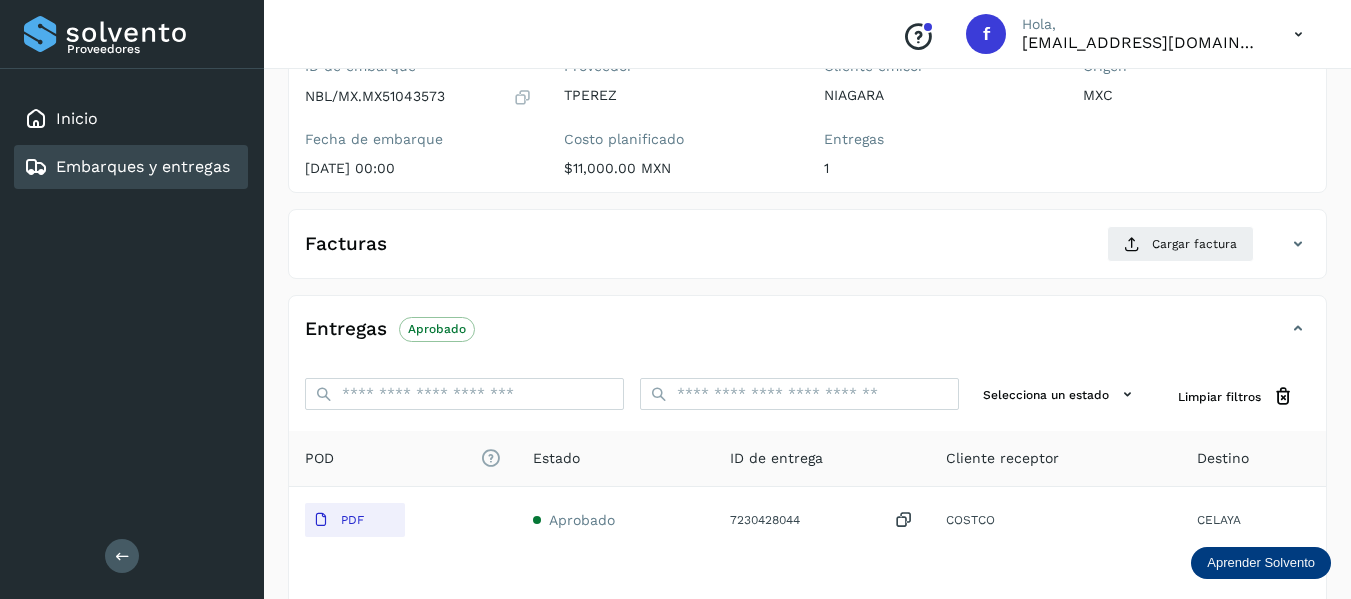 type 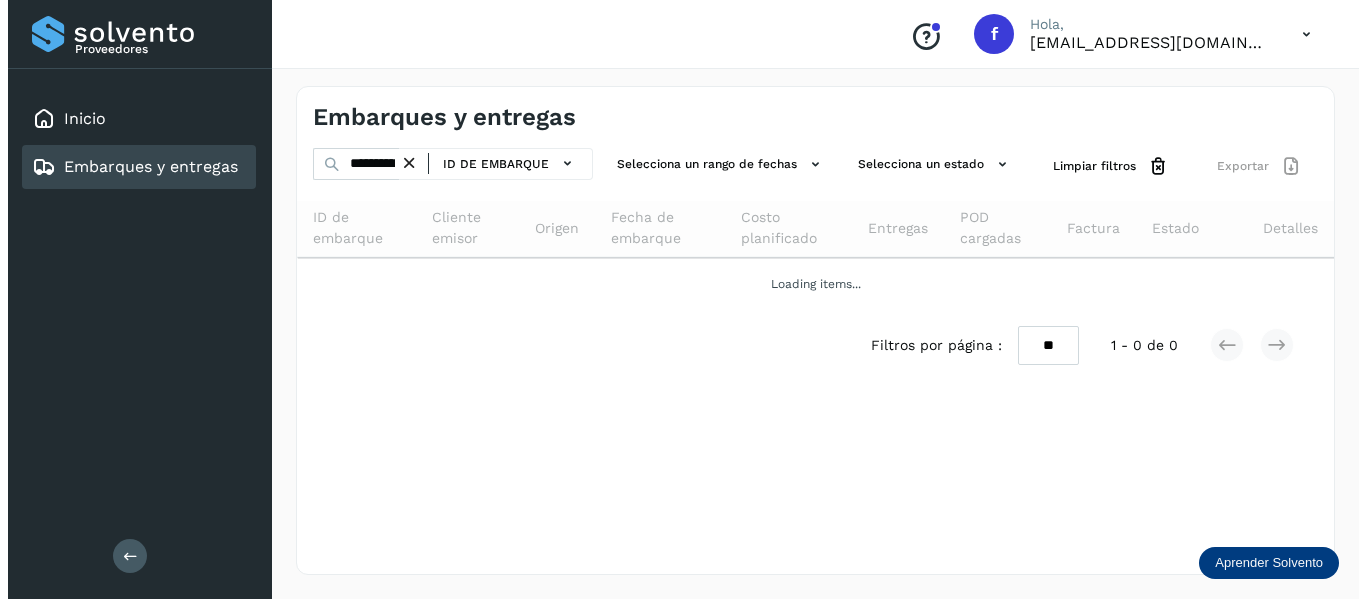 scroll, scrollTop: 0, scrollLeft: 0, axis: both 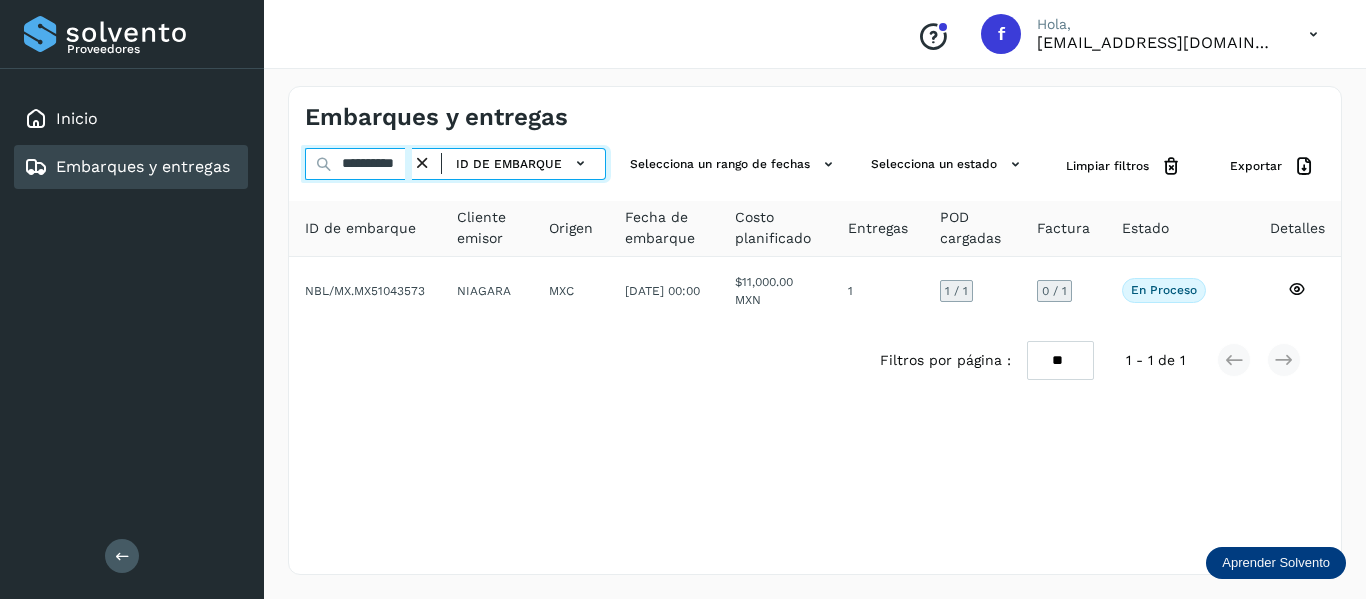 drag, startPoint x: 339, startPoint y: 169, endPoint x: 538, endPoint y: 181, distance: 199.36148 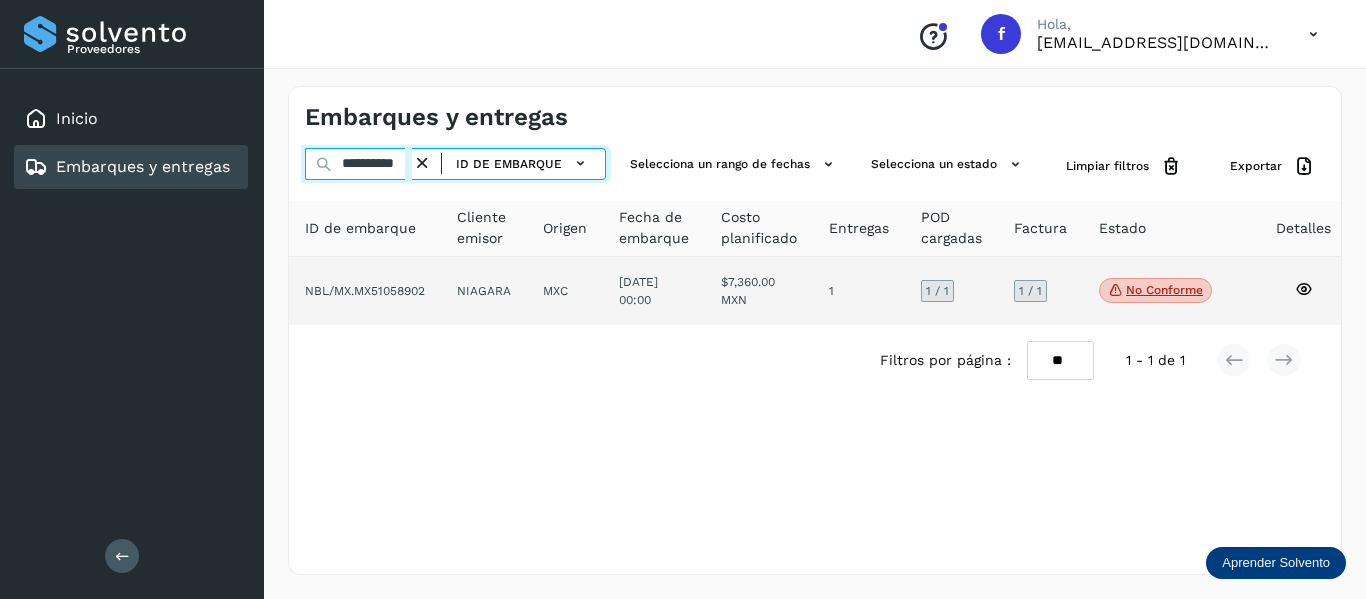type on "**********" 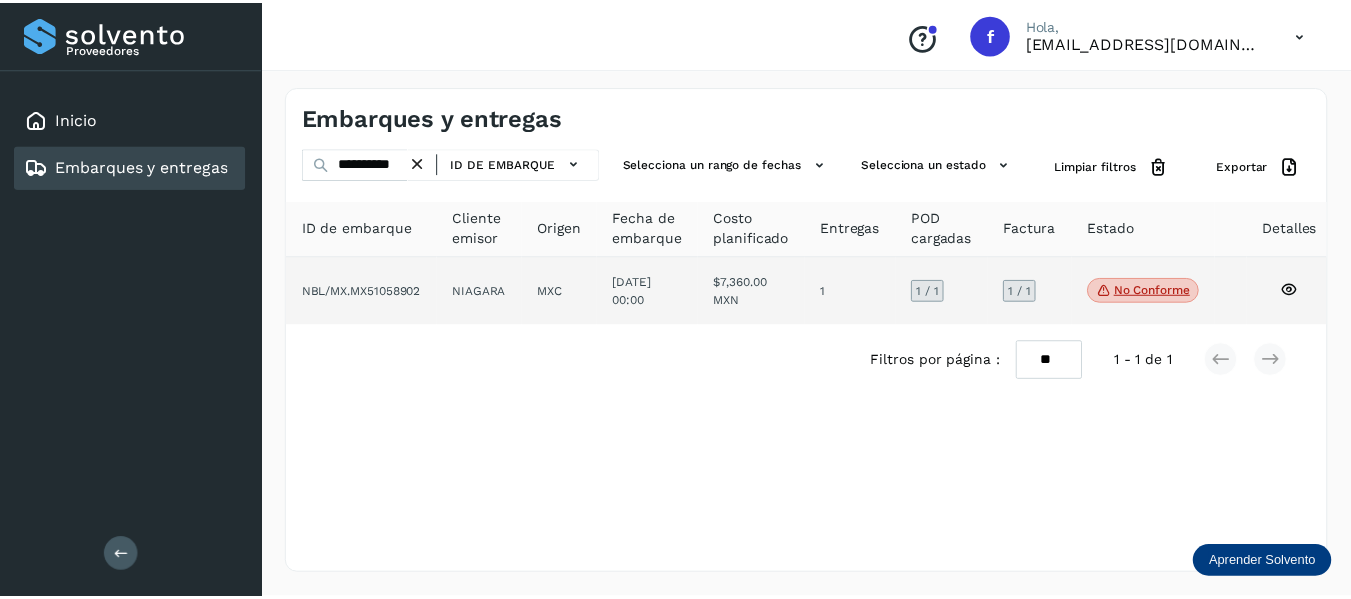 scroll, scrollTop: 0, scrollLeft: 0, axis: both 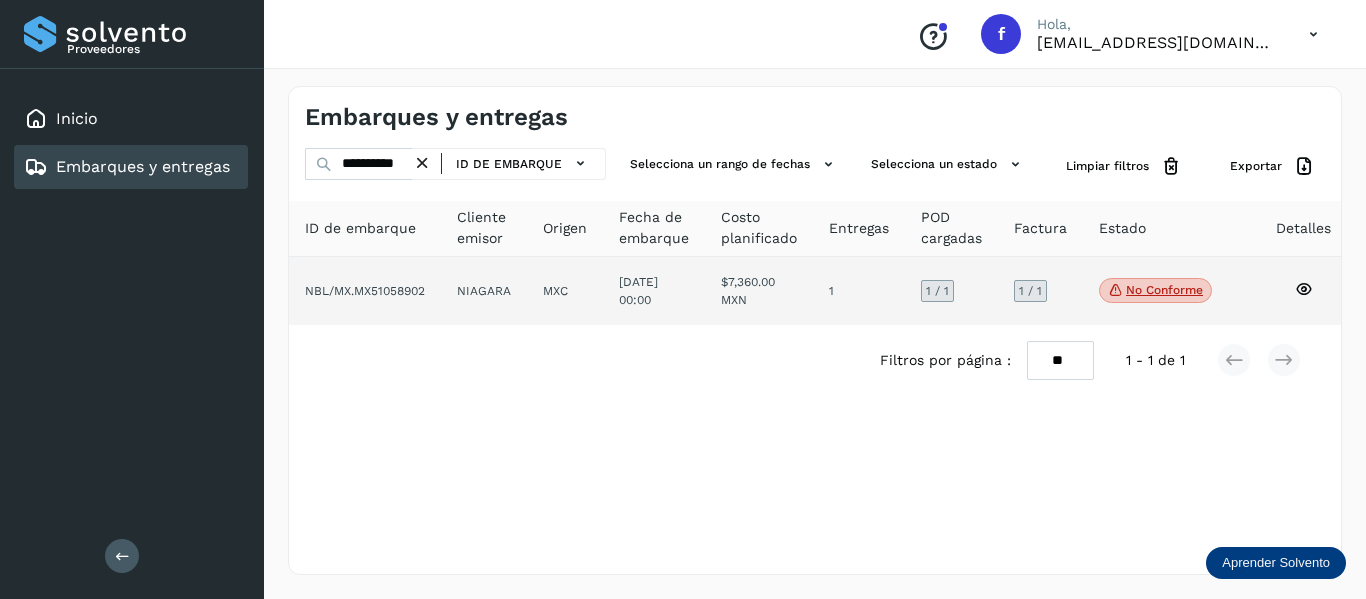 click 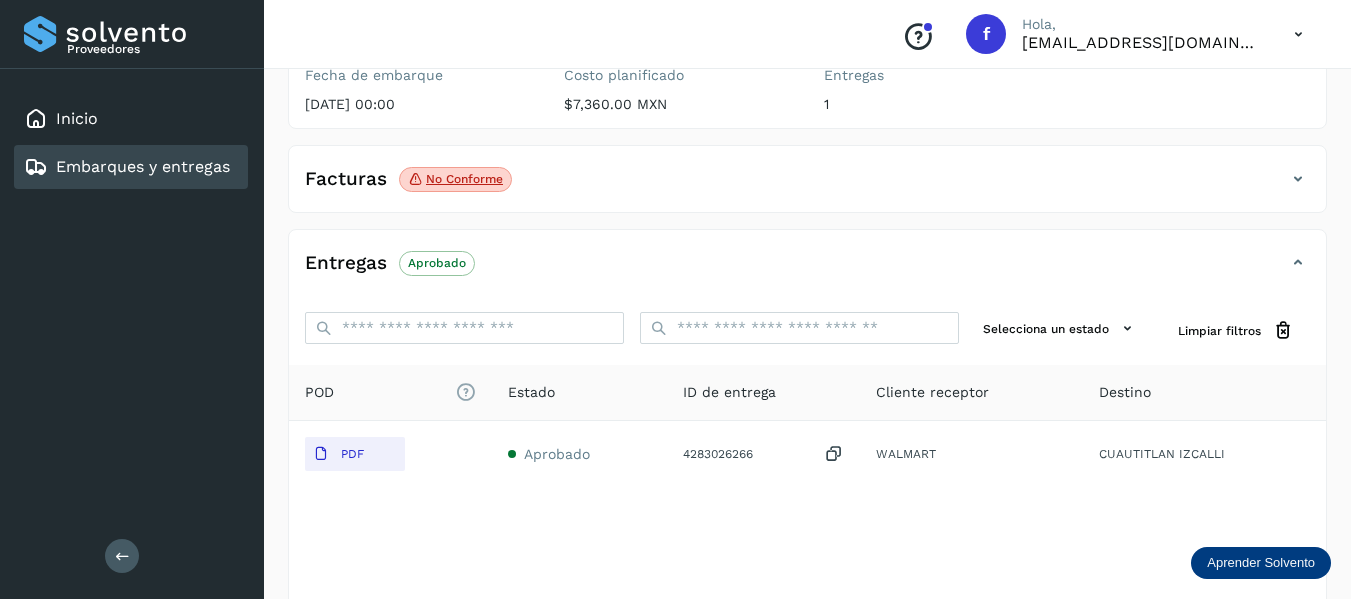 scroll, scrollTop: 348, scrollLeft: 0, axis: vertical 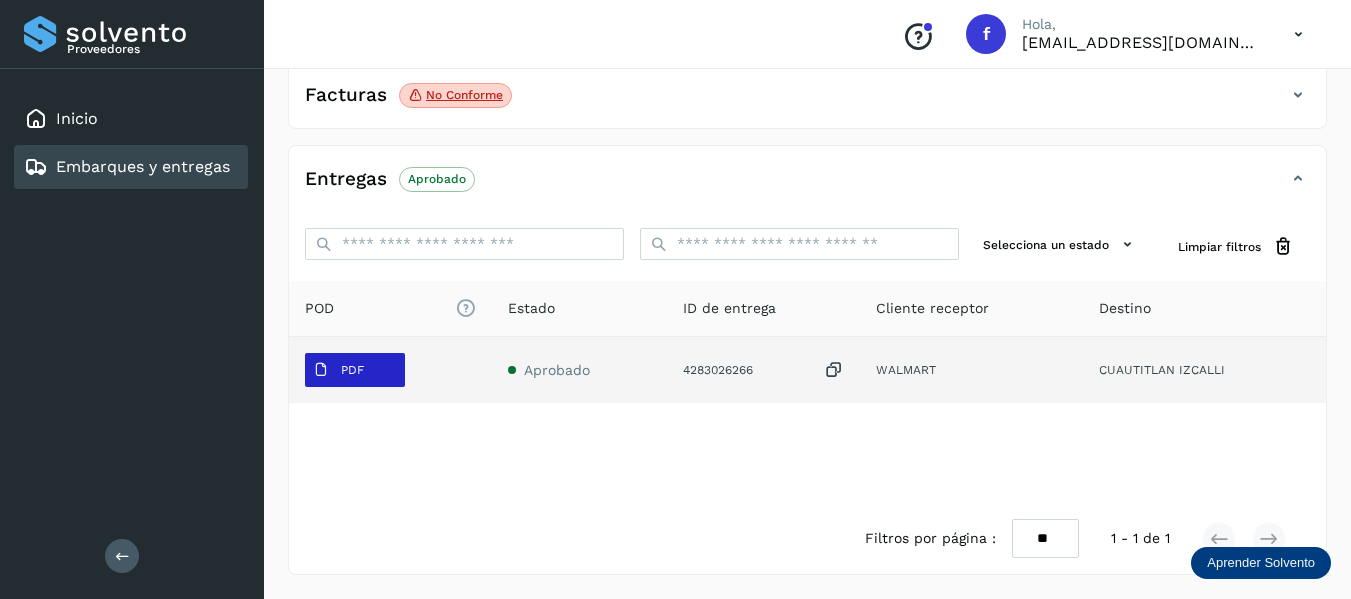 click on "PDF" at bounding box center [338, 370] 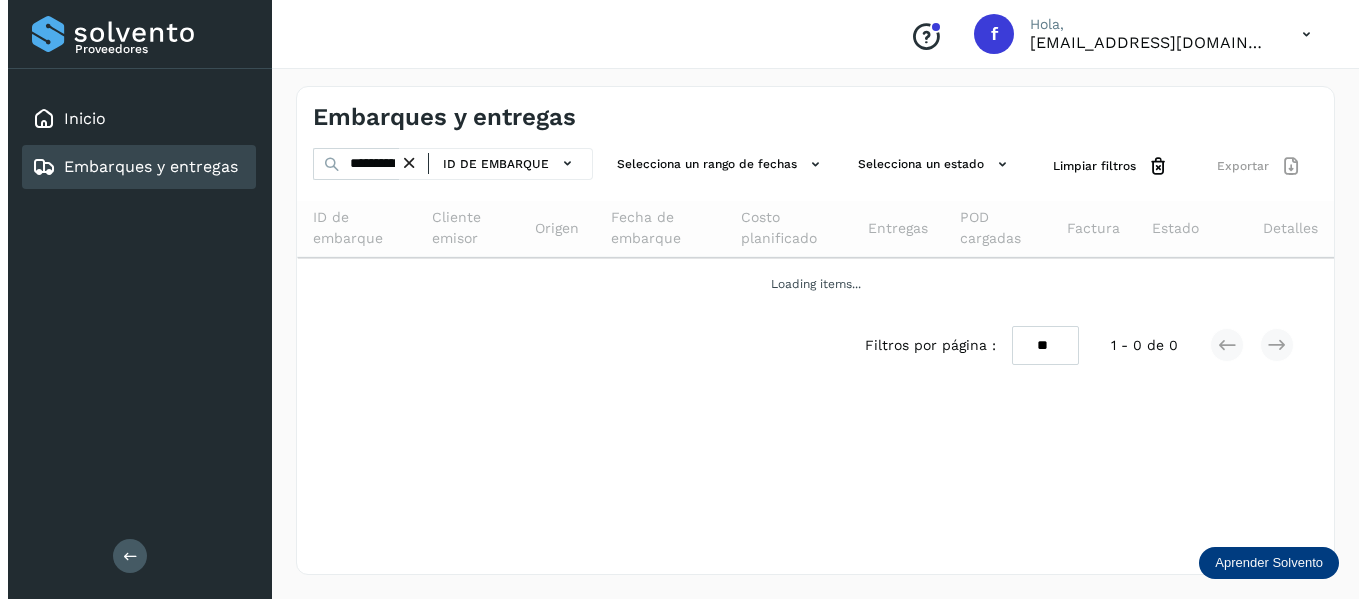 scroll, scrollTop: 0, scrollLeft: 0, axis: both 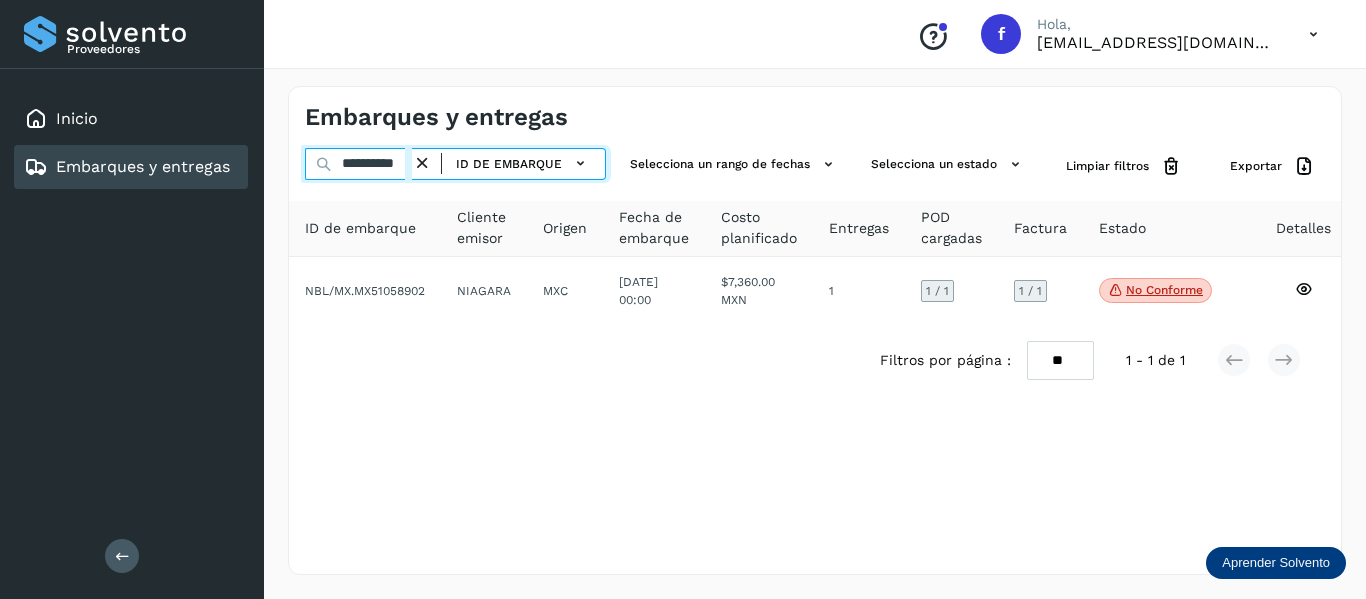 drag, startPoint x: 340, startPoint y: 166, endPoint x: 578, endPoint y: 184, distance: 238.6797 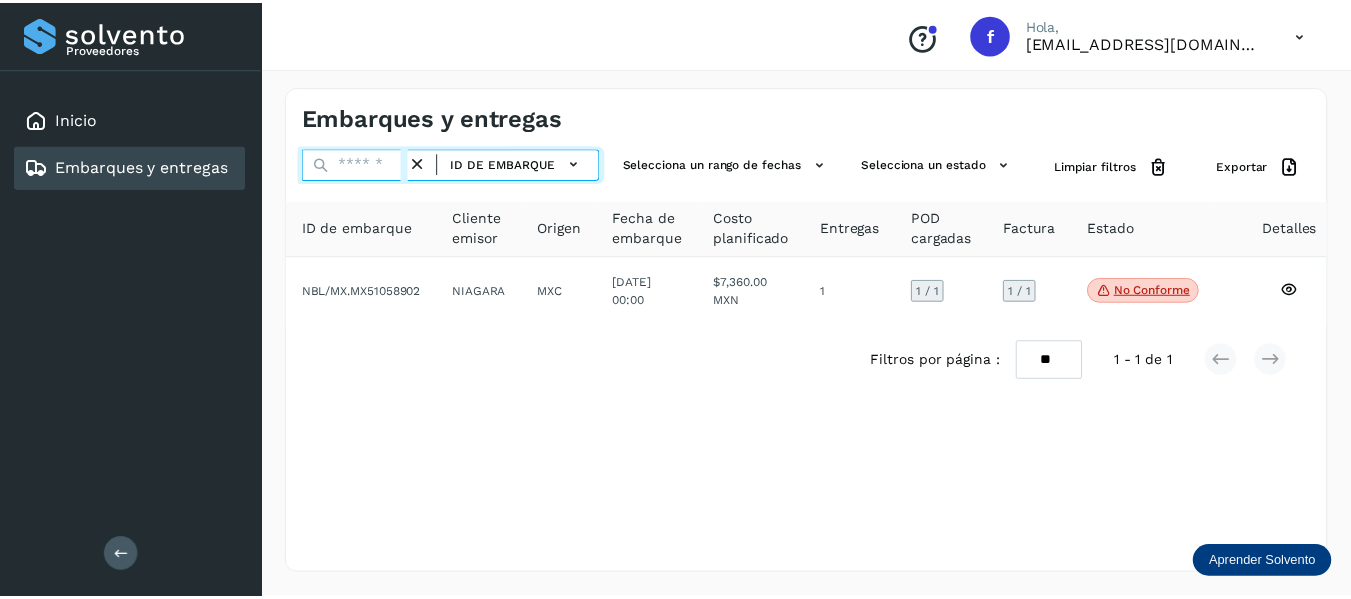 scroll, scrollTop: 0, scrollLeft: 0, axis: both 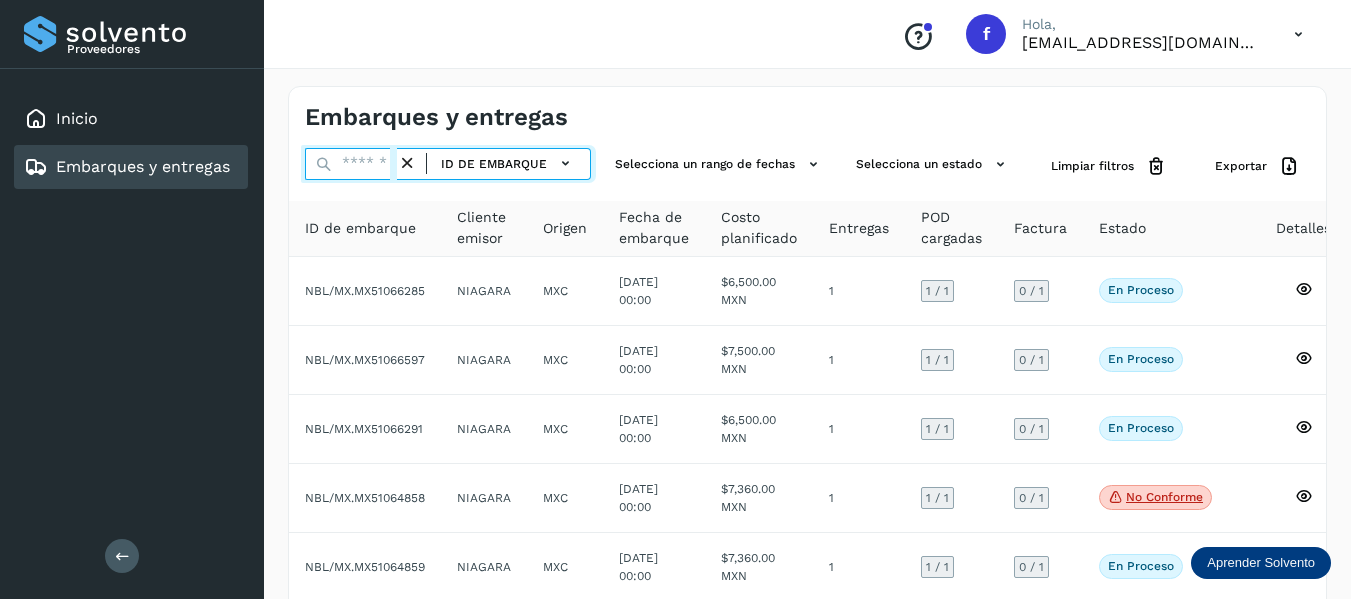 paste on "**********" 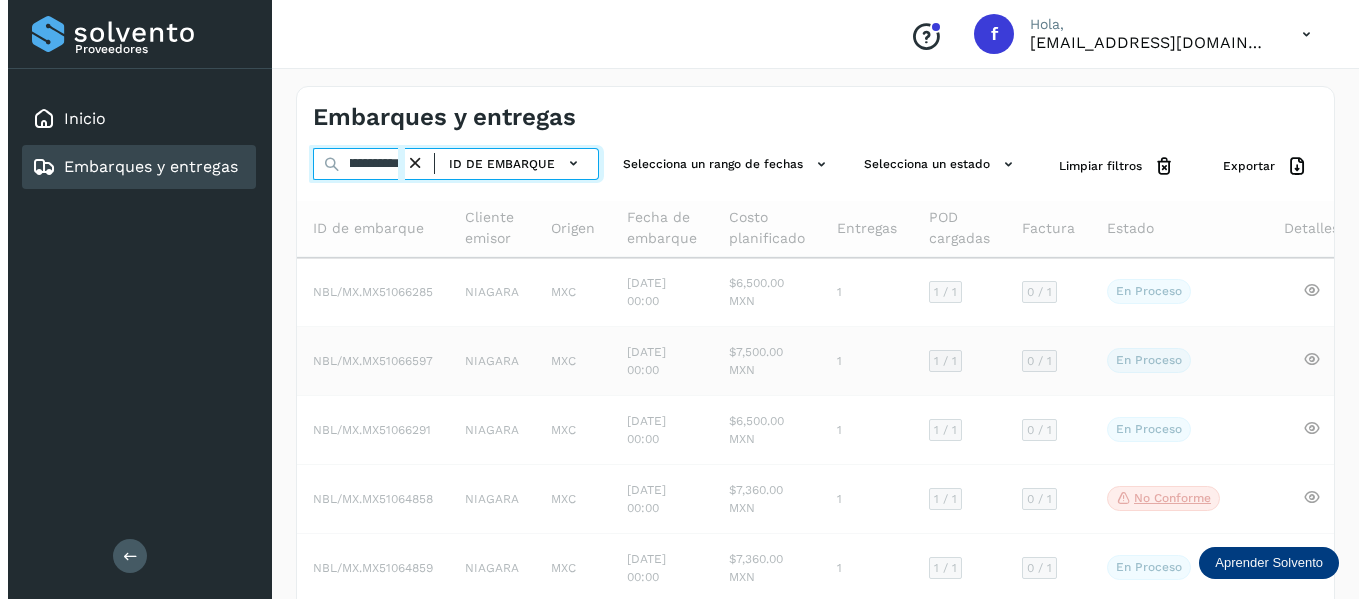 scroll, scrollTop: 0, scrollLeft: 70, axis: horizontal 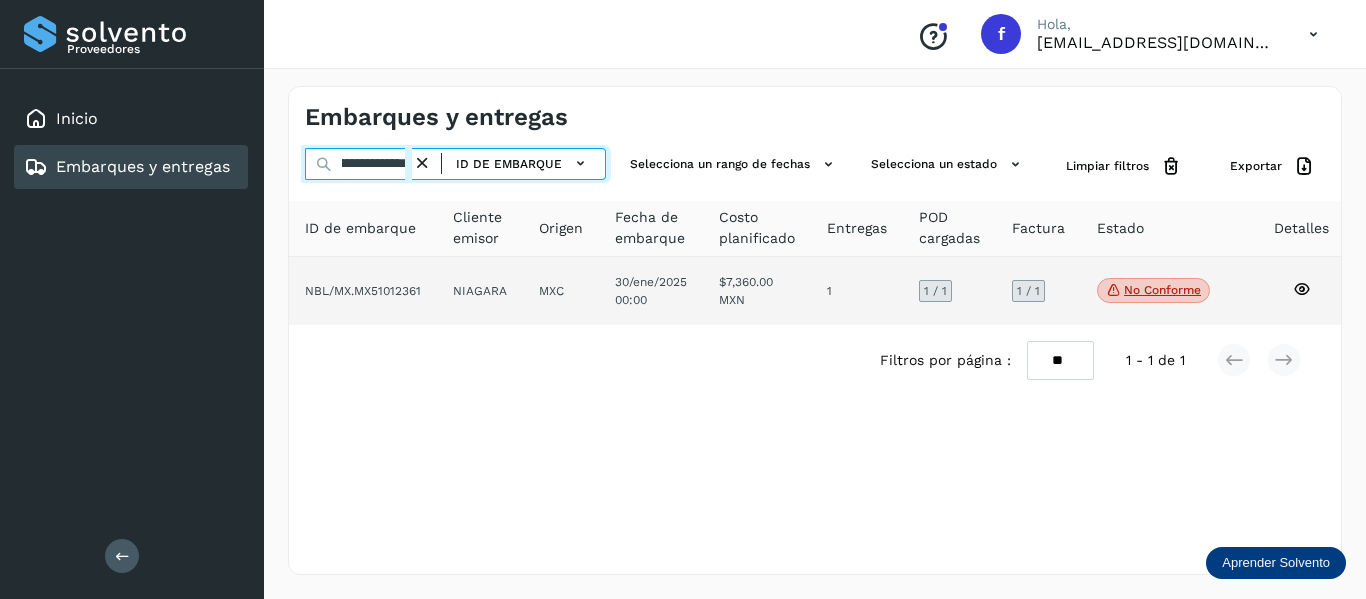 type on "**********" 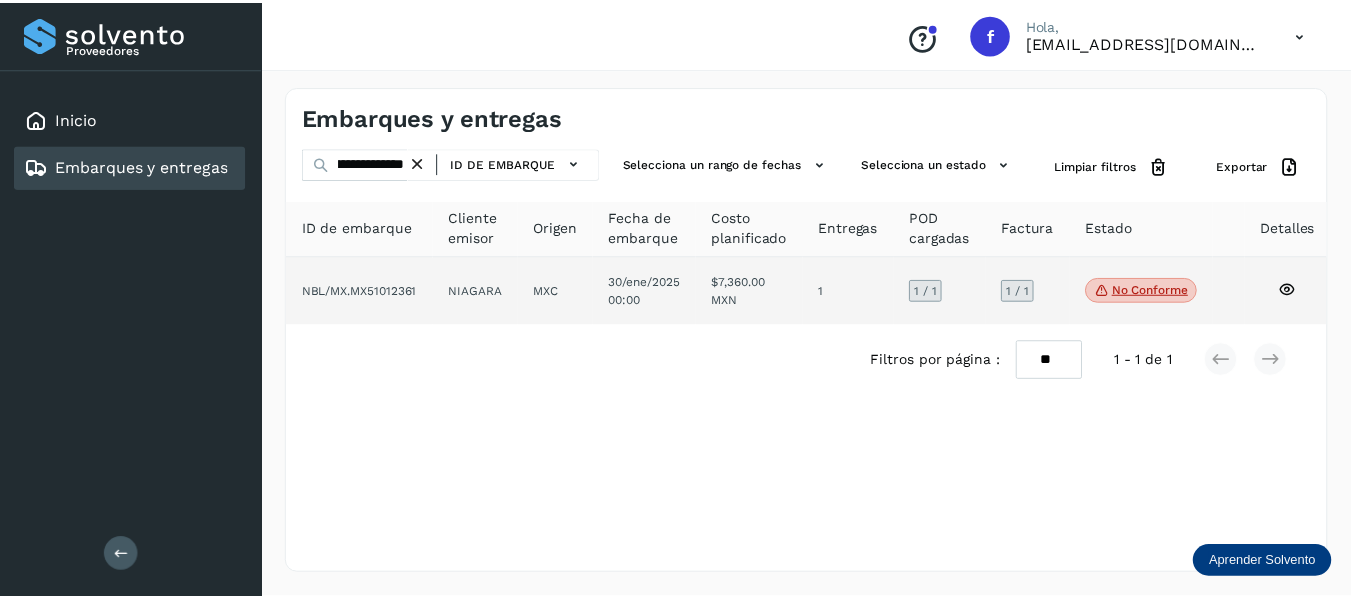 scroll, scrollTop: 0, scrollLeft: 0, axis: both 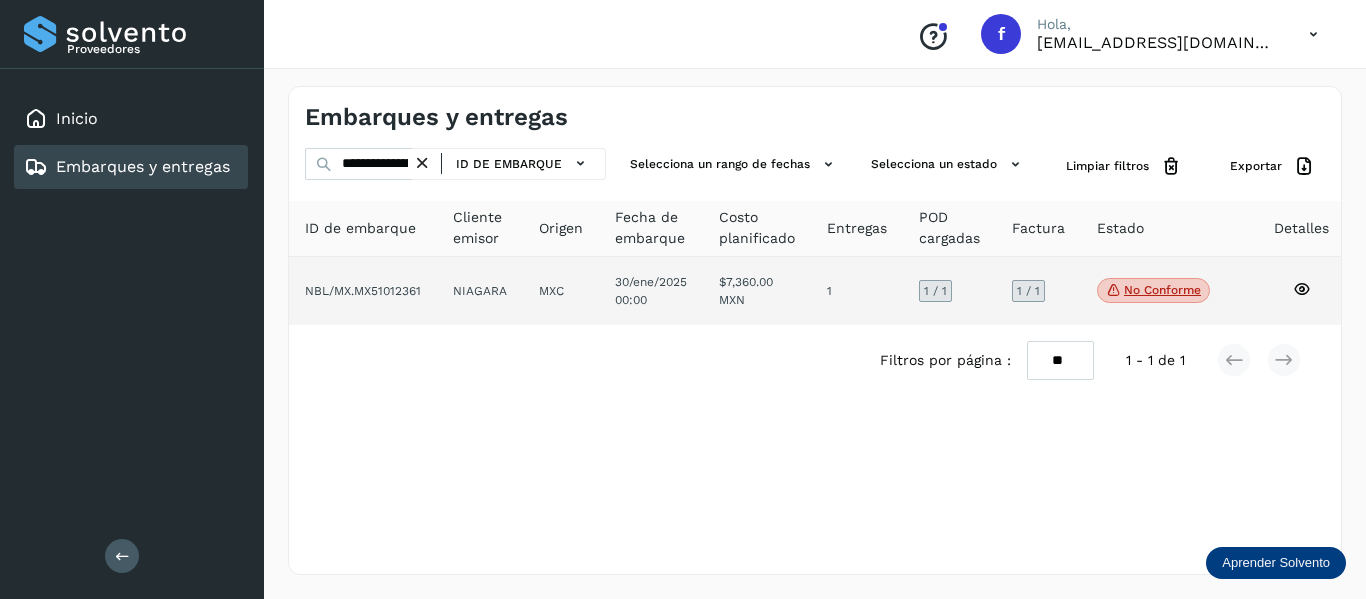 click 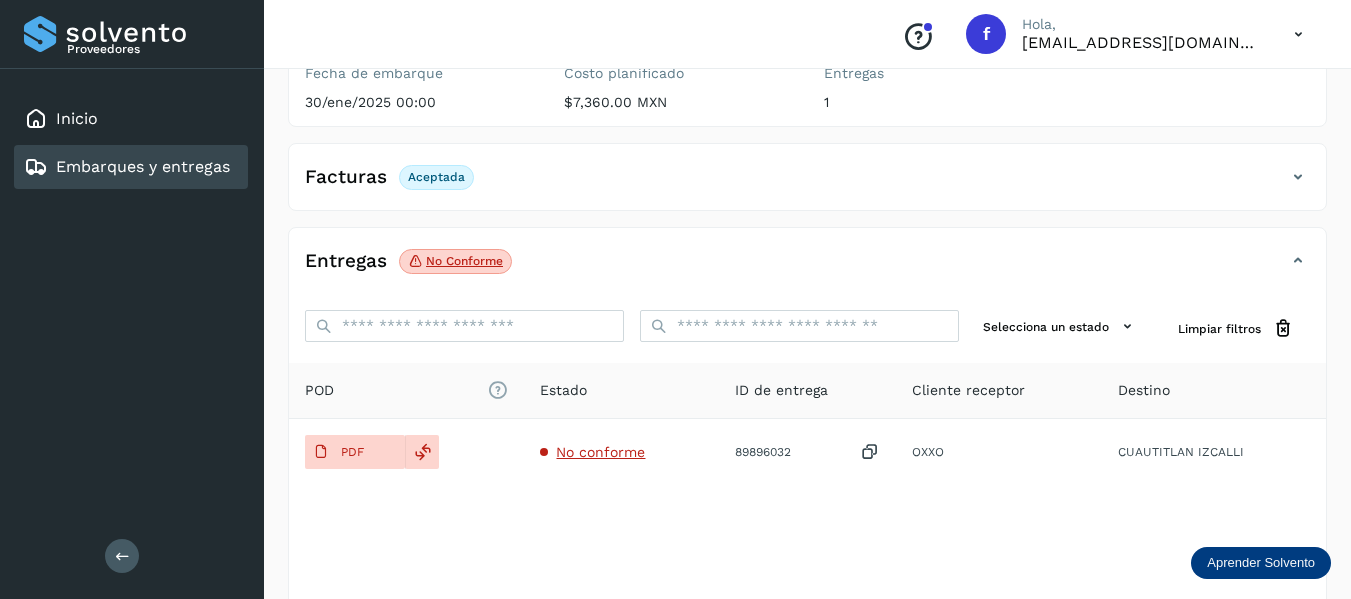 scroll, scrollTop: 300, scrollLeft: 0, axis: vertical 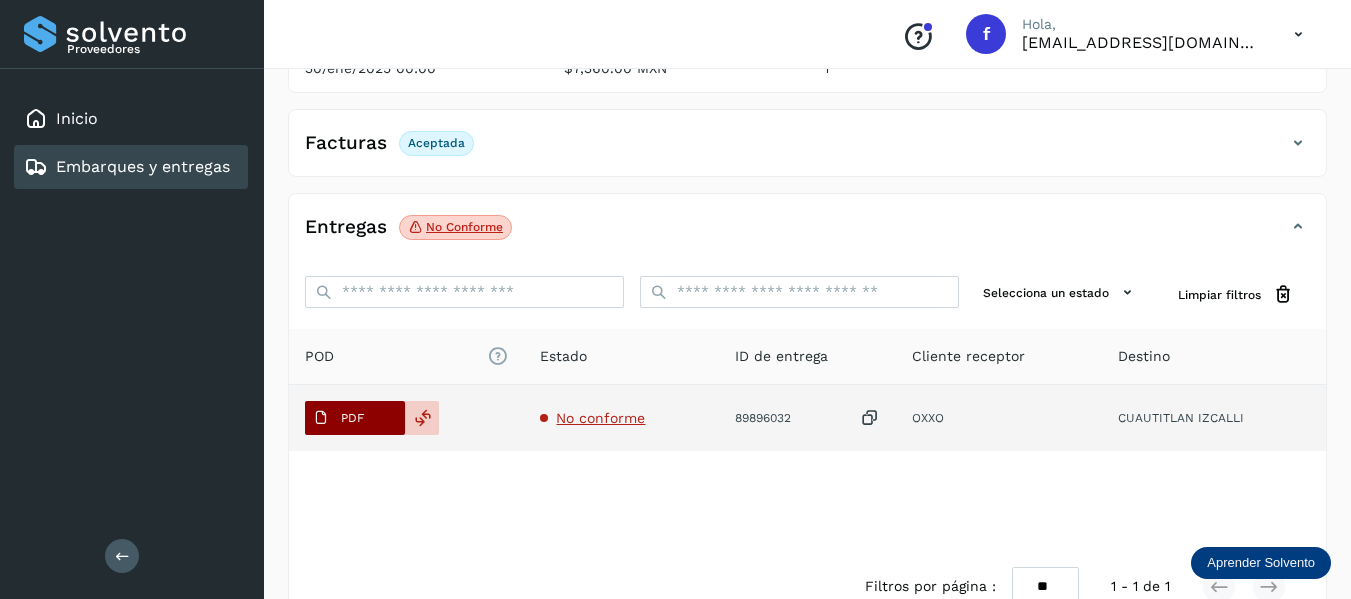 click on "PDF" at bounding box center [352, 418] 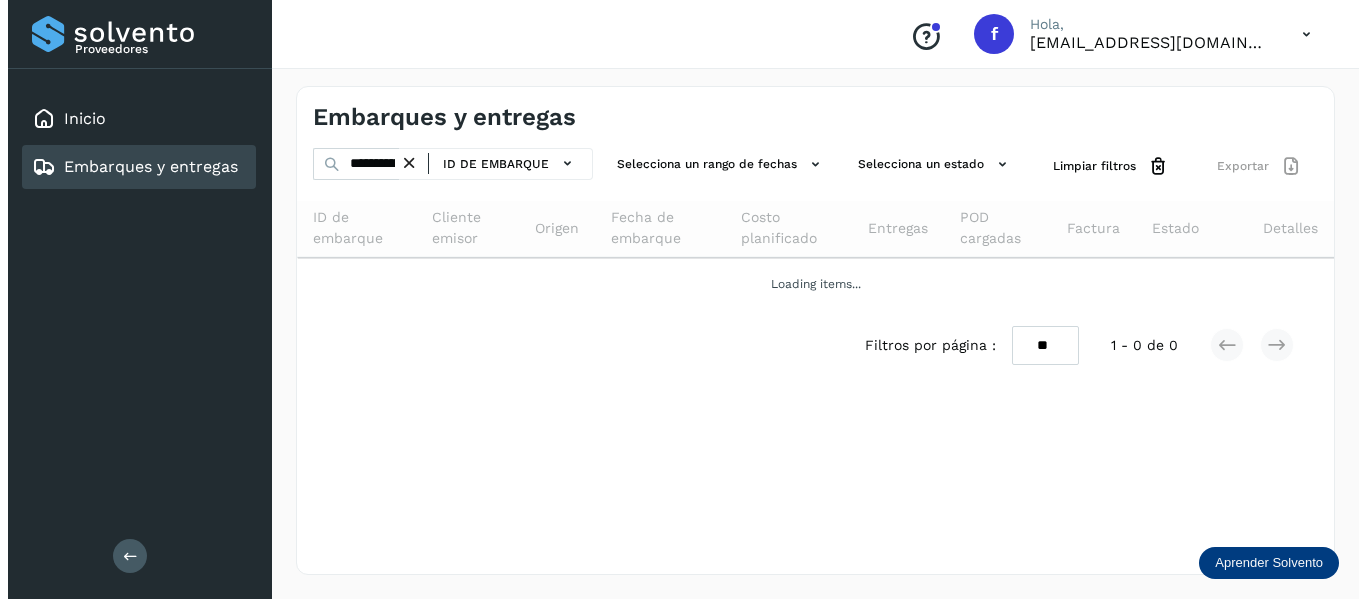 scroll, scrollTop: 0, scrollLeft: 0, axis: both 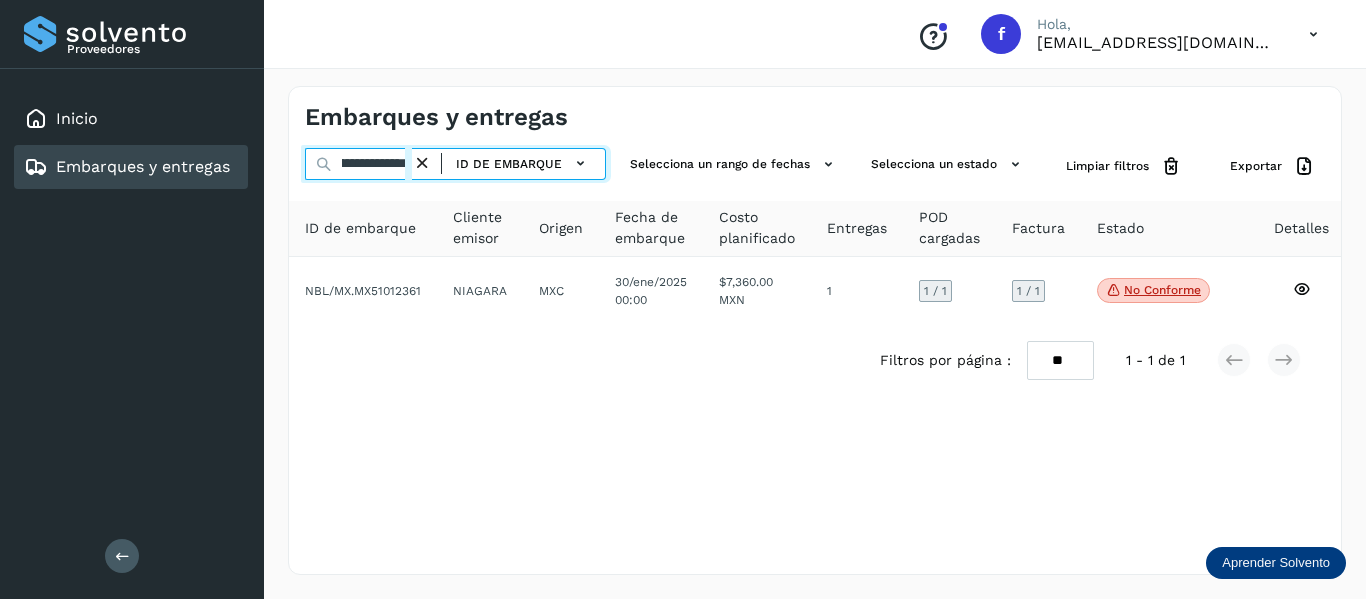 drag, startPoint x: 336, startPoint y: 158, endPoint x: 619, endPoint y: 196, distance: 285.53983 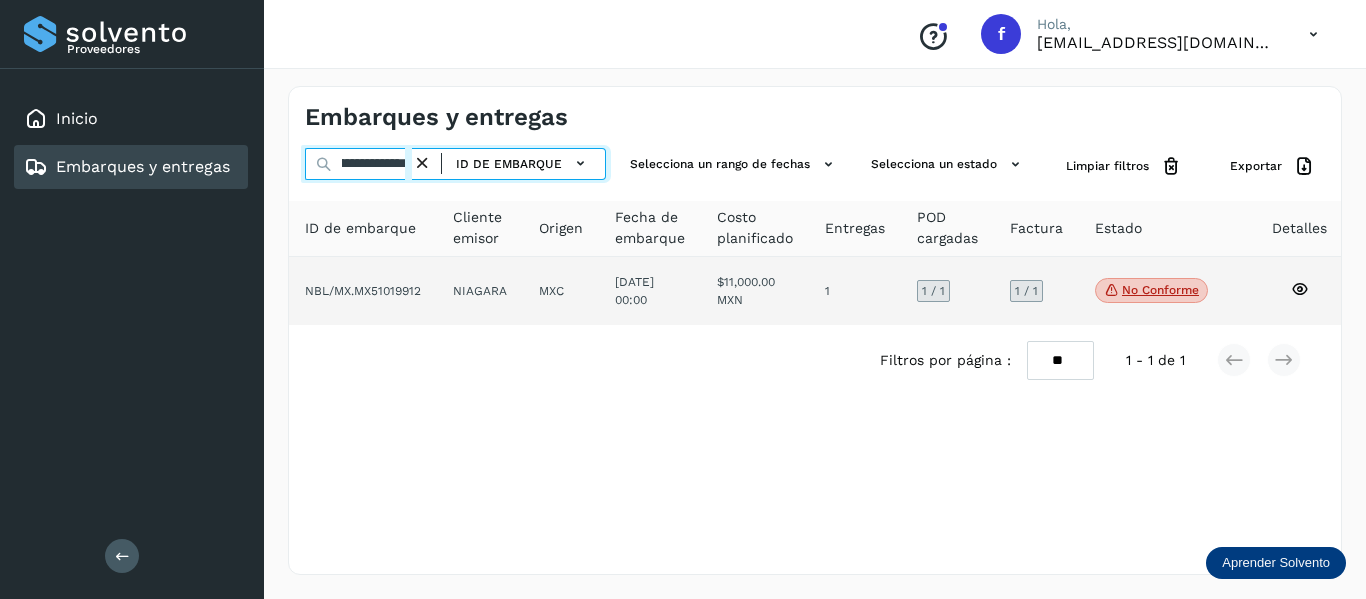 type on "**********" 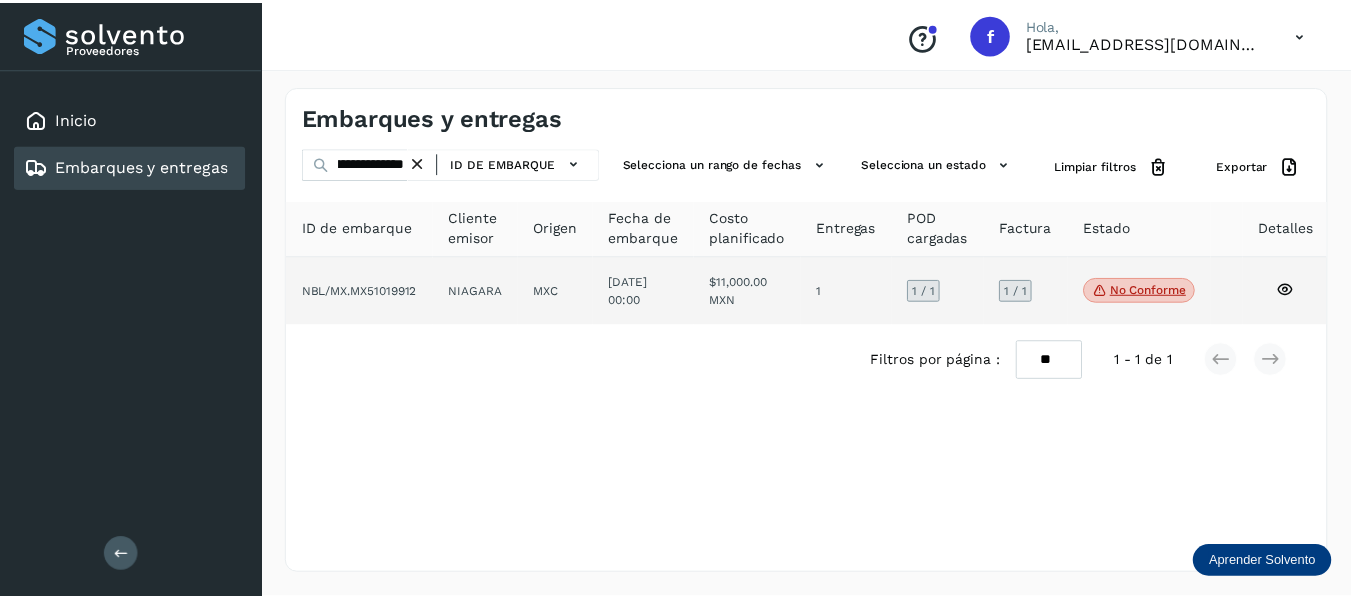 scroll, scrollTop: 0, scrollLeft: 0, axis: both 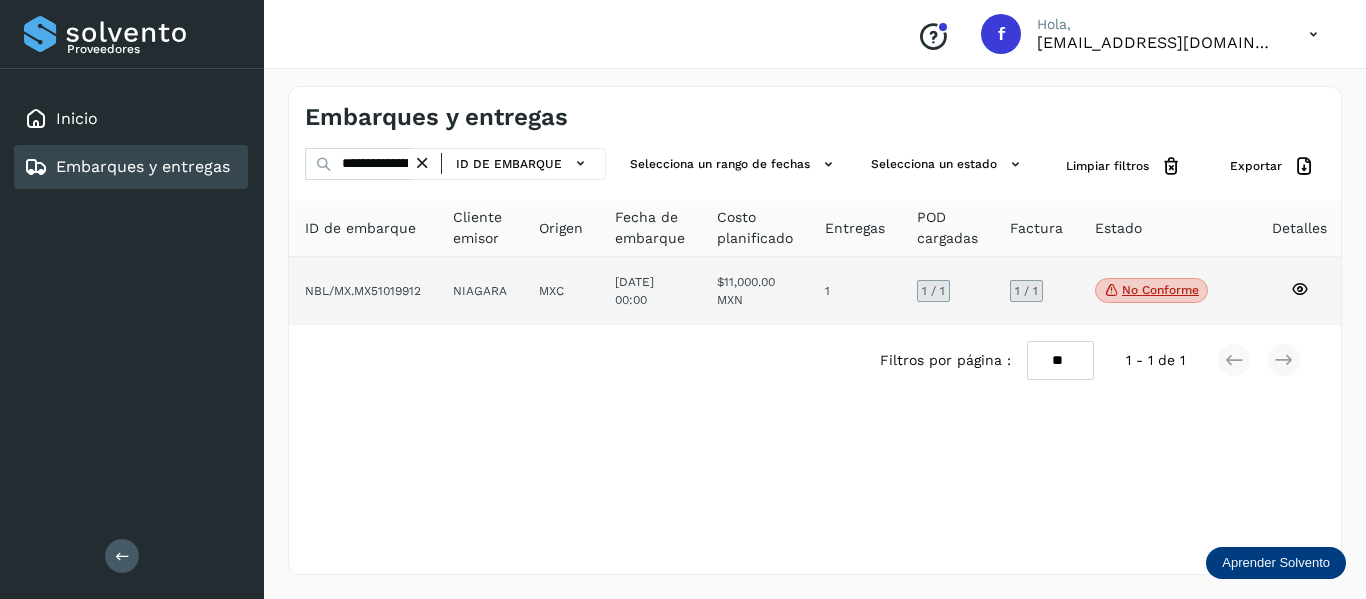 click 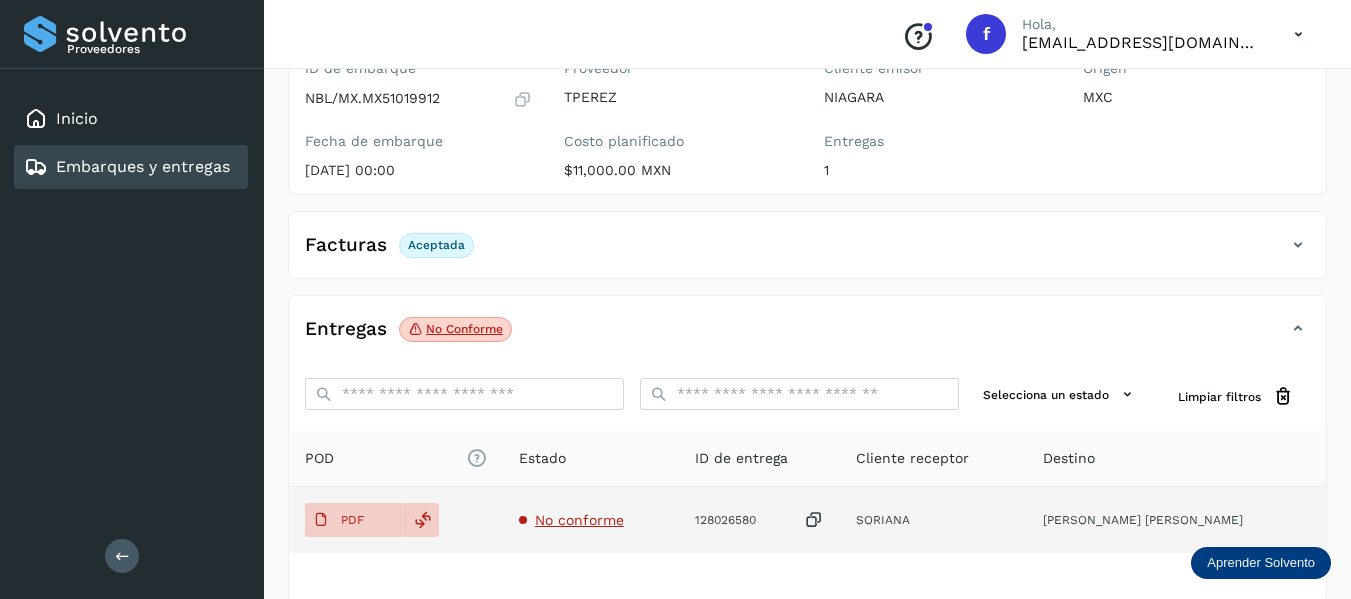 scroll, scrollTop: 200, scrollLeft: 0, axis: vertical 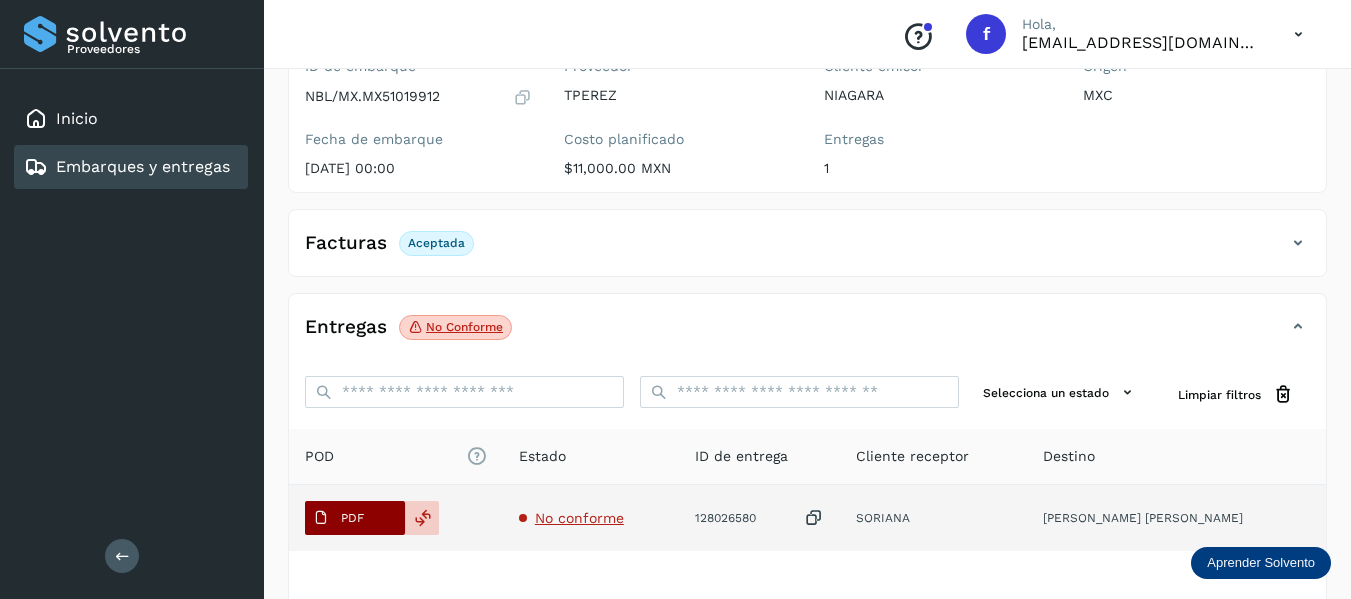 click on "PDF" at bounding box center [352, 518] 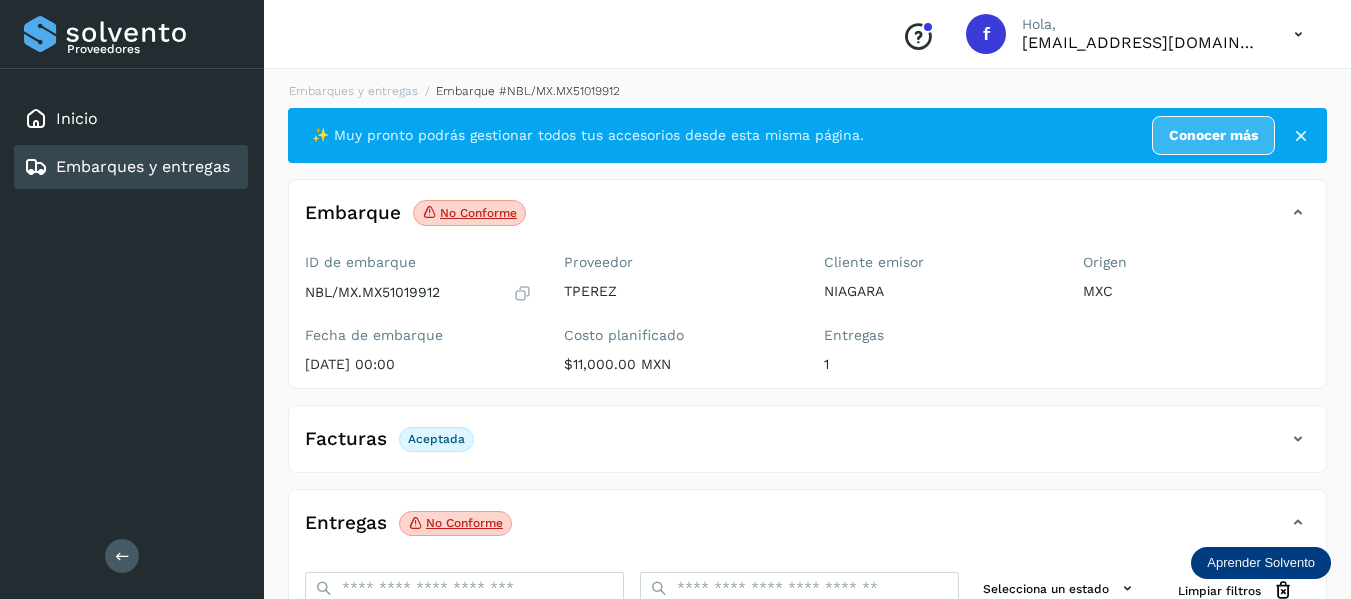 scroll, scrollTop: 0, scrollLeft: 0, axis: both 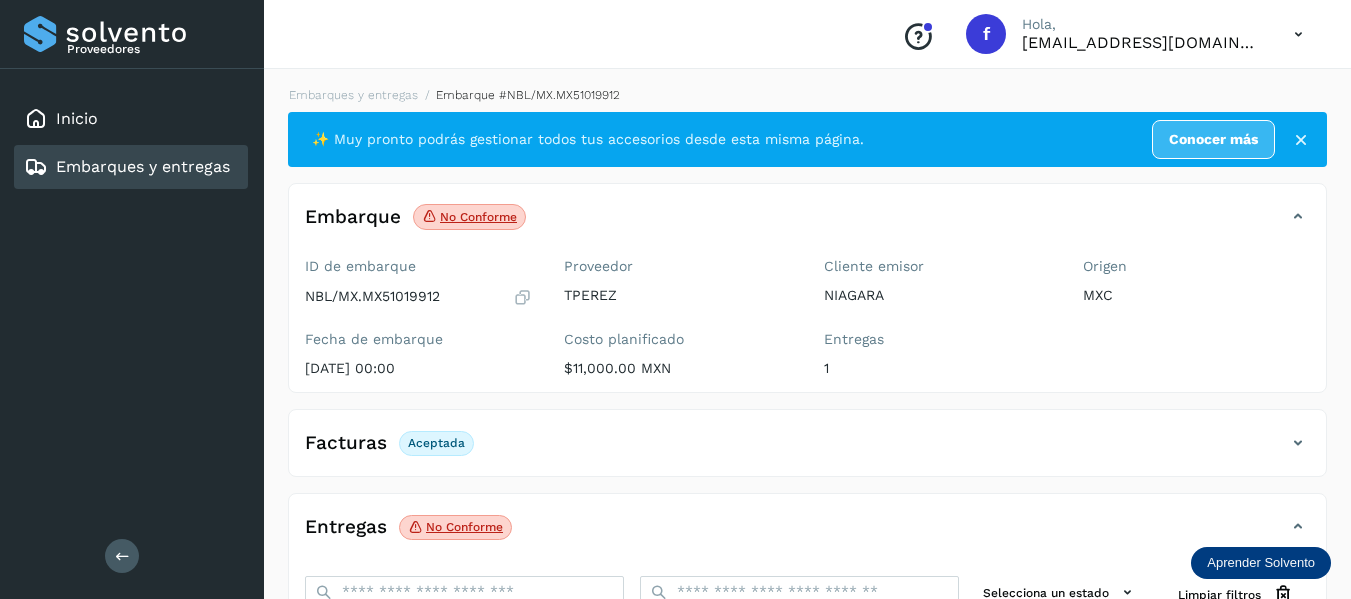 click at bounding box center (522, 297) 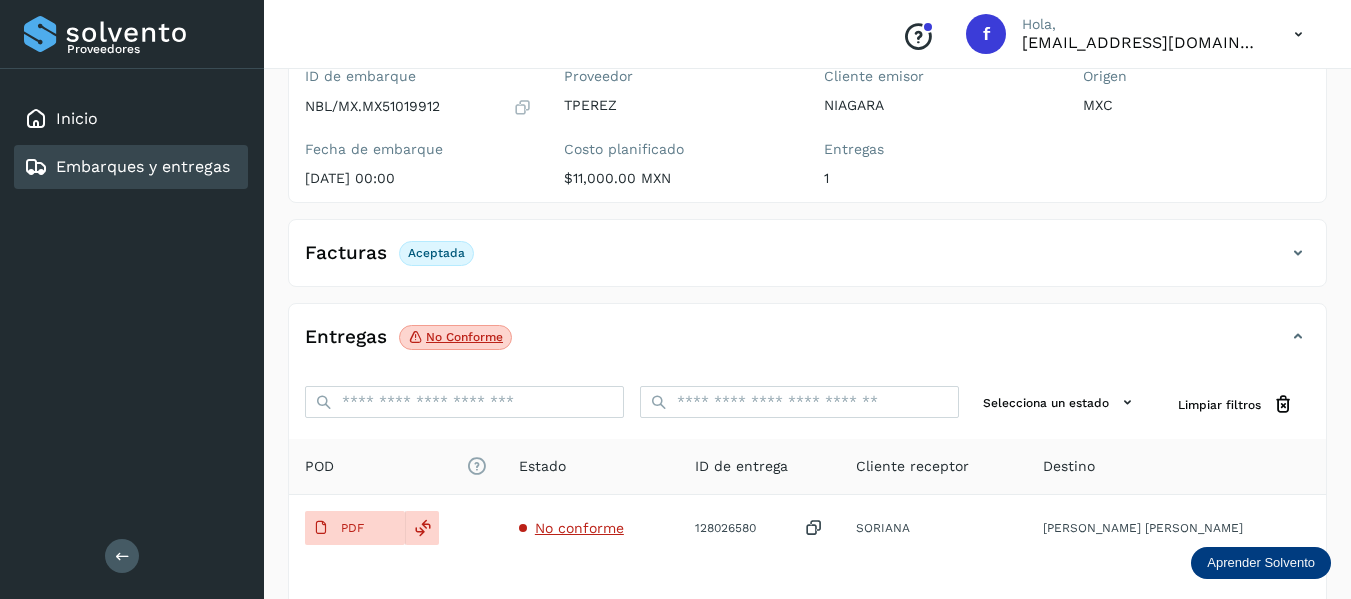 scroll, scrollTop: 348, scrollLeft: 0, axis: vertical 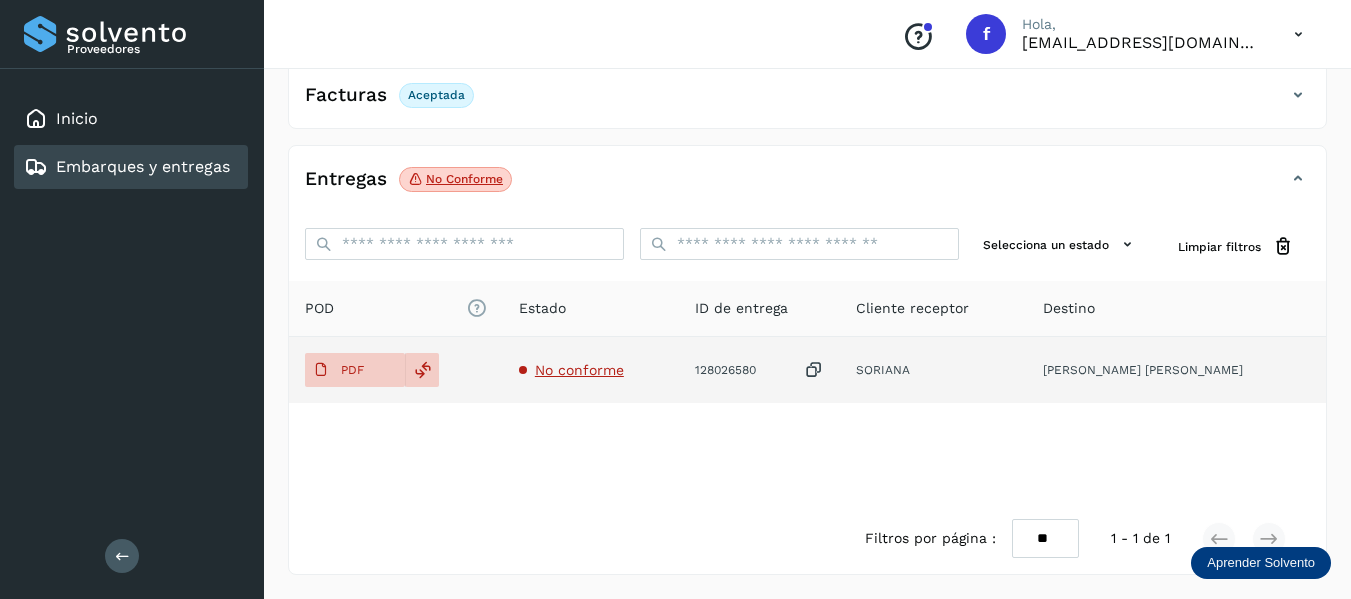 click at bounding box center (814, 370) 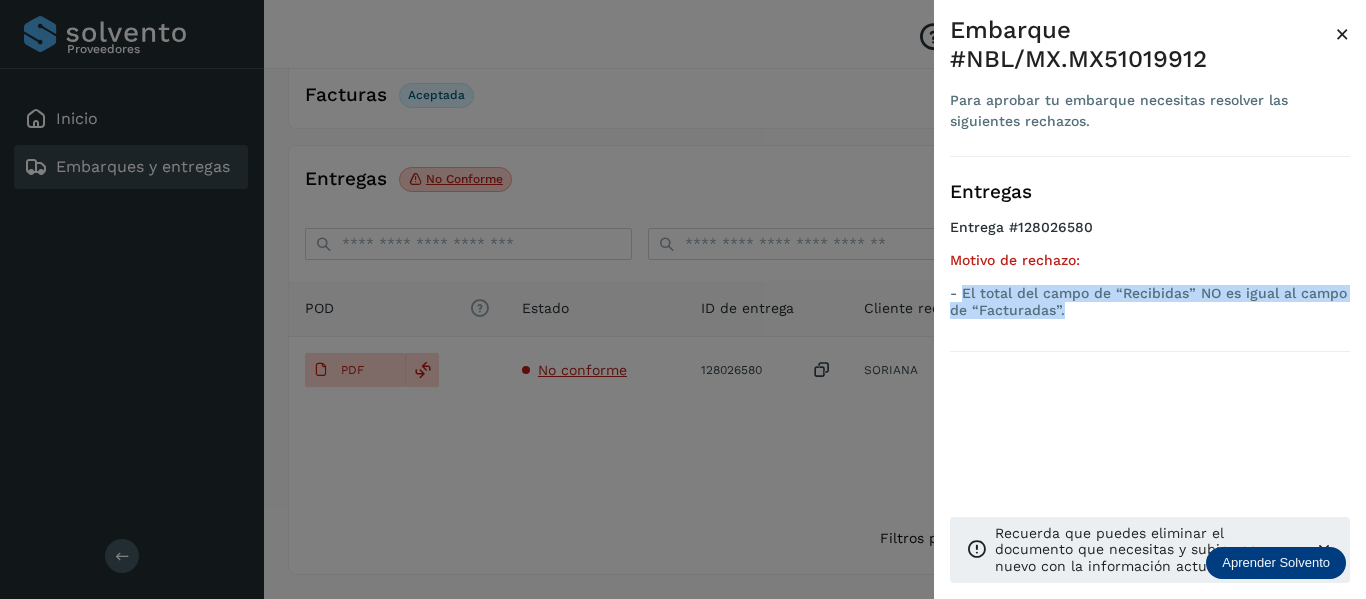 drag, startPoint x: 962, startPoint y: 263, endPoint x: 1099, endPoint y: 289, distance: 139.44533 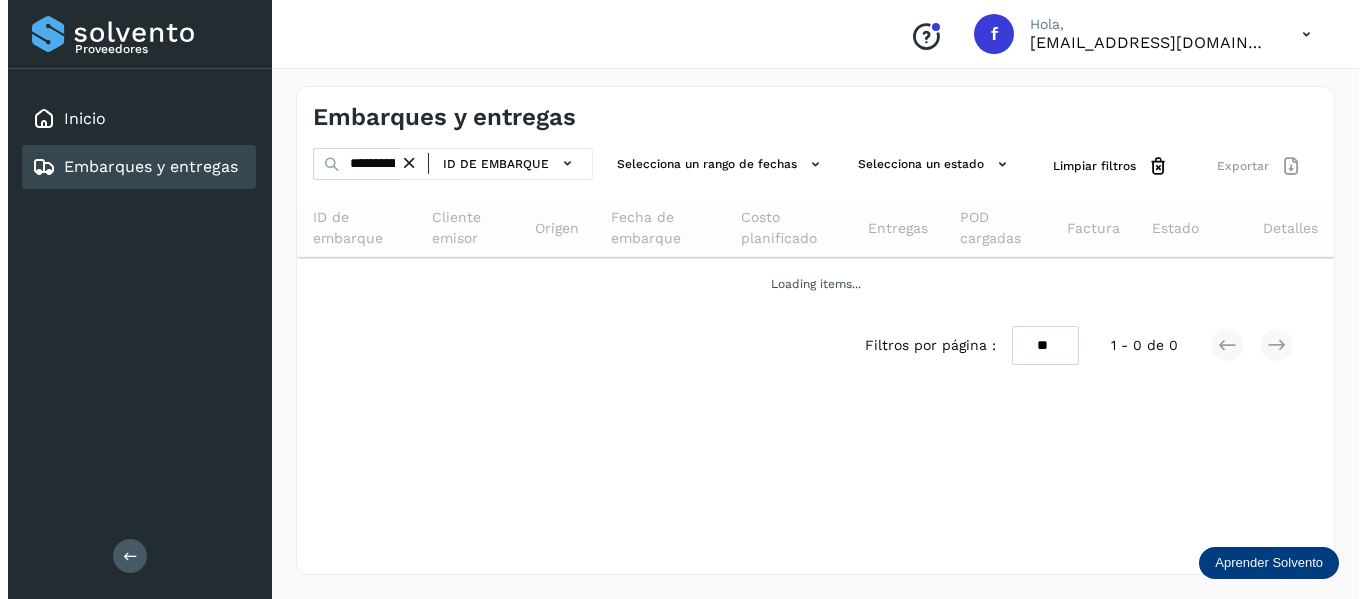 scroll, scrollTop: 0, scrollLeft: 0, axis: both 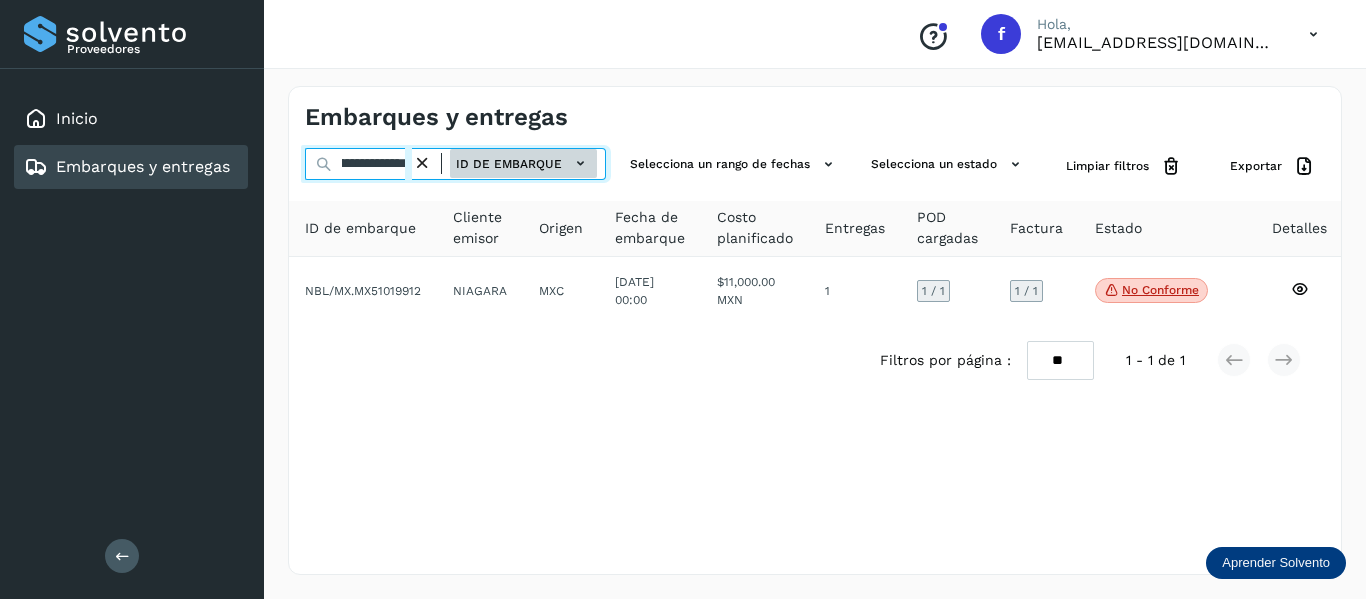 drag, startPoint x: 334, startPoint y: 153, endPoint x: 474, endPoint y: 161, distance: 140.22838 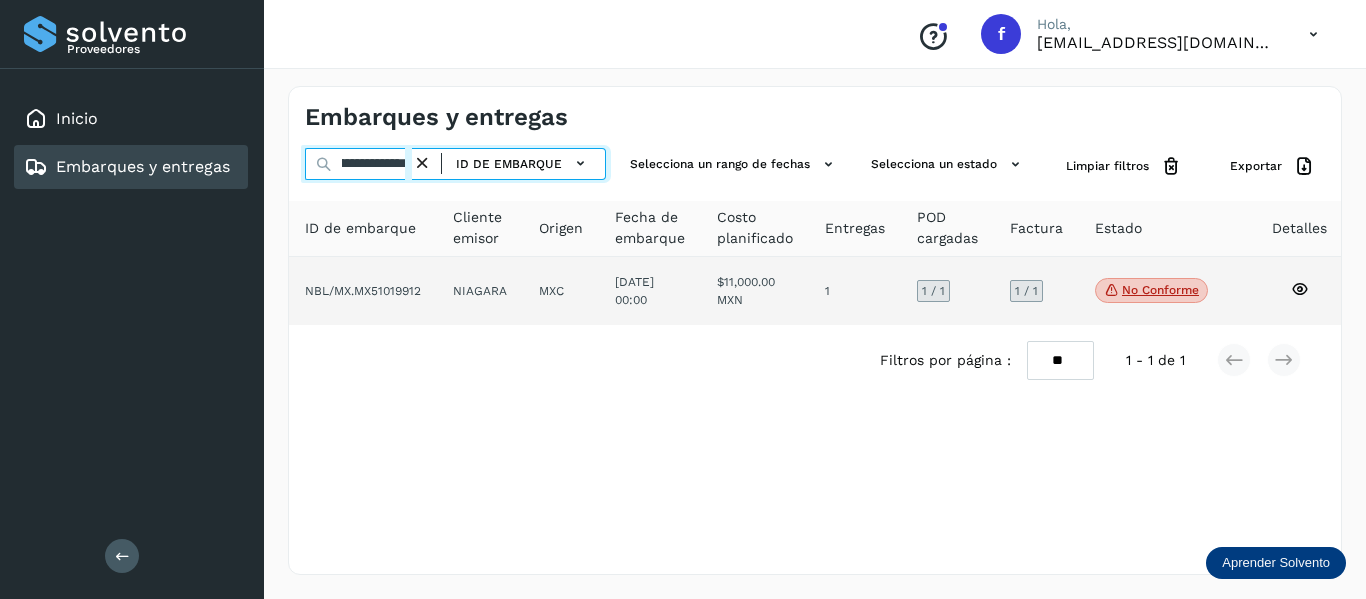 paste 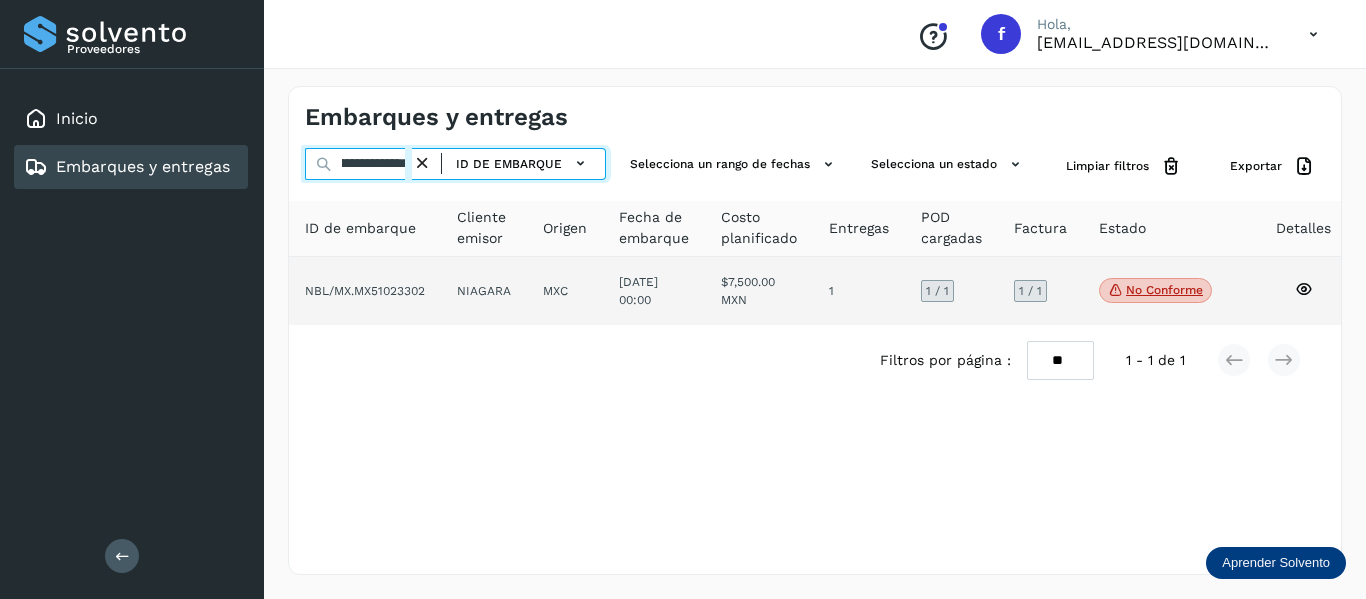 type on "**********" 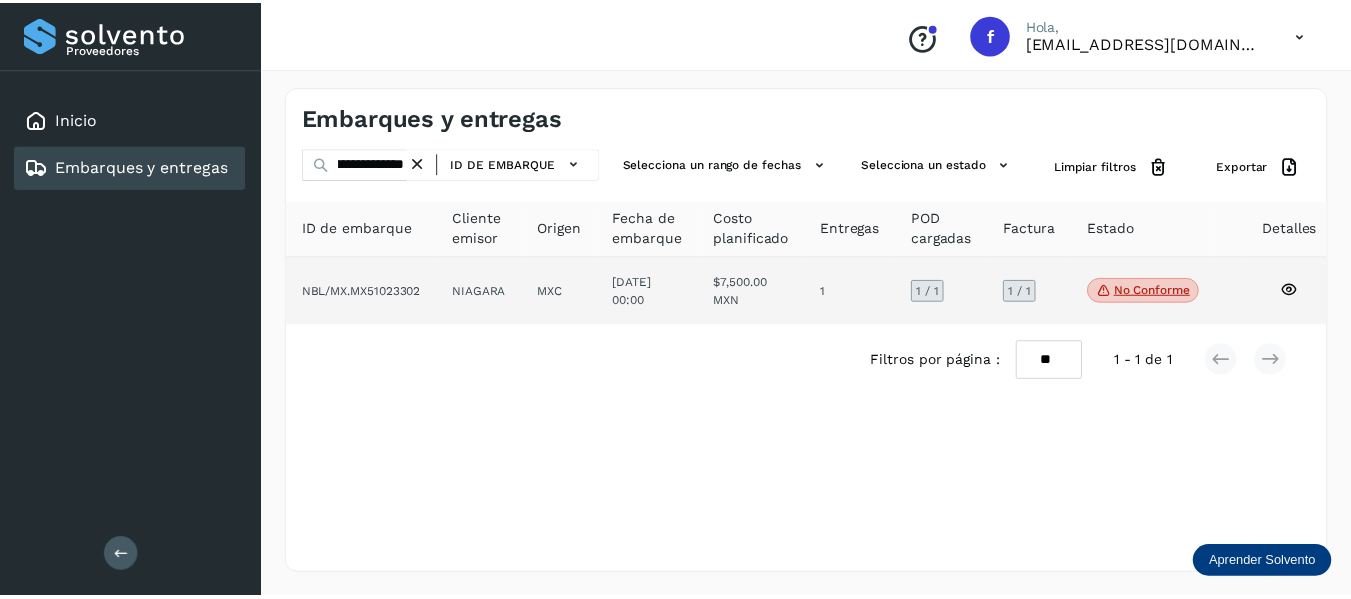 scroll, scrollTop: 0, scrollLeft: 0, axis: both 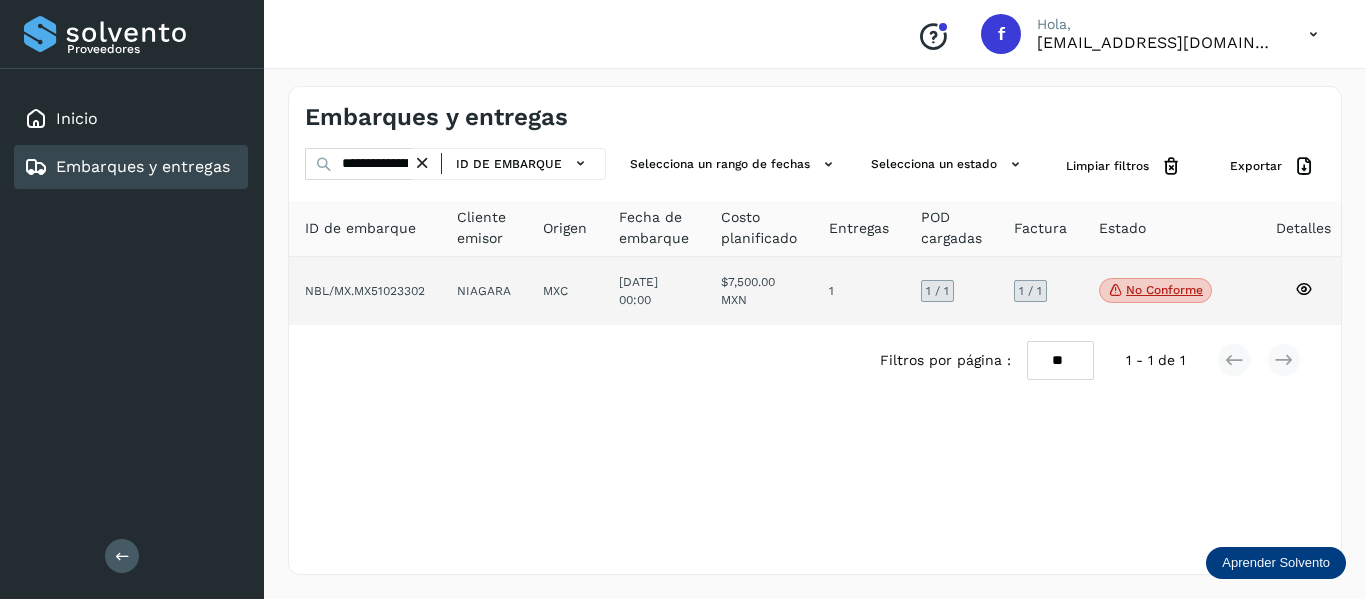click 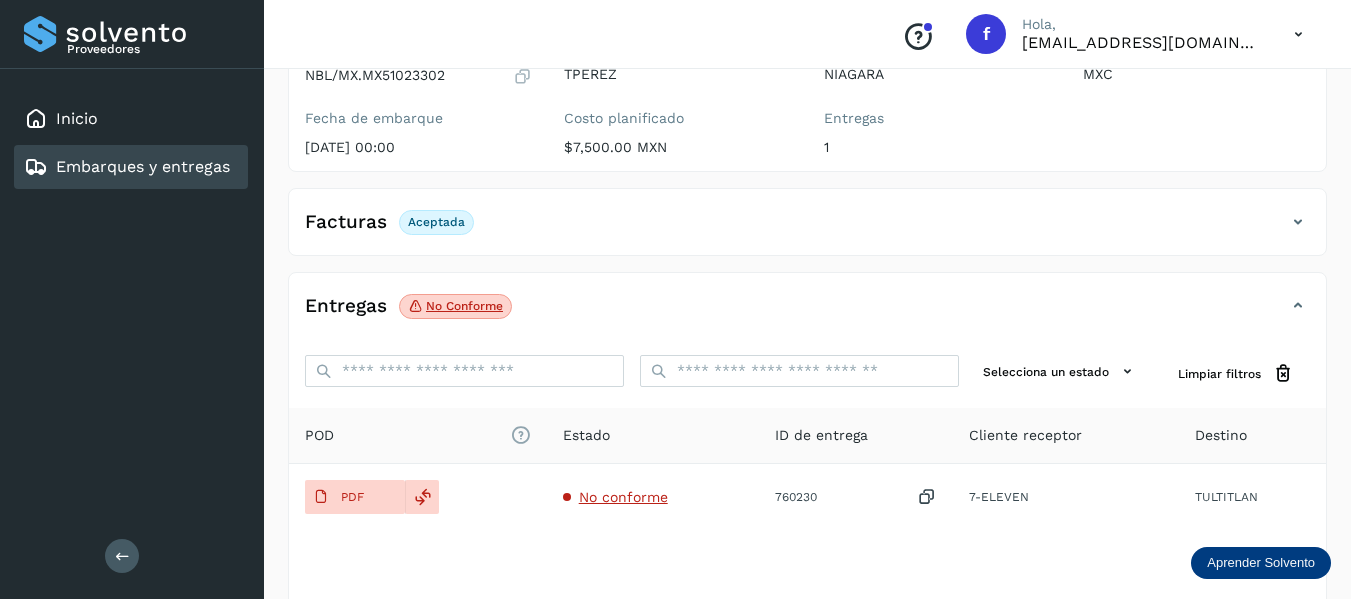 scroll, scrollTop: 300, scrollLeft: 0, axis: vertical 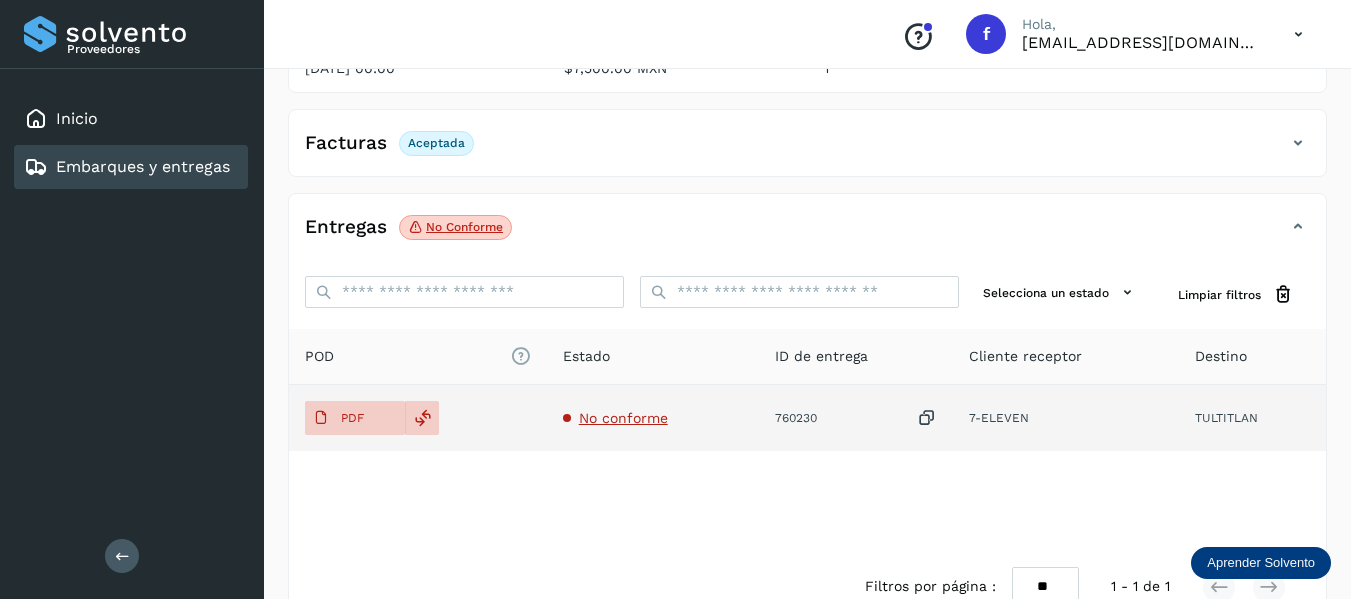 click on "No conforme" 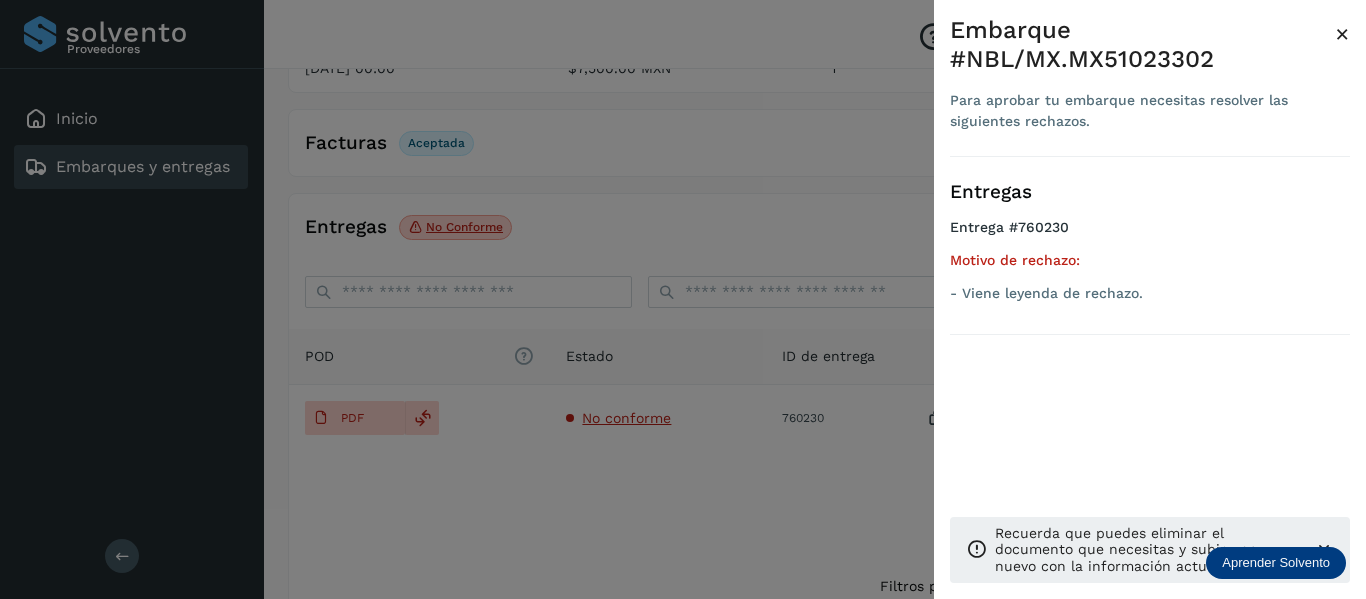 drag, startPoint x: 1343, startPoint y: 33, endPoint x: 1298, endPoint y: 42, distance: 45.891174 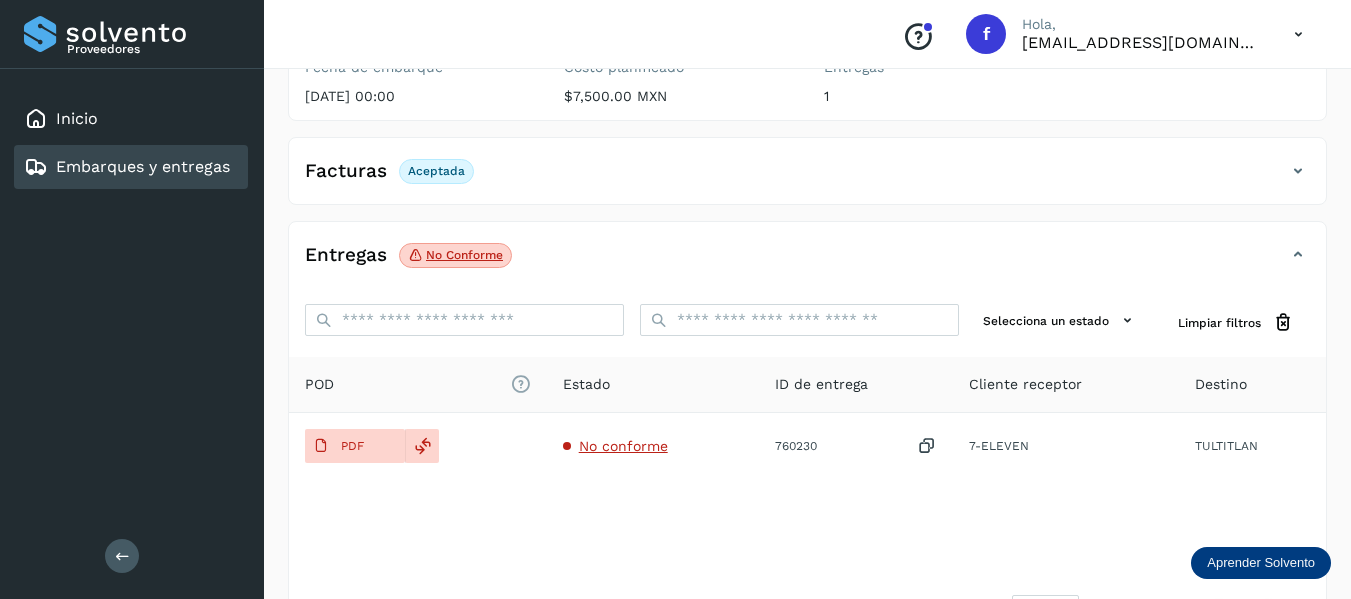 scroll, scrollTop: 300, scrollLeft: 0, axis: vertical 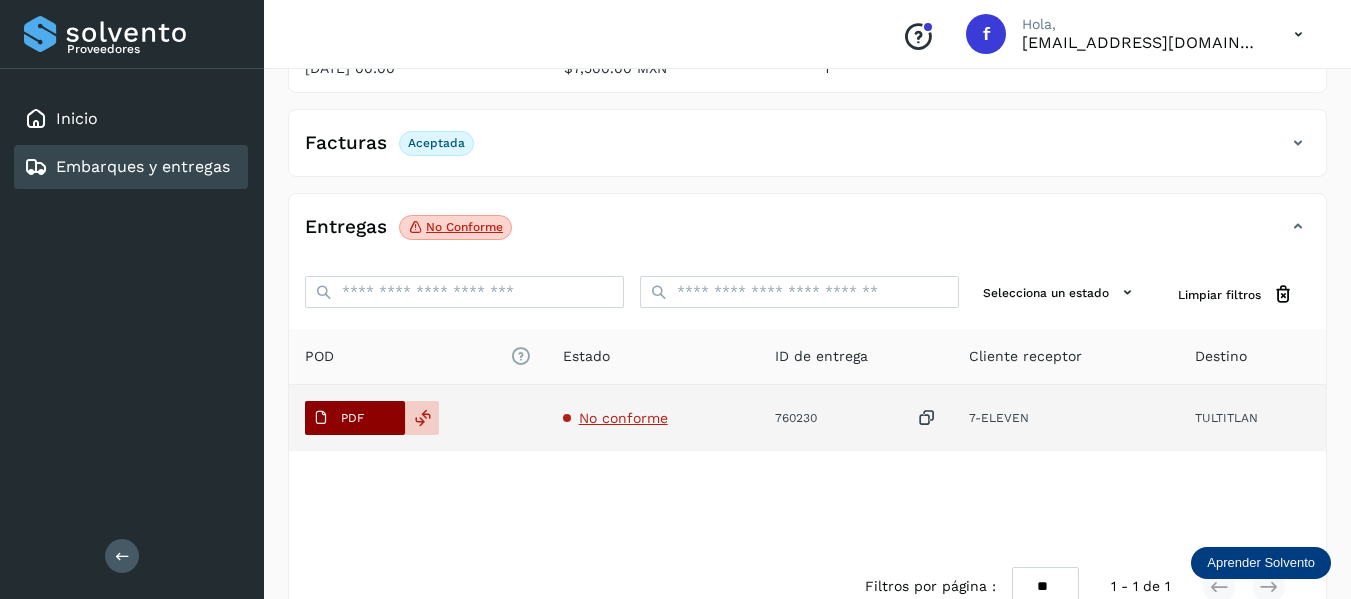 click on "PDF" at bounding box center [352, 418] 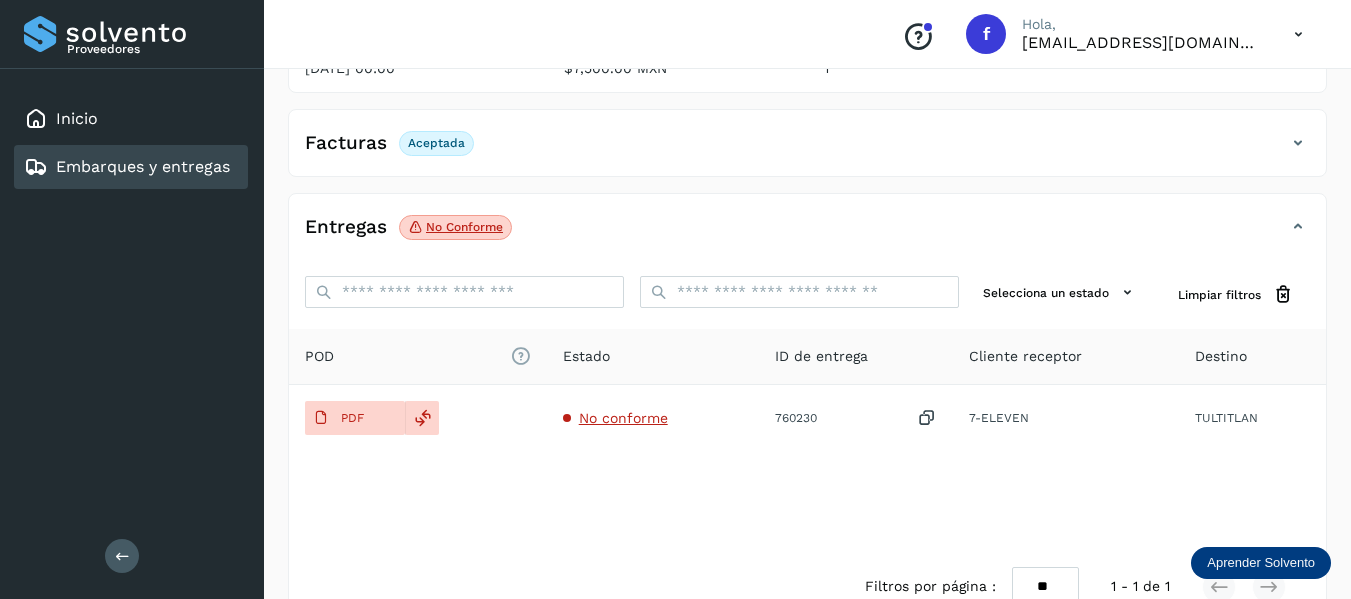 type 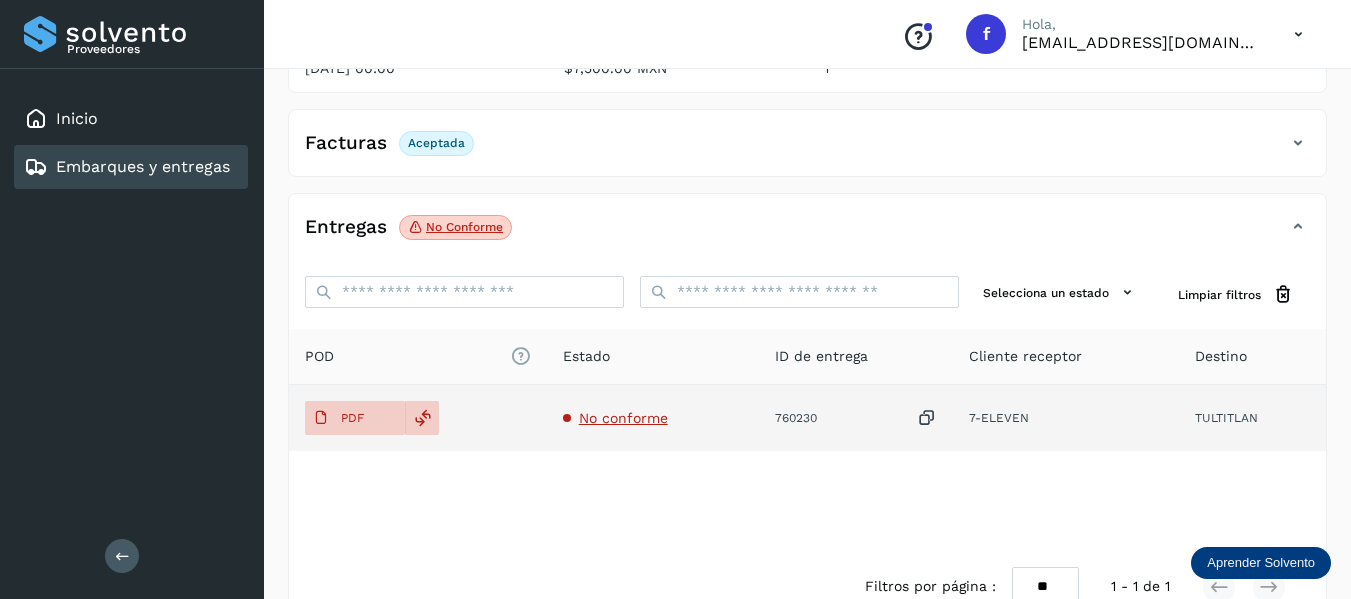 click on "No conforme" at bounding box center (623, 418) 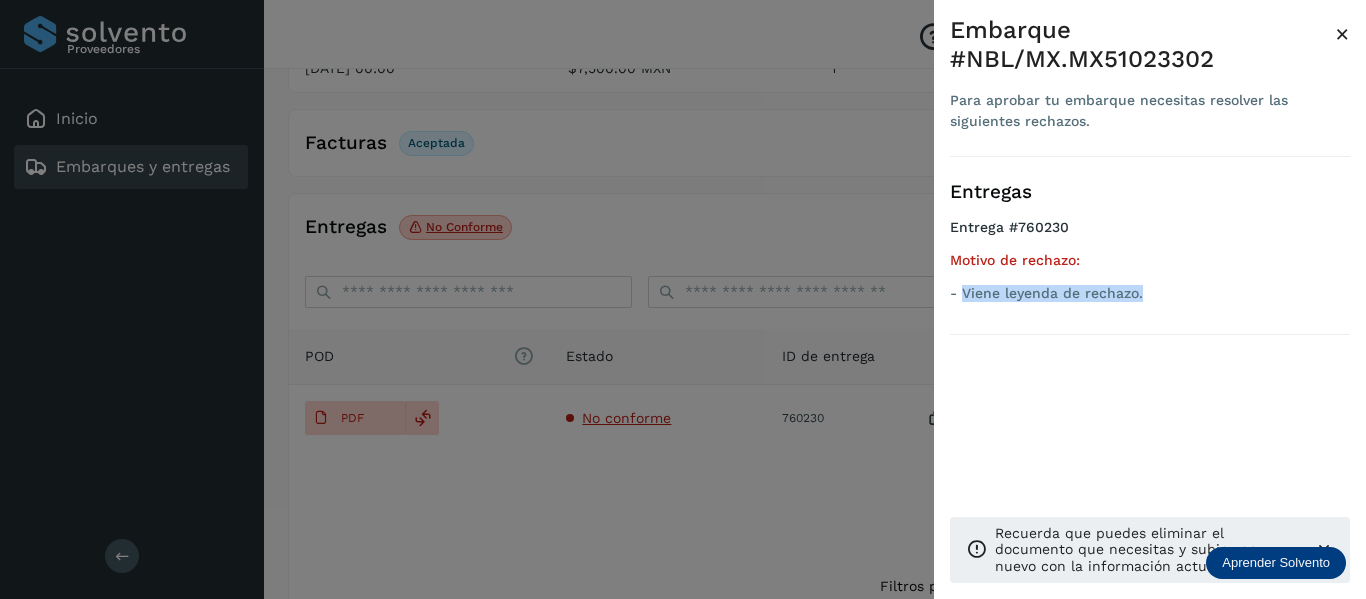 drag, startPoint x: 960, startPoint y: 293, endPoint x: 1161, endPoint y: 290, distance: 201.02238 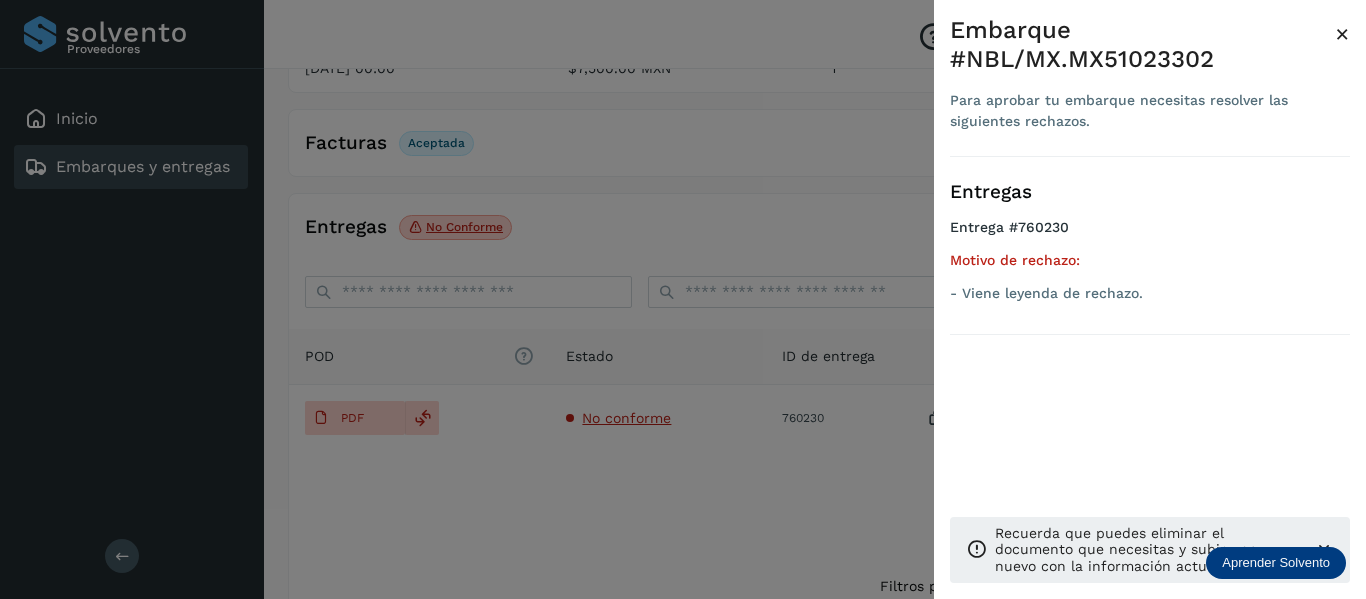click on "Embarque #NBL/MX.MX51023302 Para aprobar tu embarque necesitas resolver las siguientes rechazos. × Entregas Entrega #760230 Motivo de rechazo: - Viene leyenda de rechazo. Recuerda que puedes eliminar el documento que necesitas y subir uno nuevo con la información actualizada." at bounding box center (1150, 315) 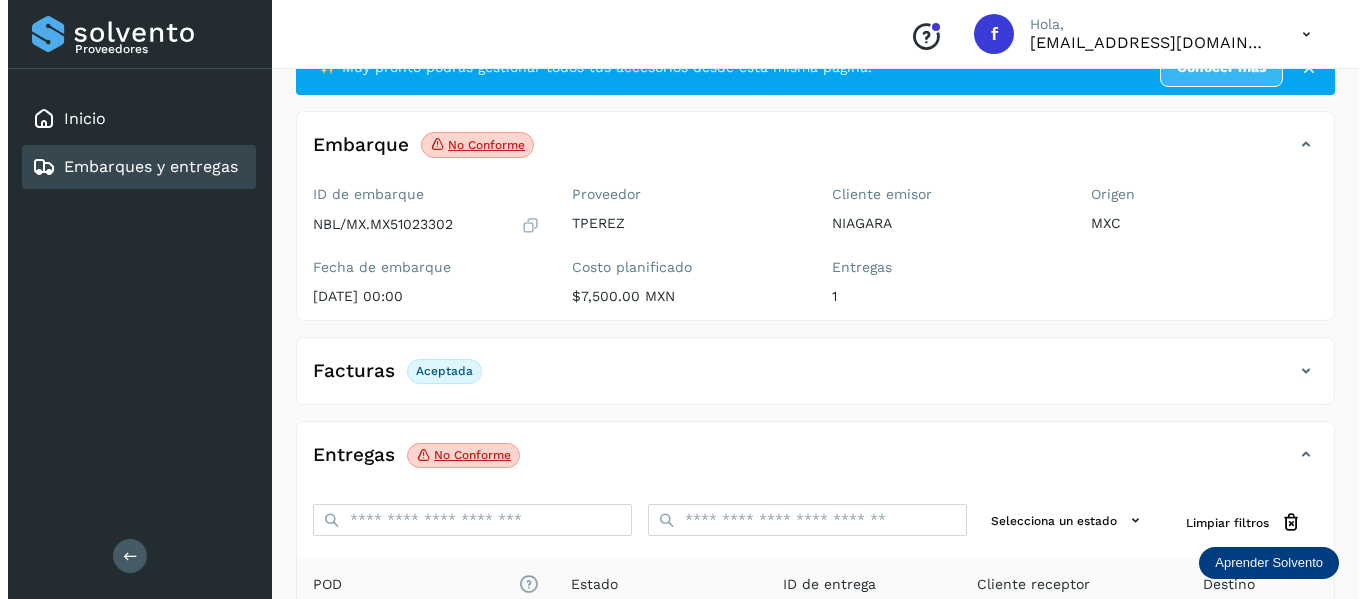 scroll, scrollTop: 0, scrollLeft: 0, axis: both 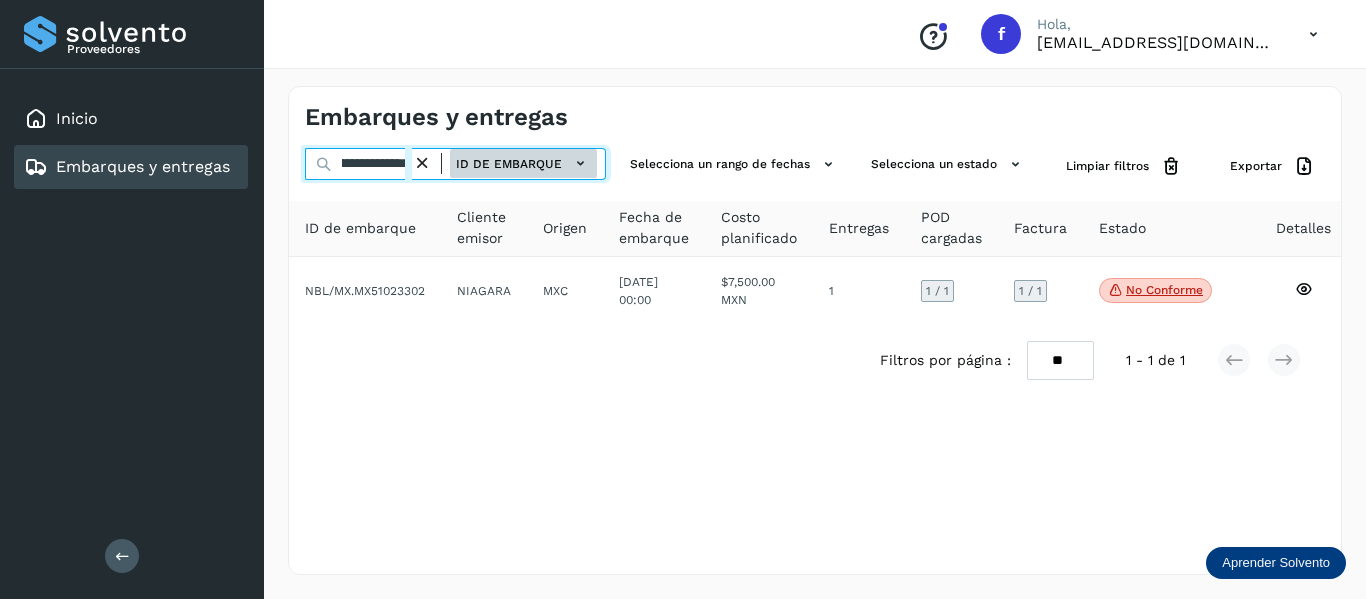 drag, startPoint x: 338, startPoint y: 168, endPoint x: 536, endPoint y: 171, distance: 198.02272 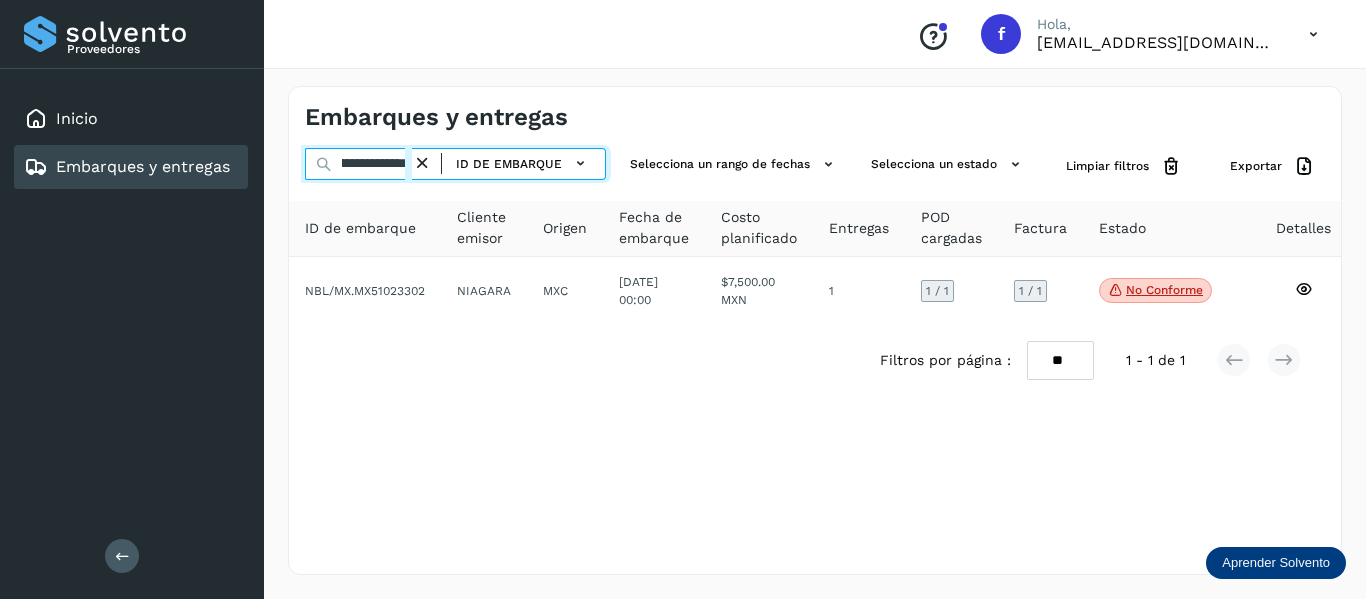 paste 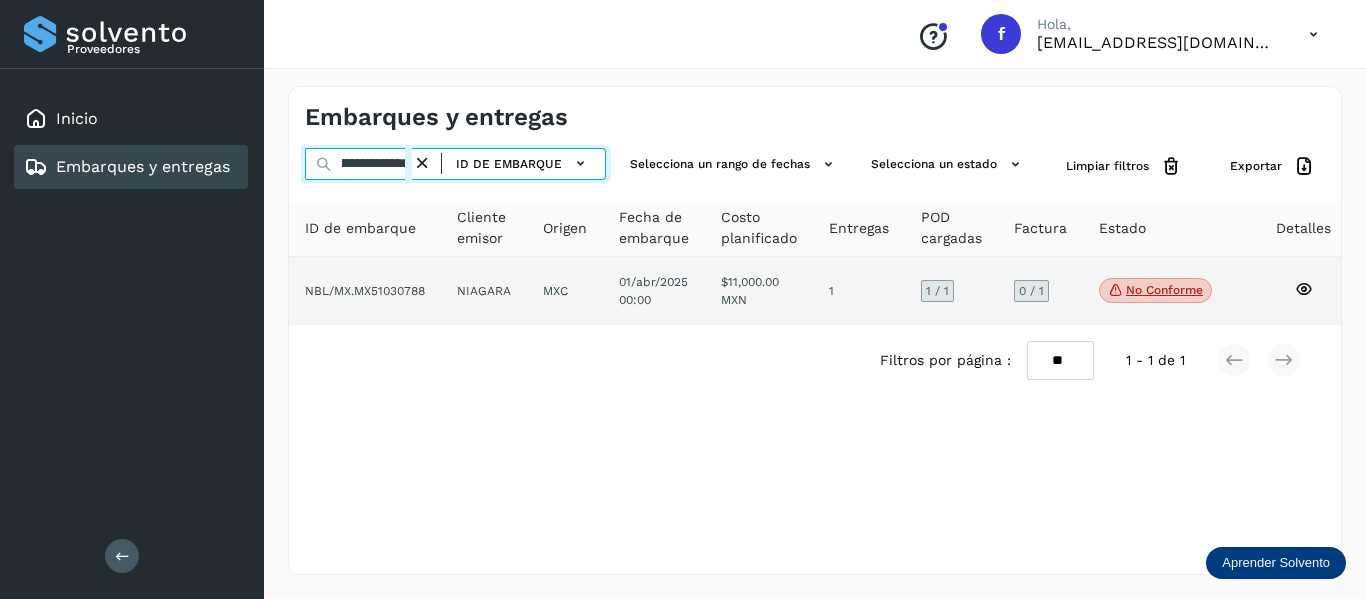 type on "**********" 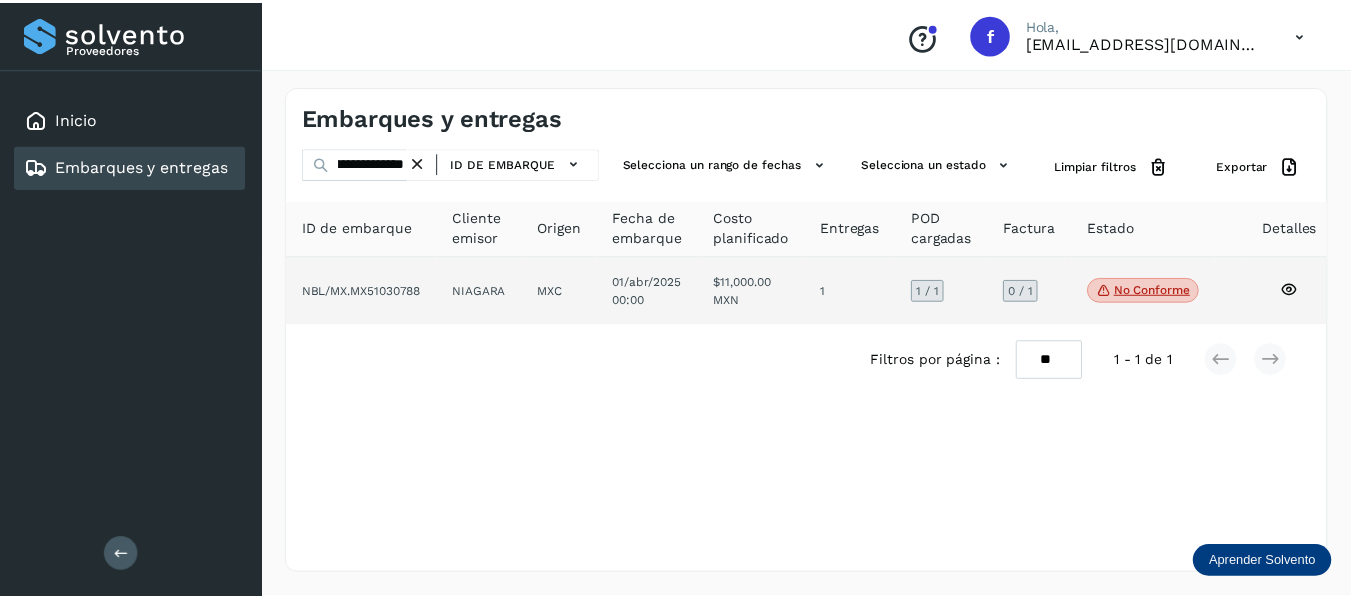 scroll, scrollTop: 0, scrollLeft: 0, axis: both 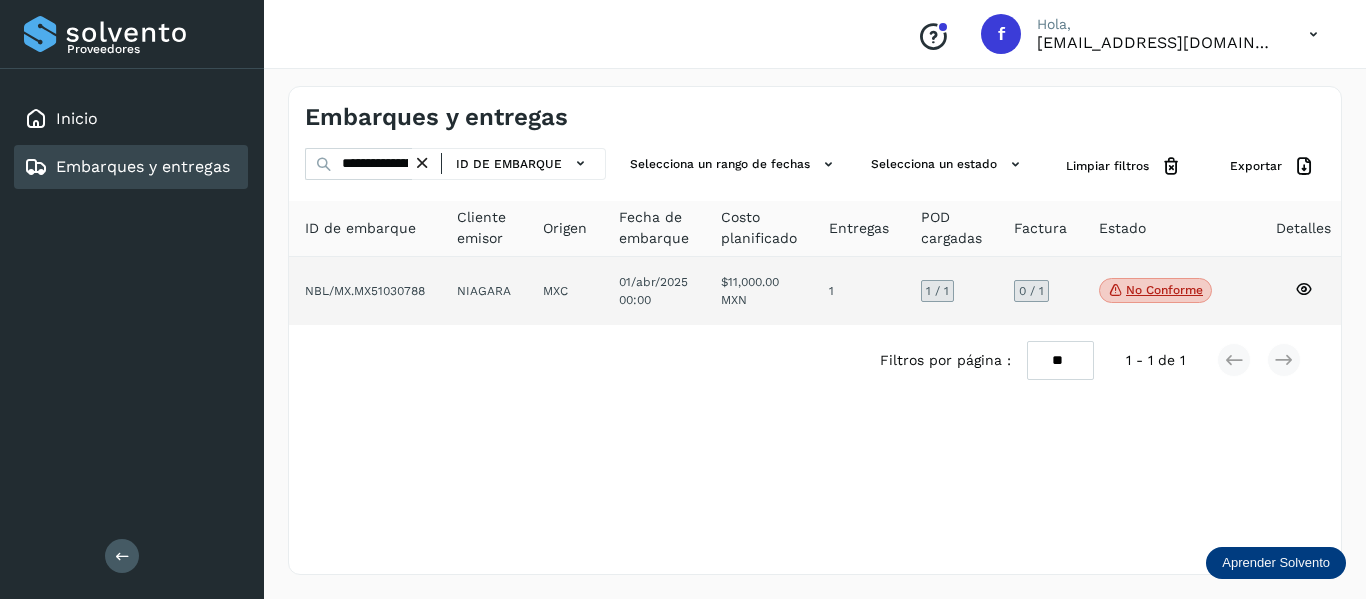 click 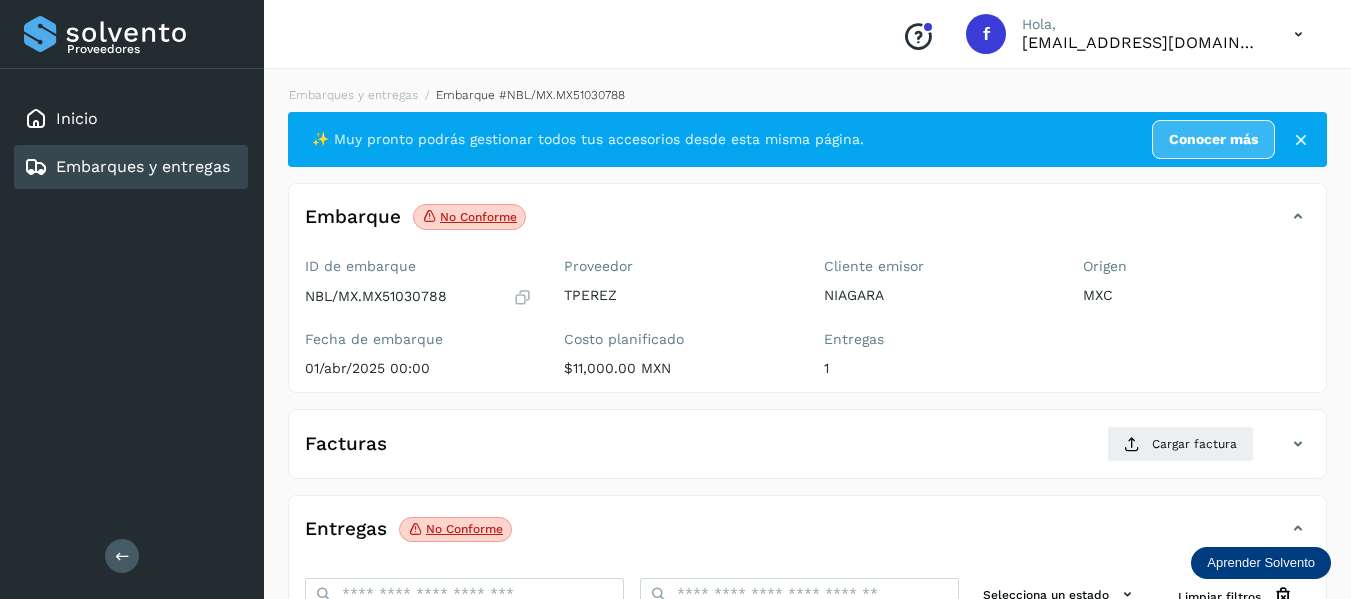 click on "Origen MXC" at bounding box center (1196, 321) 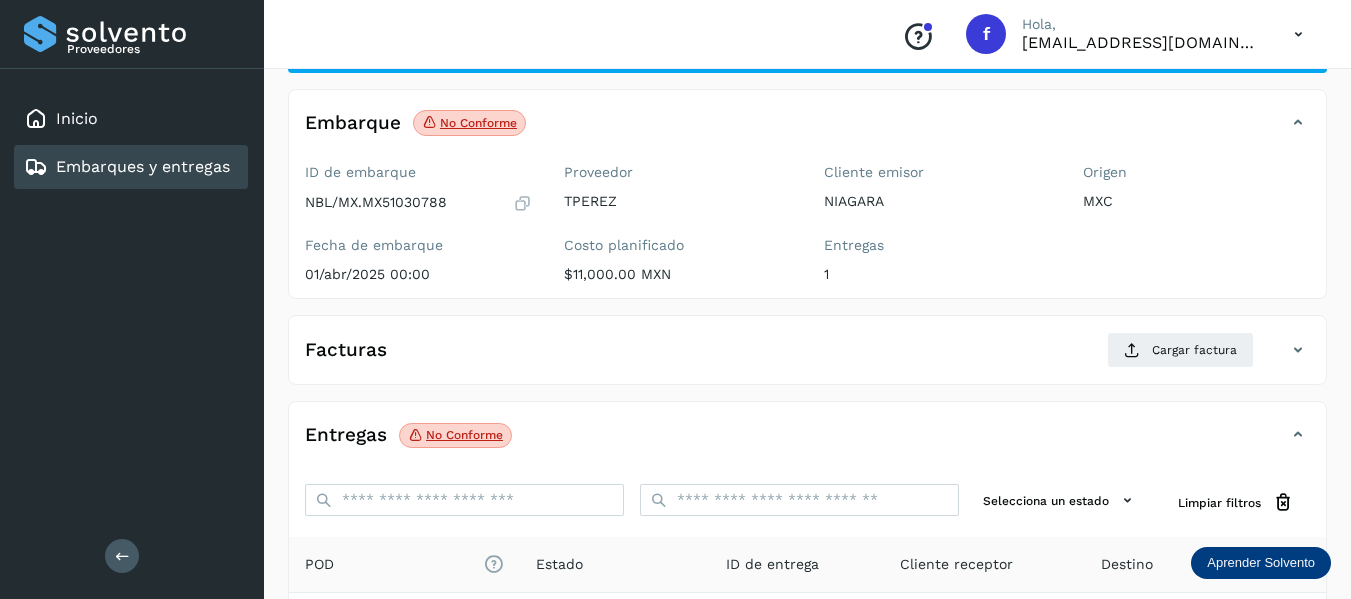 scroll, scrollTop: 300, scrollLeft: 0, axis: vertical 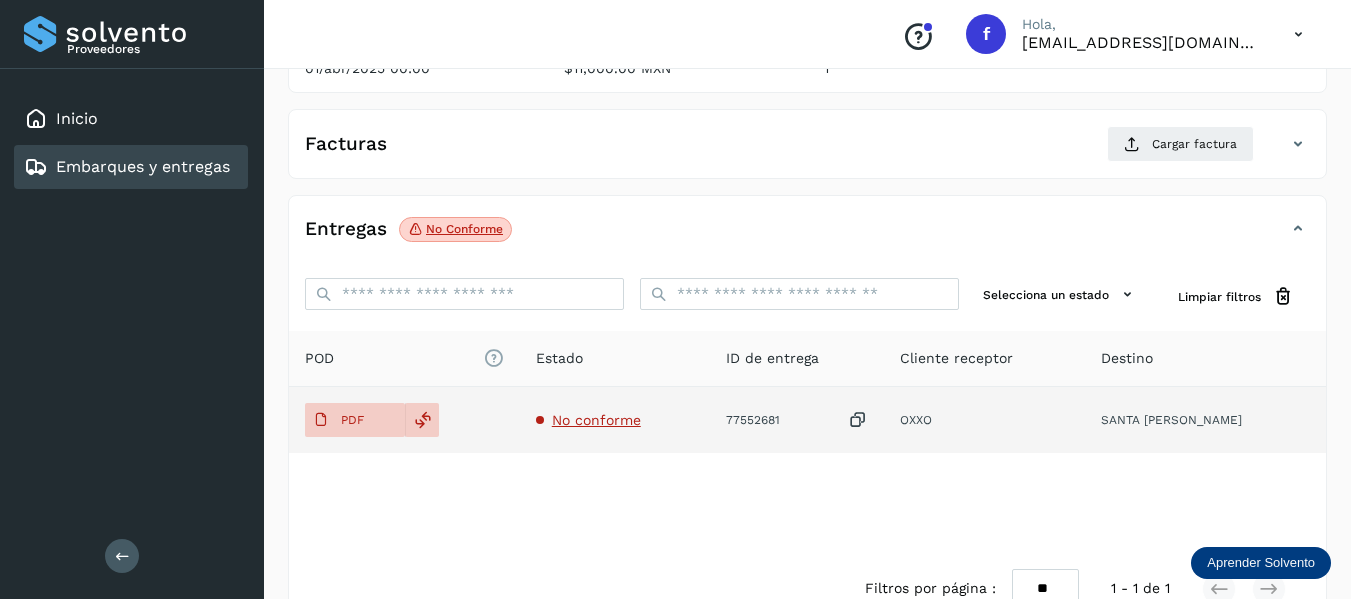 click on "No conforme" at bounding box center [596, 420] 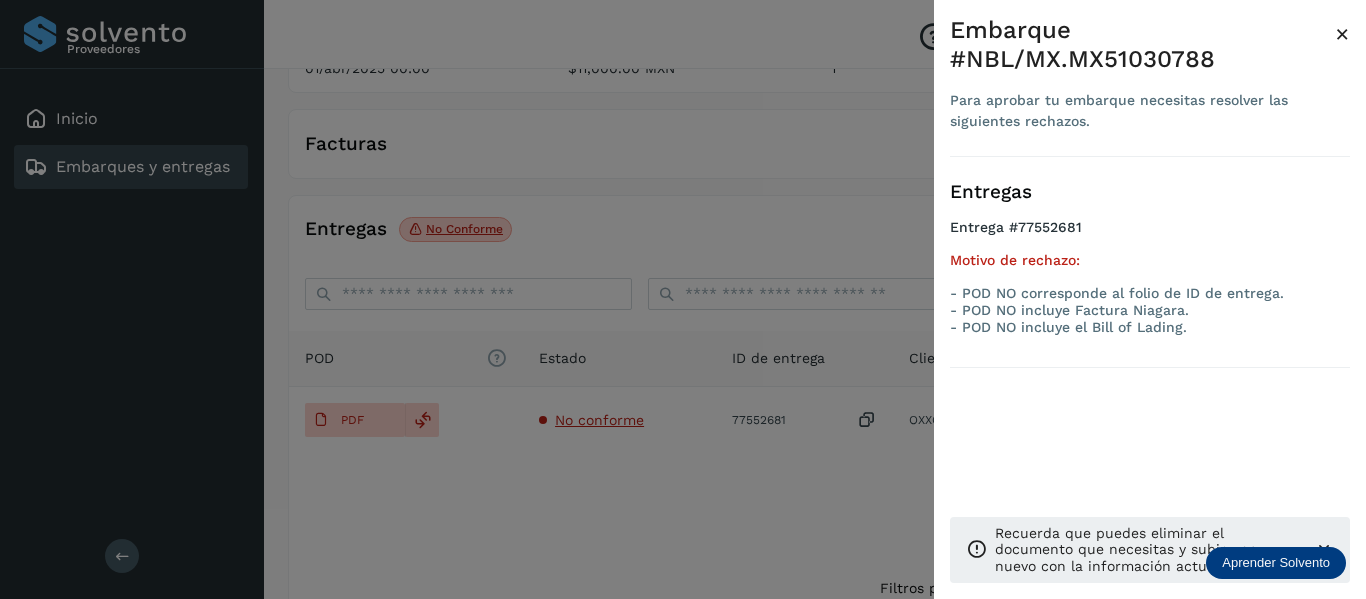 click on "×" at bounding box center (1342, 34) 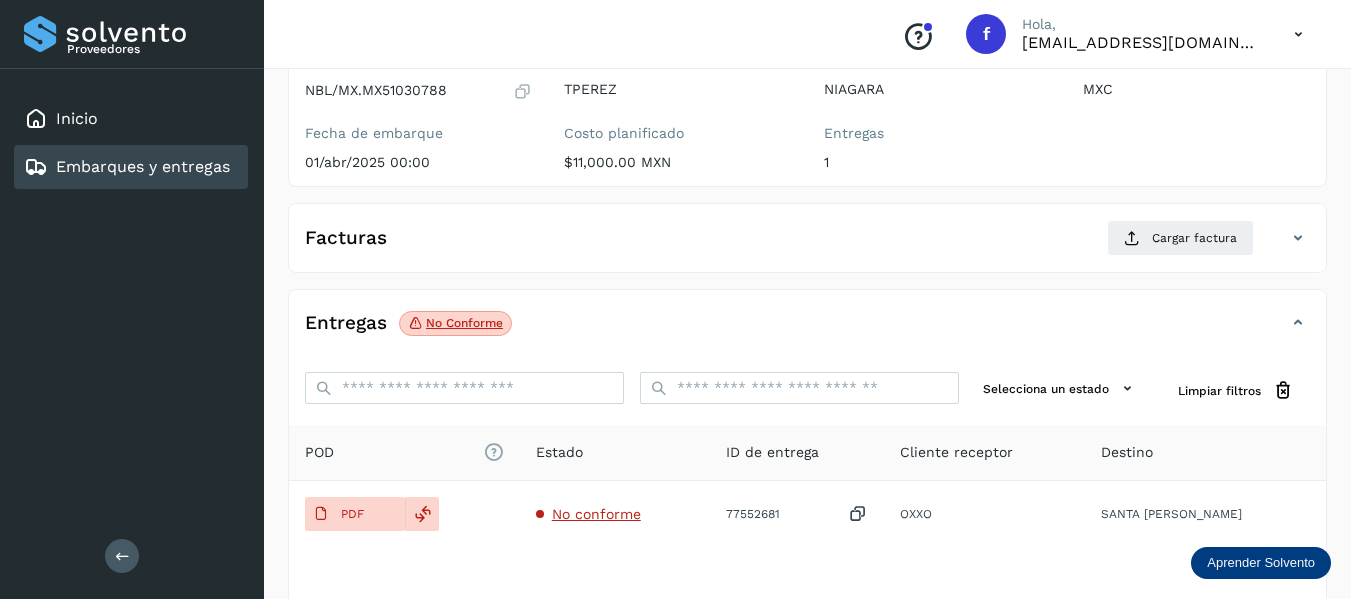scroll, scrollTop: 300, scrollLeft: 0, axis: vertical 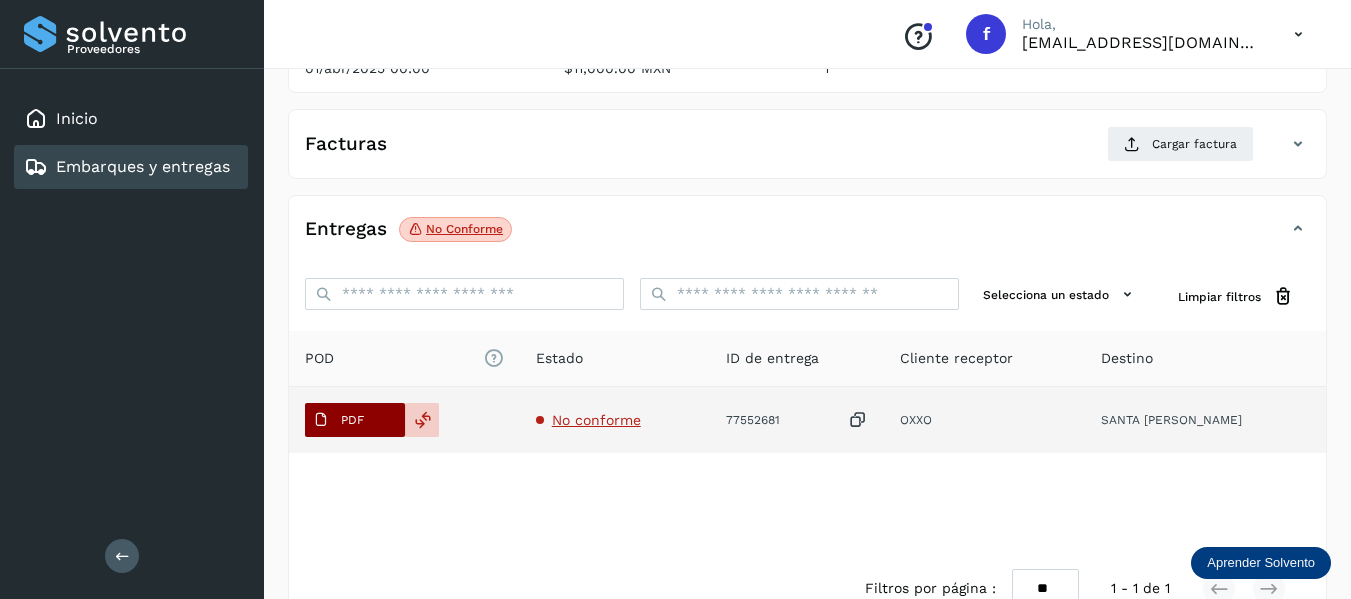 click on "PDF" at bounding box center [352, 420] 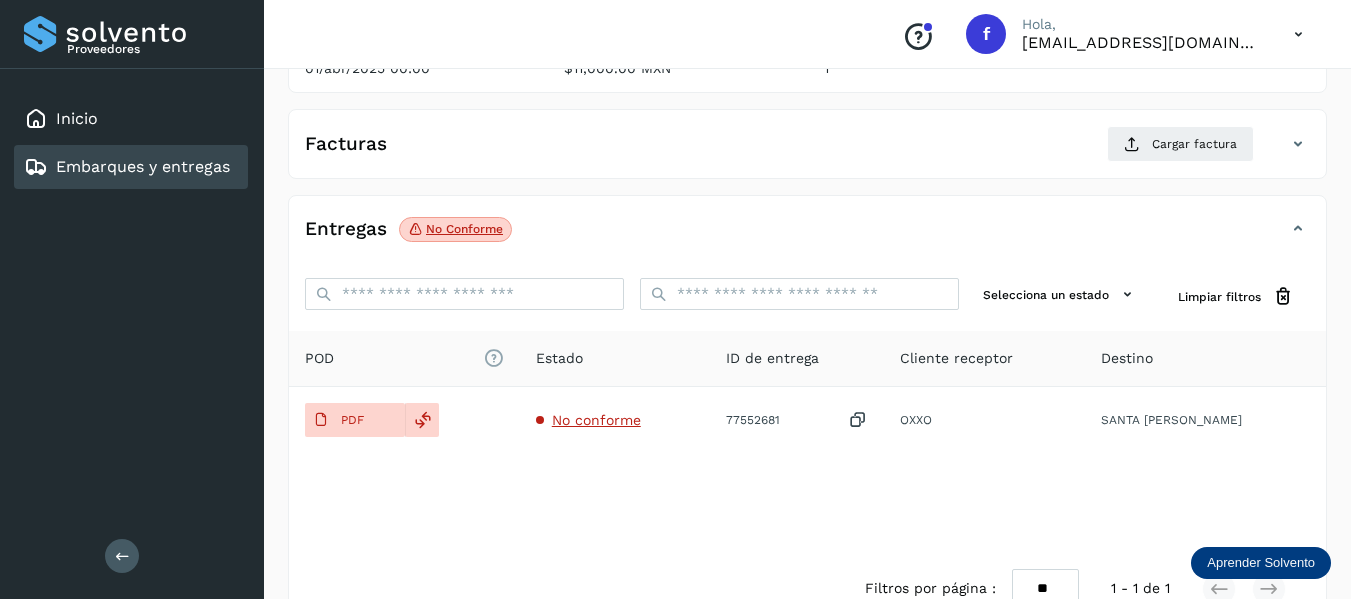 scroll, scrollTop: 0, scrollLeft: 0, axis: both 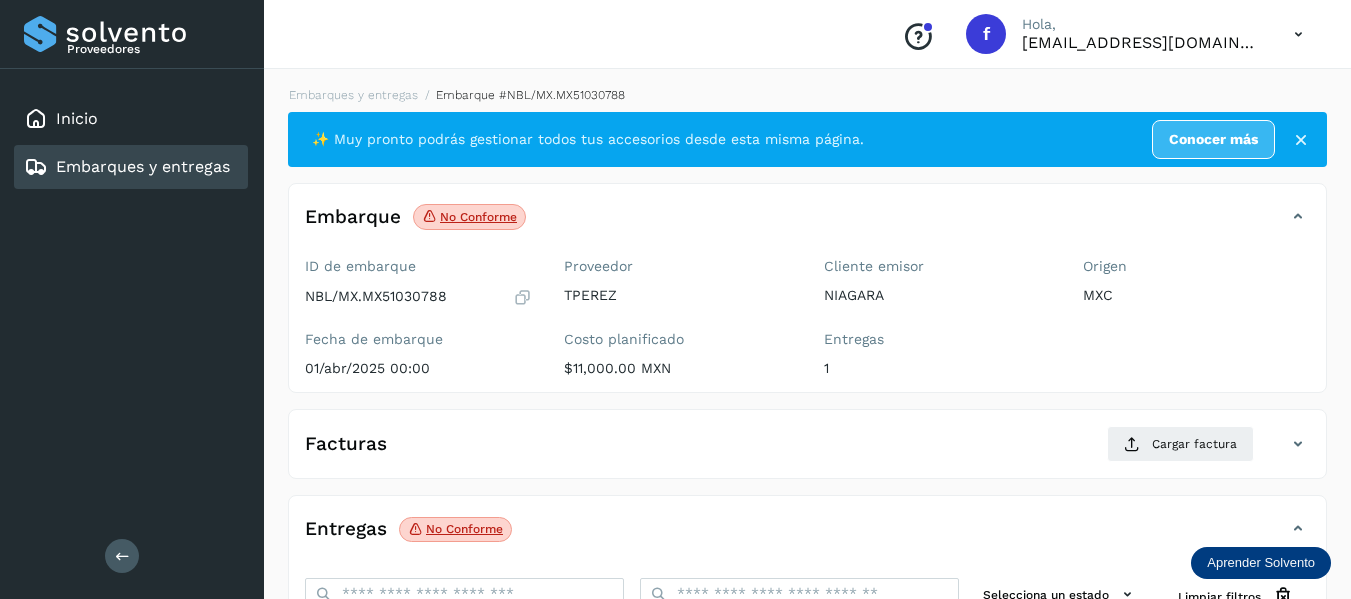 type 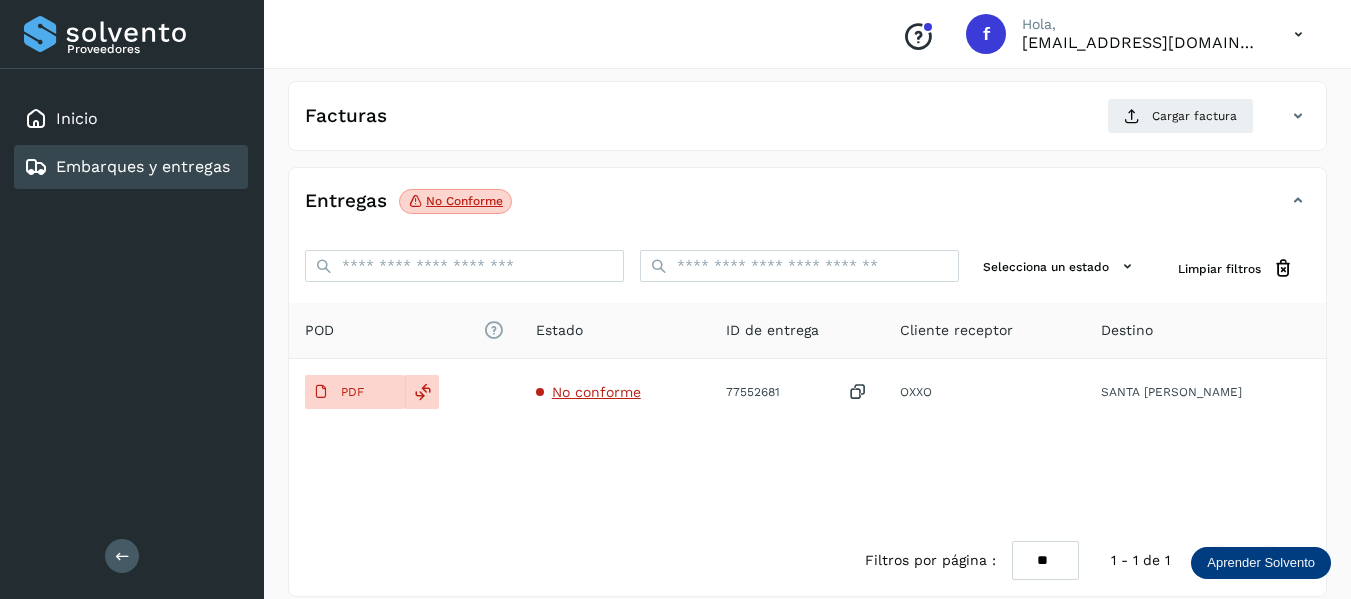 scroll, scrollTop: 350, scrollLeft: 0, axis: vertical 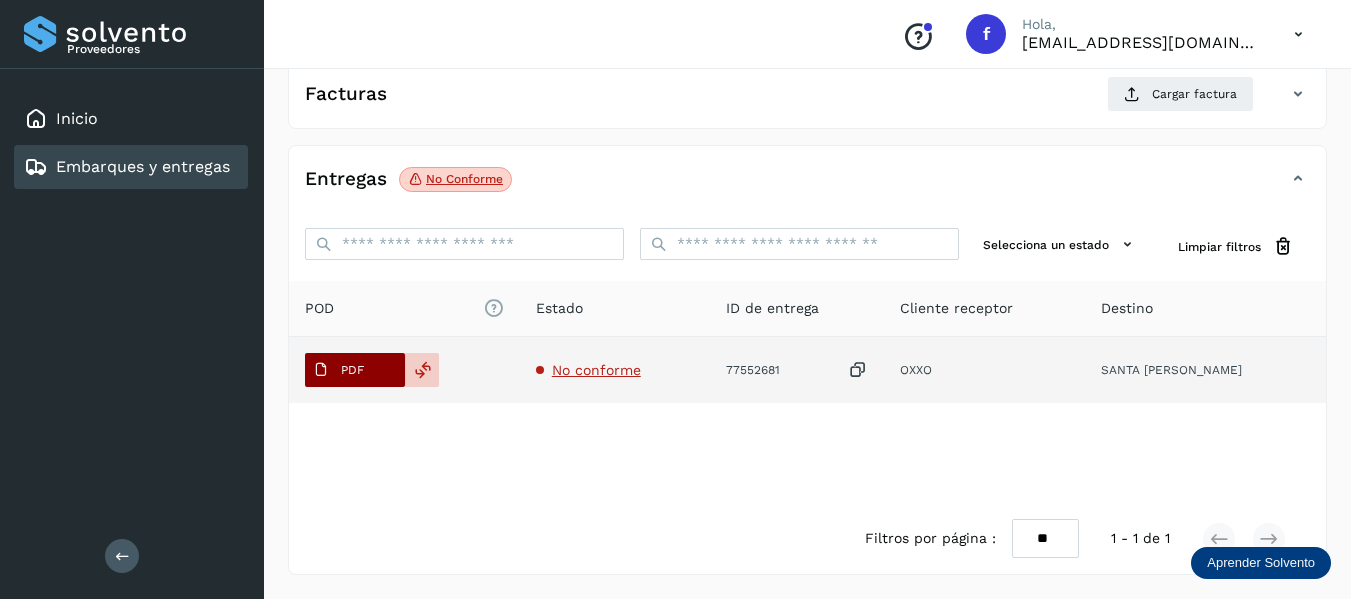 click on "PDF" at bounding box center [355, 370] 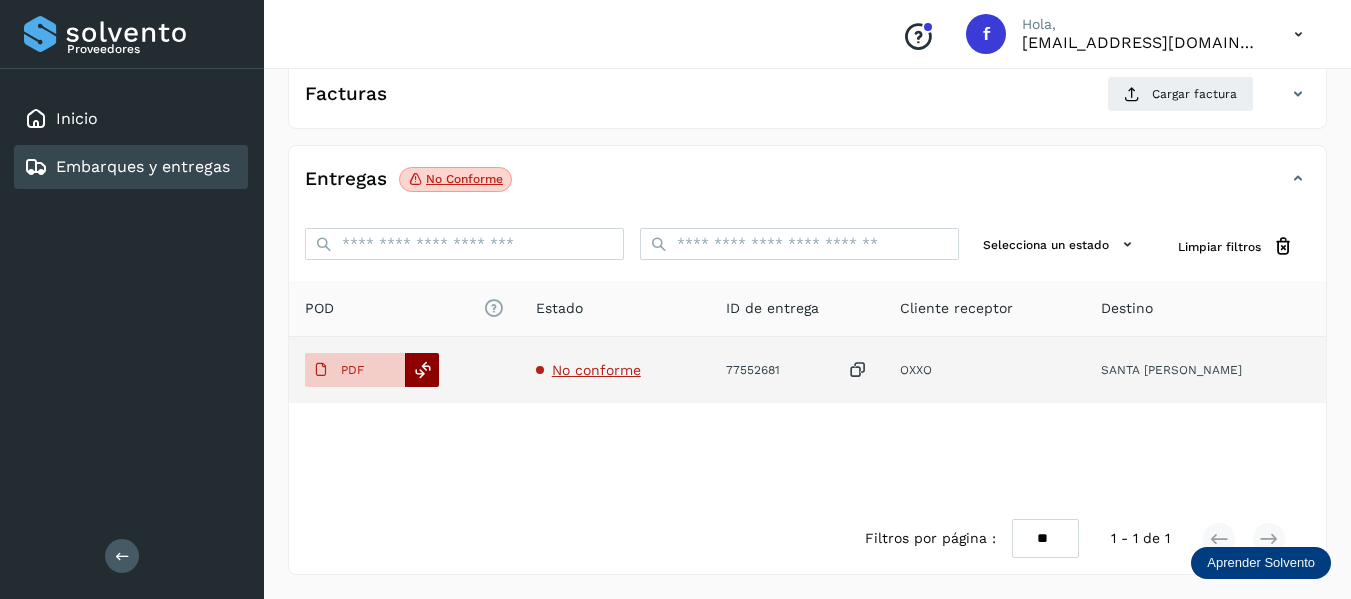 click at bounding box center [423, 370] 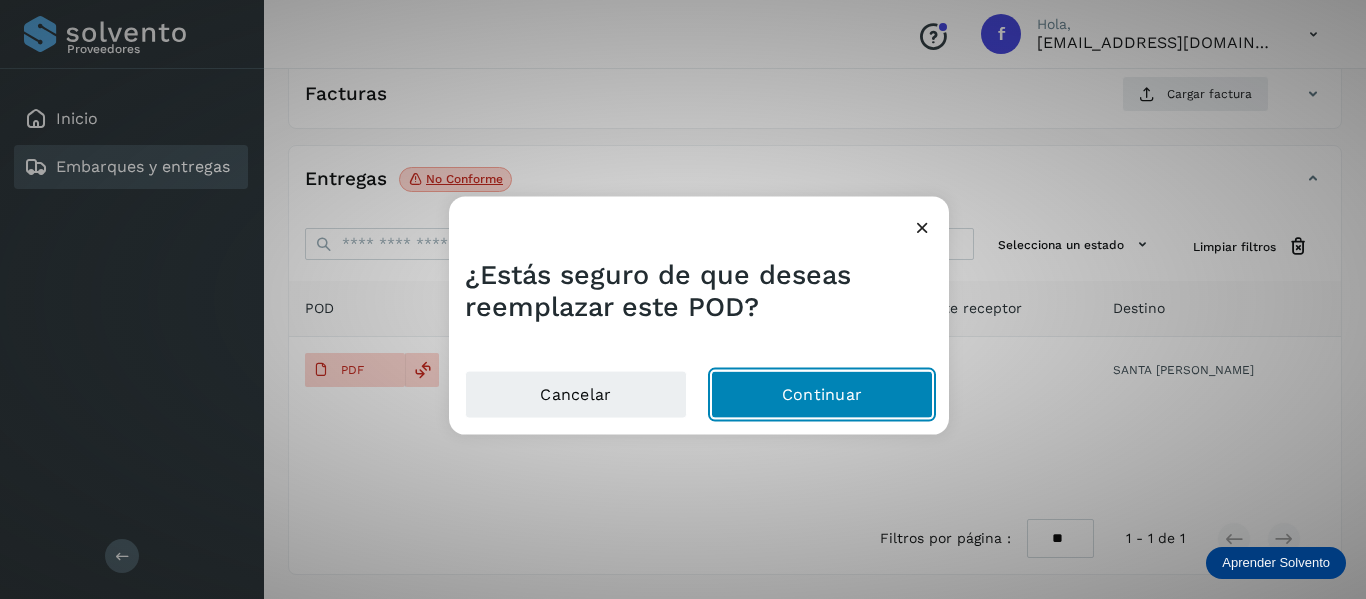 click on "Continuar" 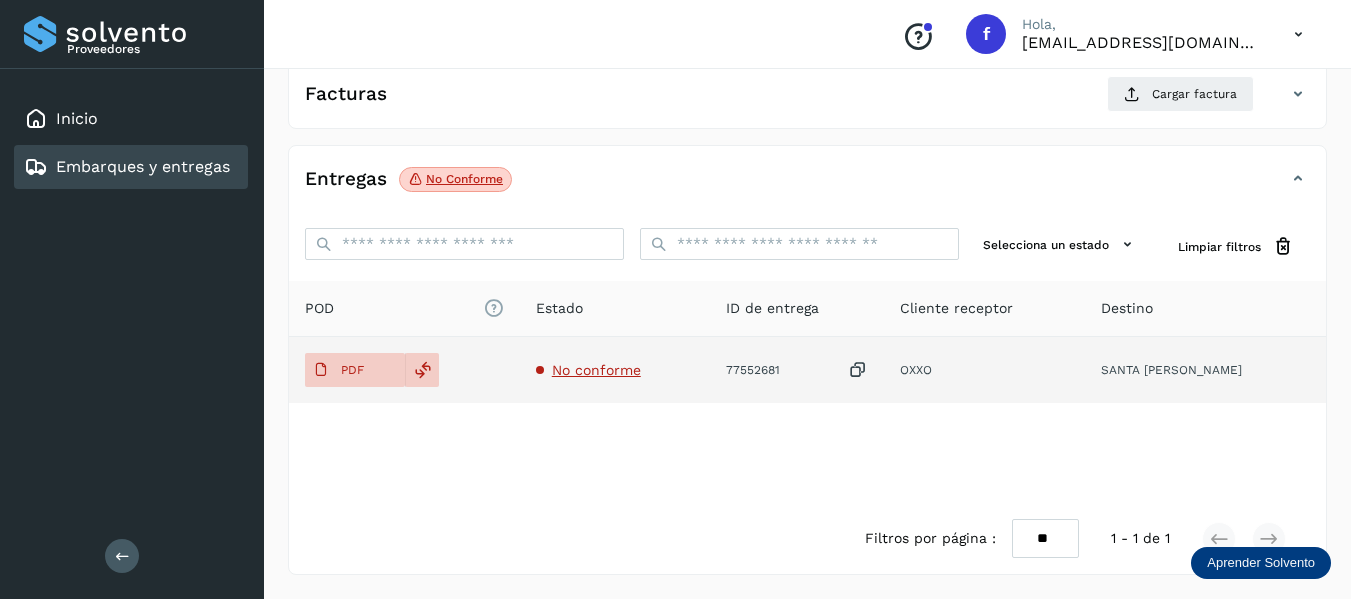 click at bounding box center (858, 370) 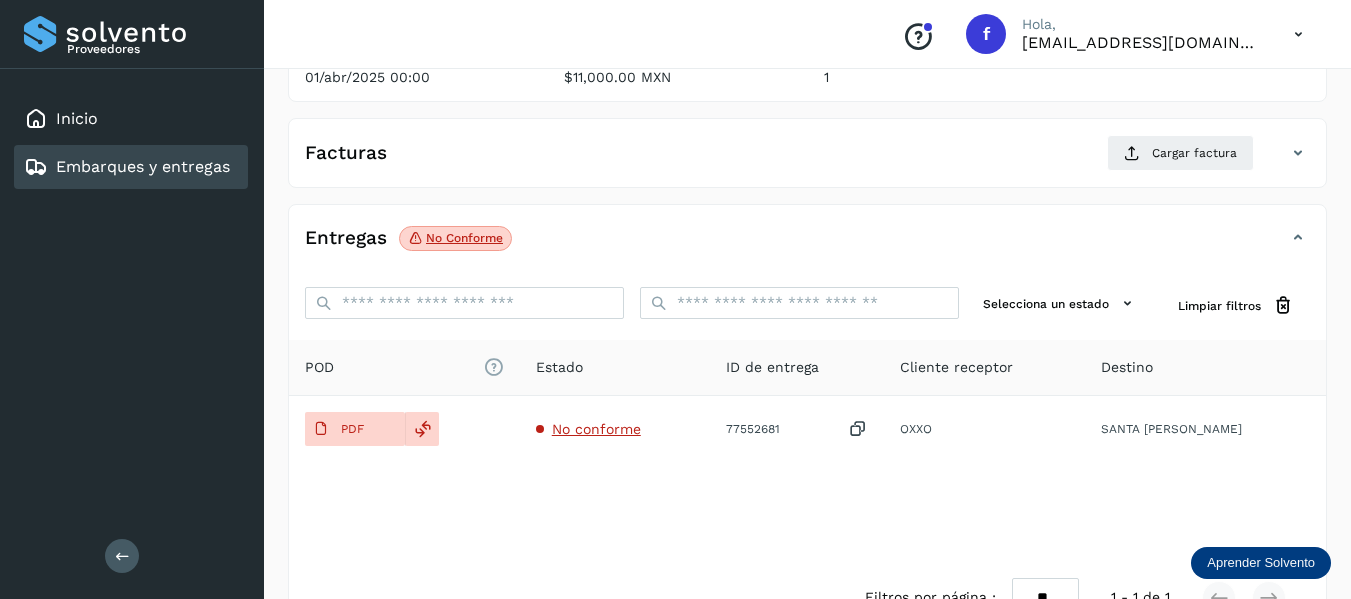 scroll, scrollTop: 300, scrollLeft: 0, axis: vertical 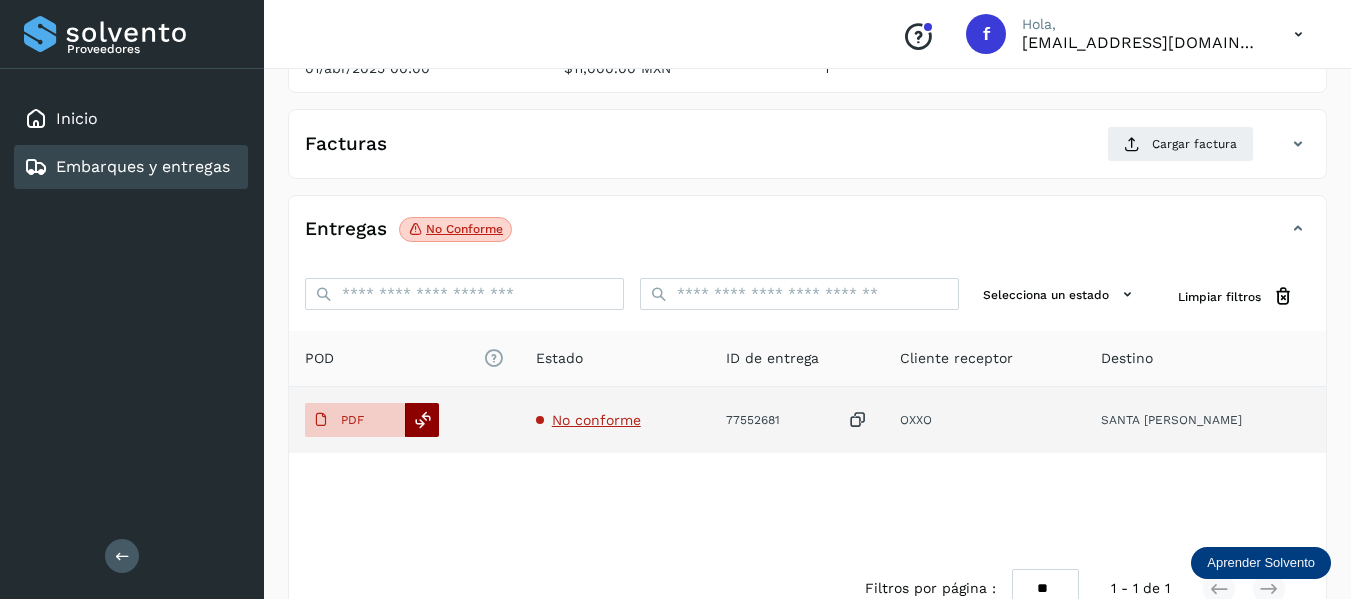 click at bounding box center (423, 420) 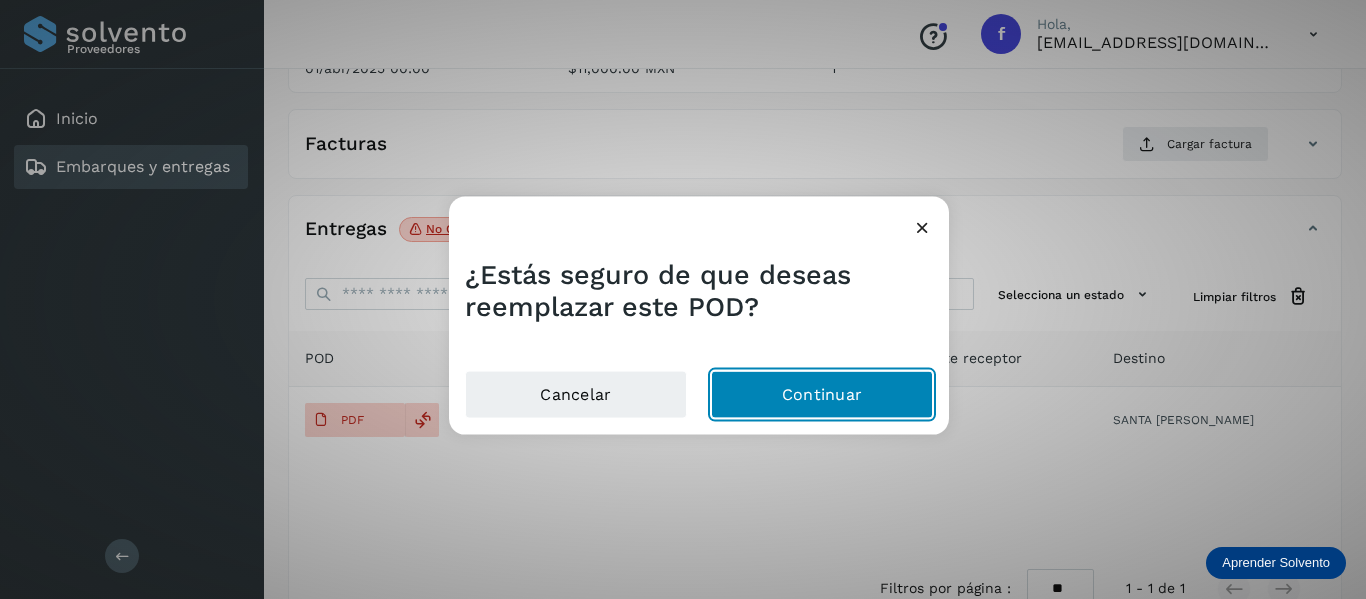 click on "Continuar" 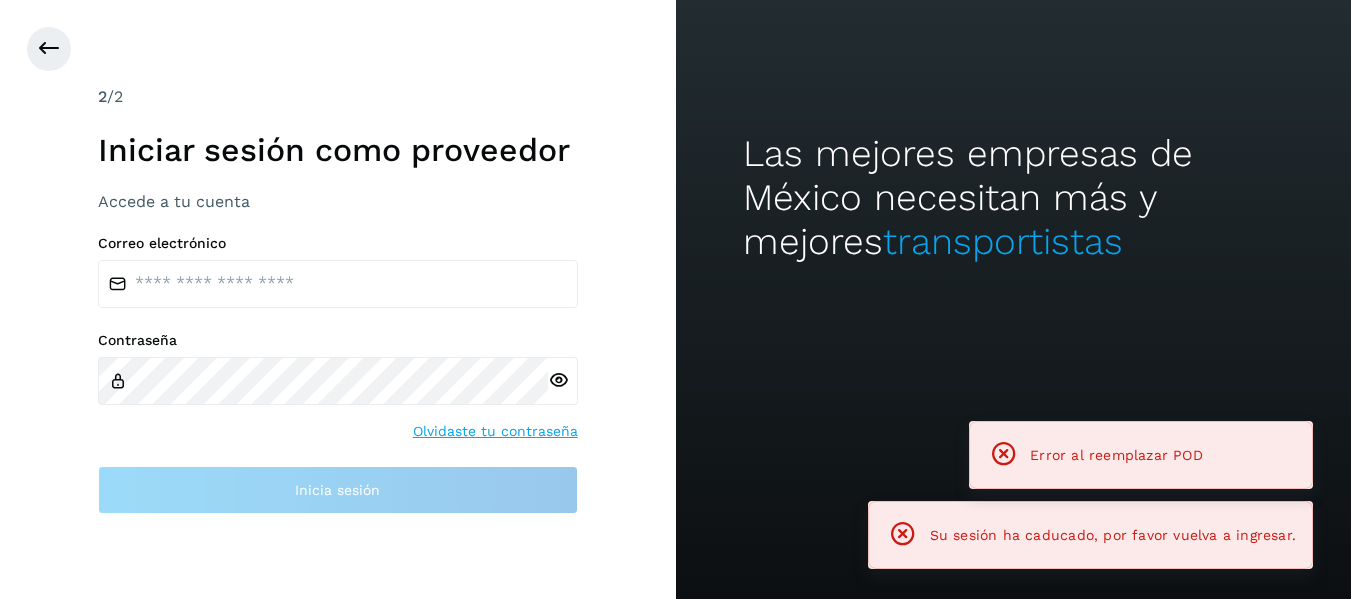 scroll, scrollTop: 0, scrollLeft: 0, axis: both 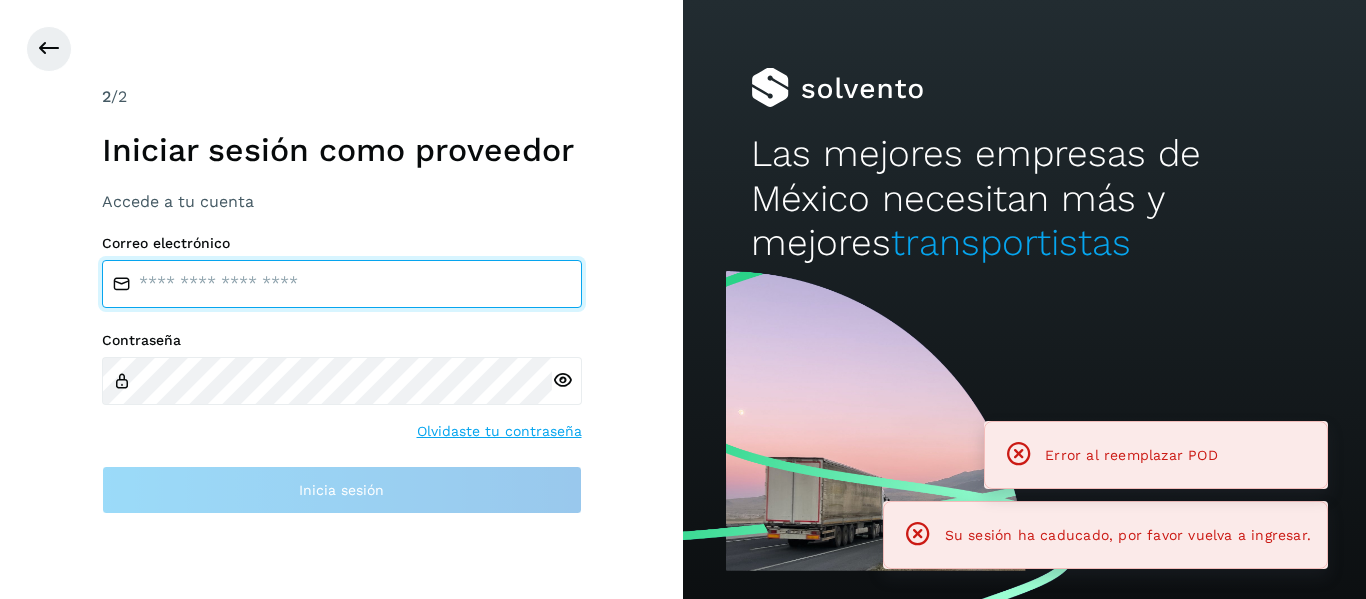 type on "**********" 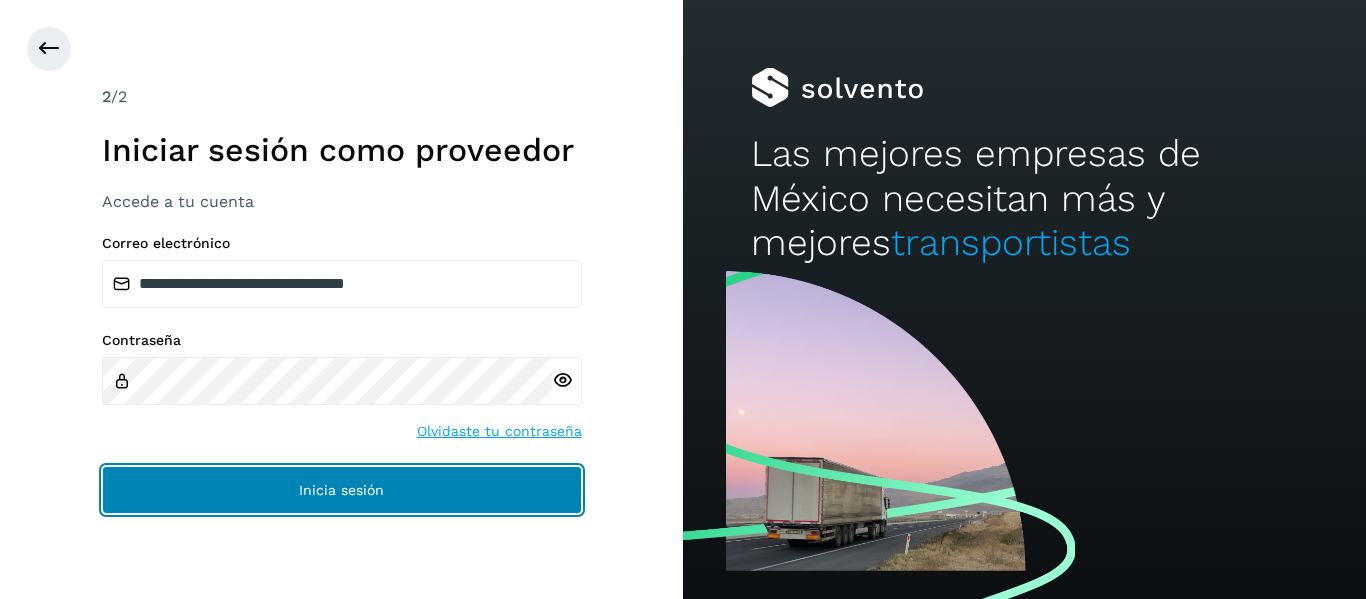 click on "Inicia sesión" at bounding box center [342, 490] 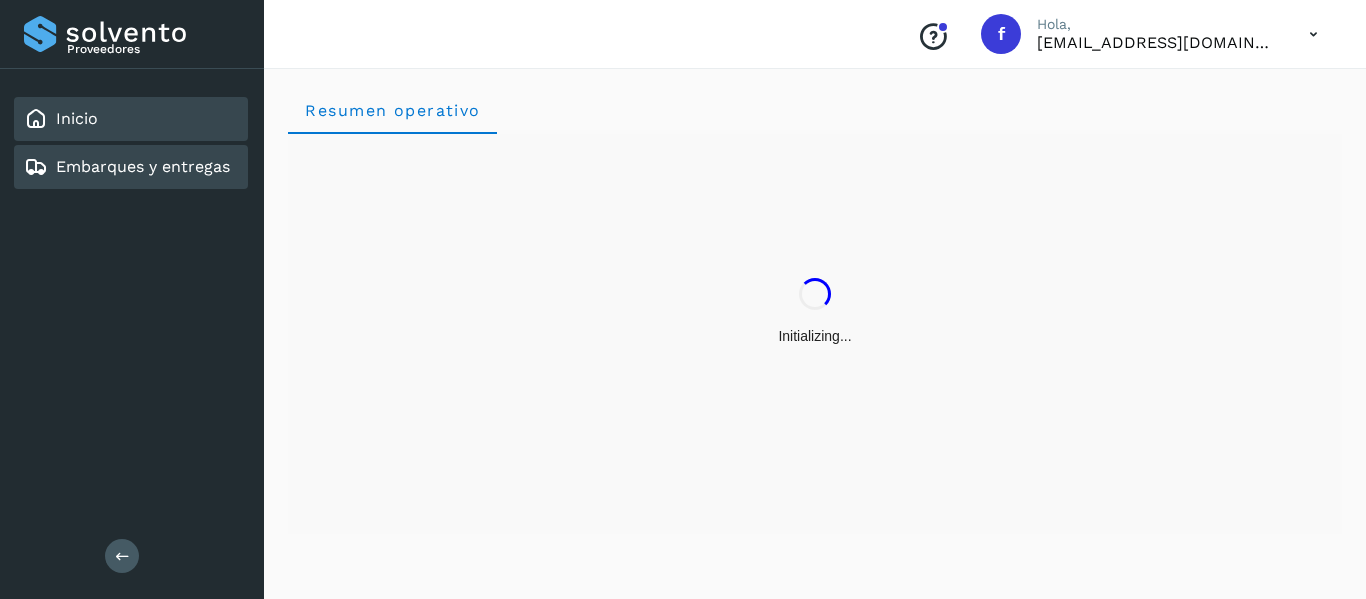 click on "Embarques y entregas" at bounding box center (143, 166) 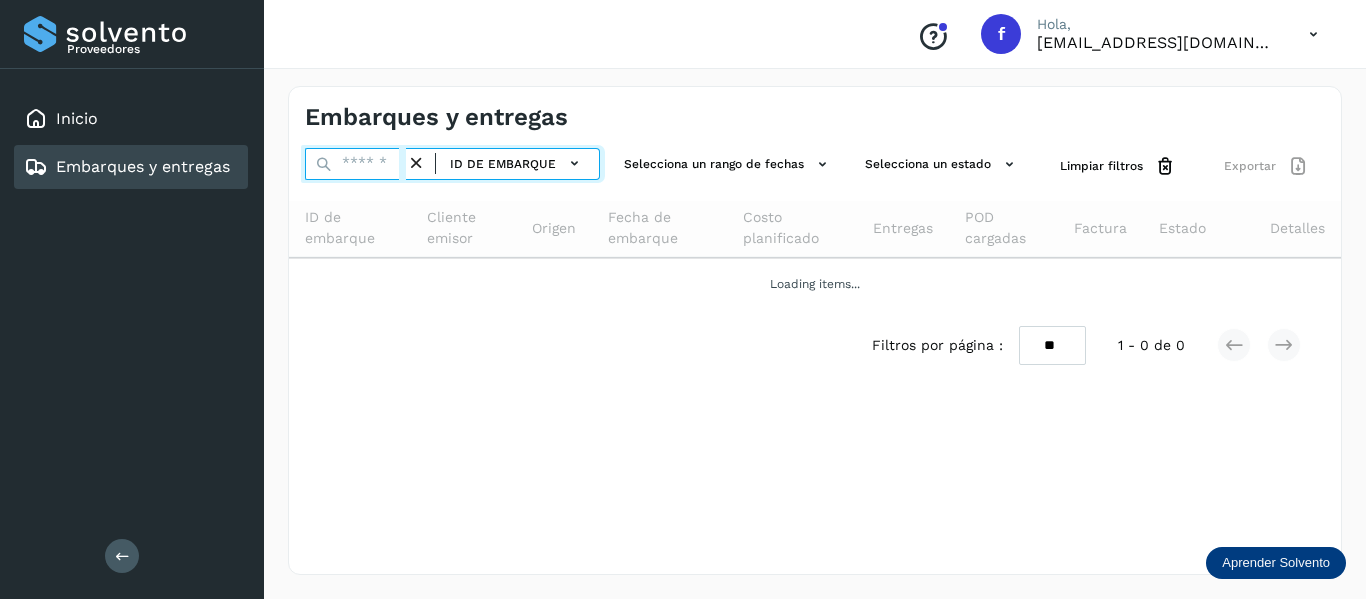 click at bounding box center (355, 164) 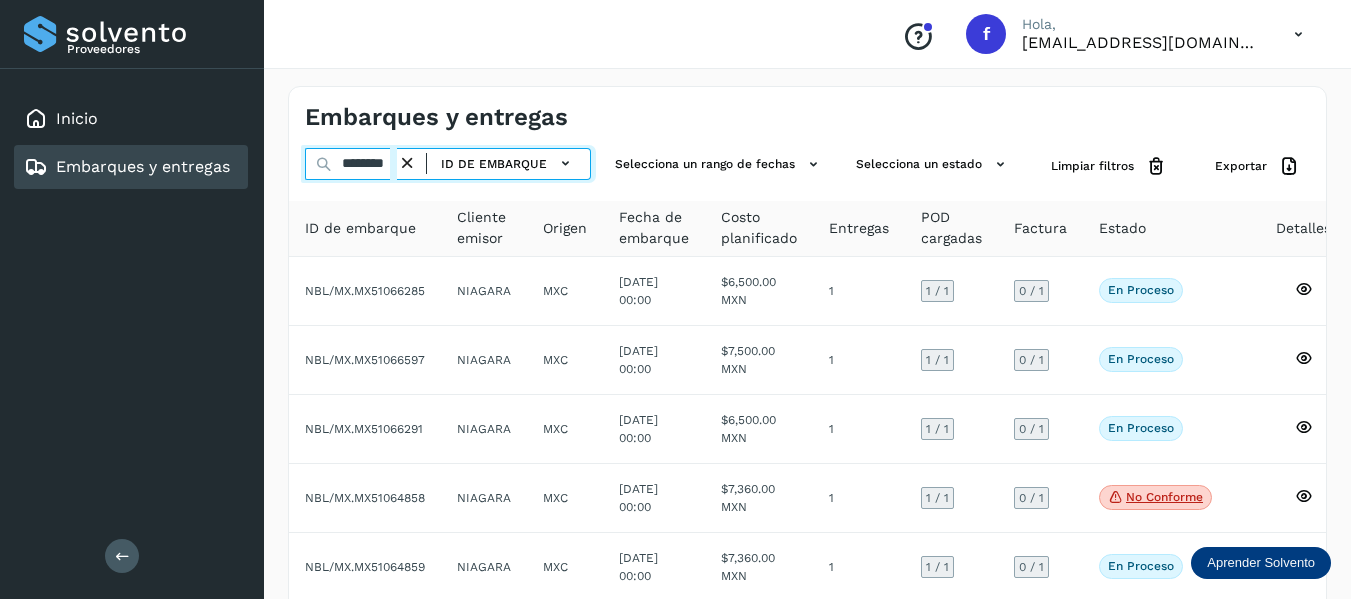 drag, startPoint x: 340, startPoint y: 161, endPoint x: 666, endPoint y: 224, distance: 332.03162 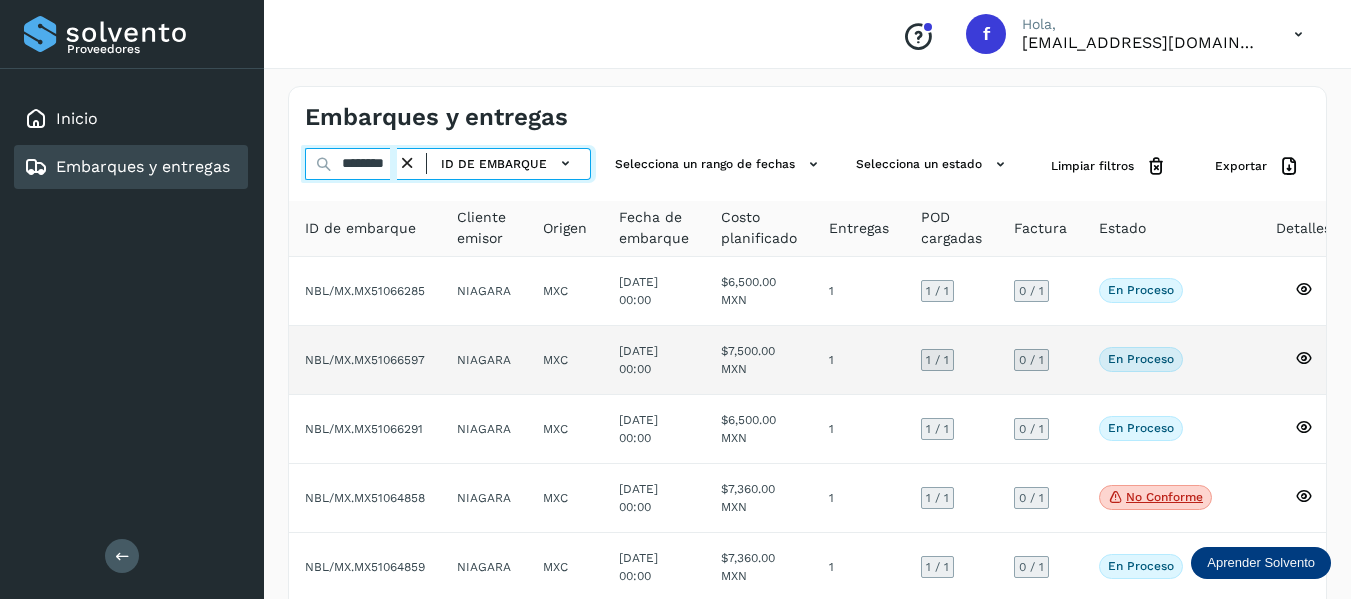 paste on "*********" 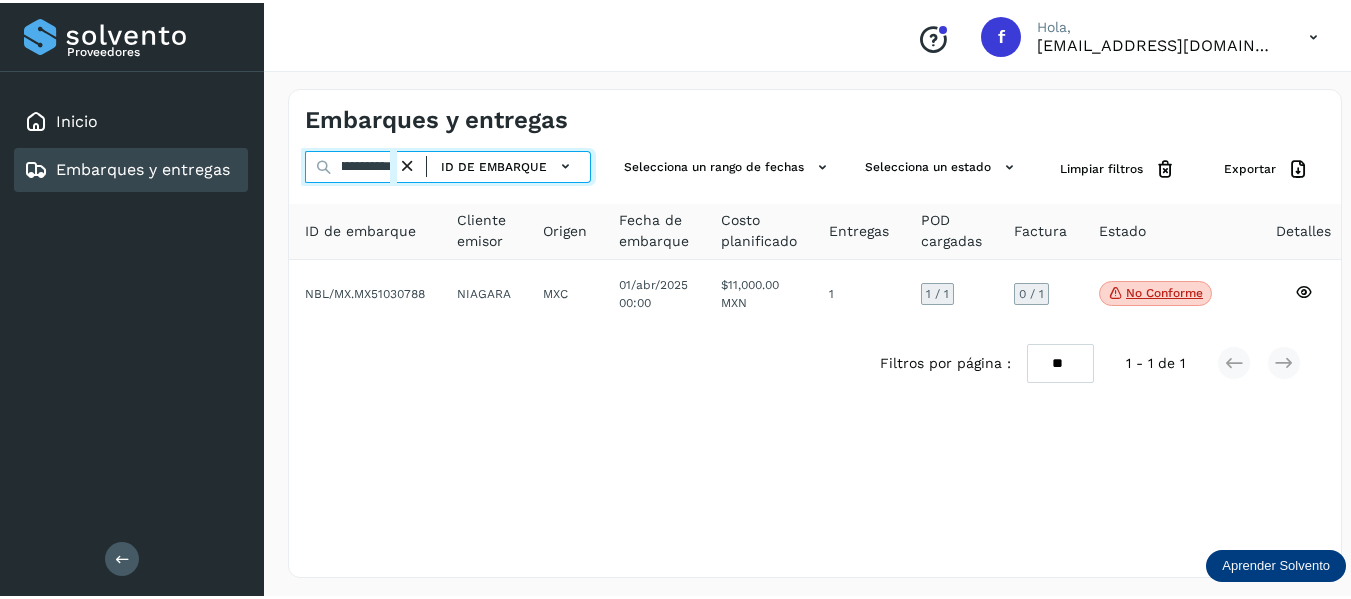 scroll, scrollTop: 0, scrollLeft: 76, axis: horizontal 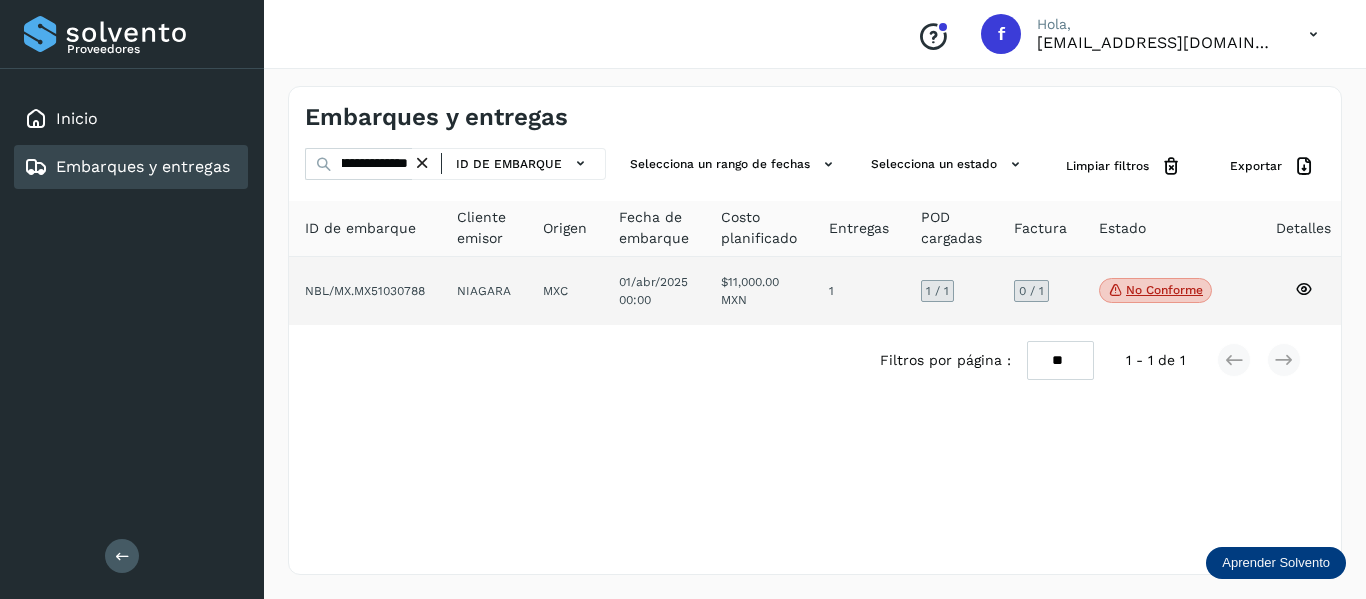 click 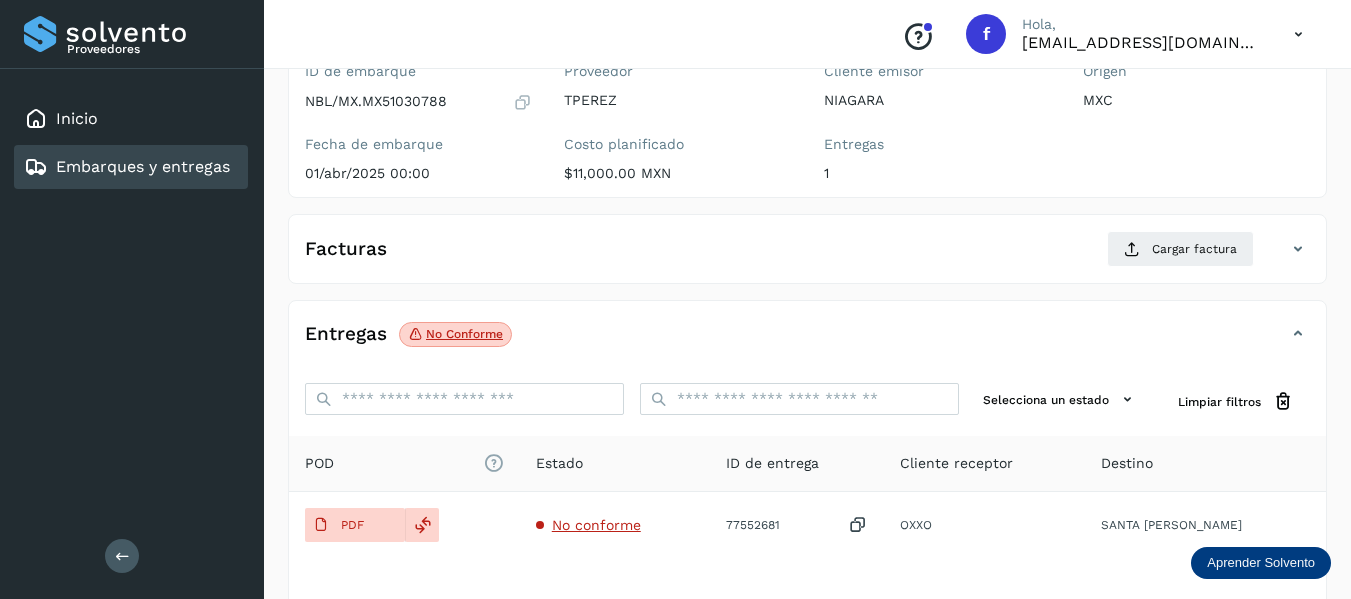 scroll, scrollTop: 200, scrollLeft: 0, axis: vertical 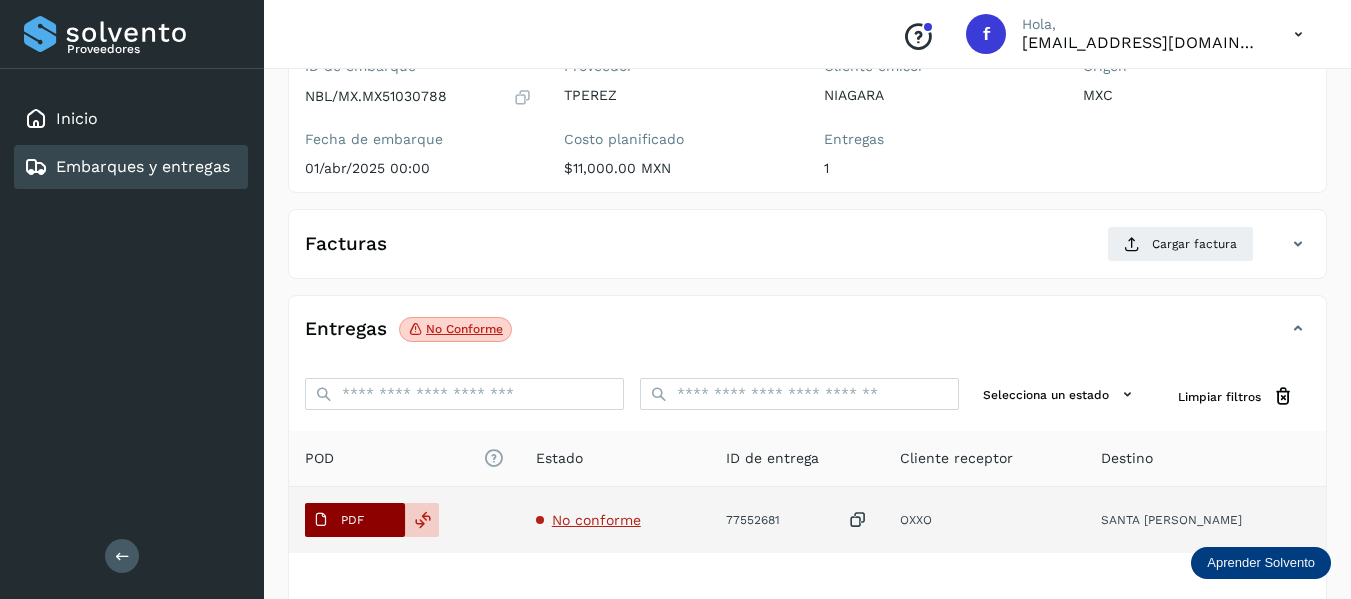 click on "PDF" at bounding box center [352, 520] 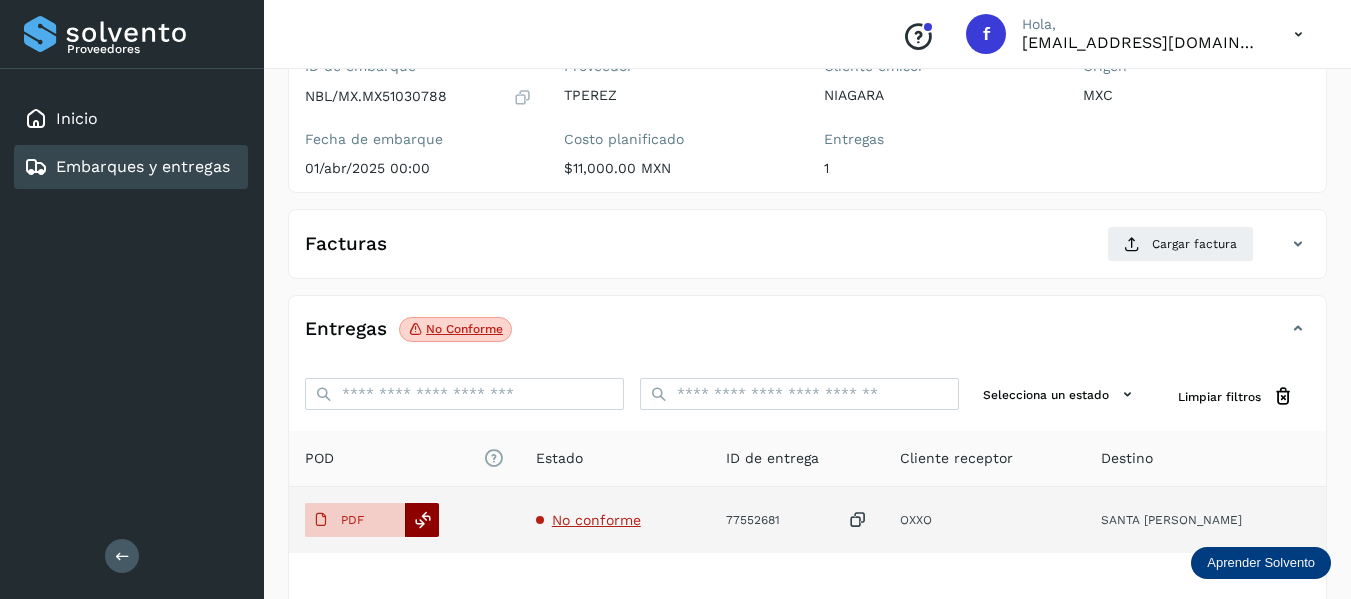 click at bounding box center (423, 520) 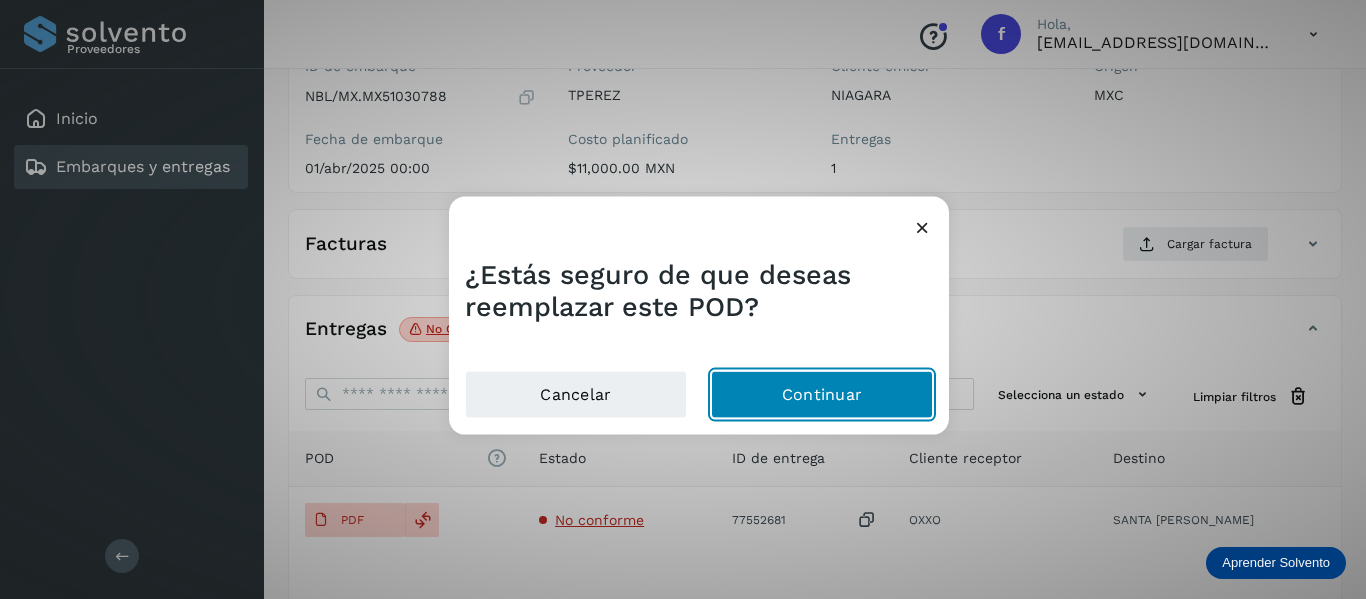 click on "Continuar" 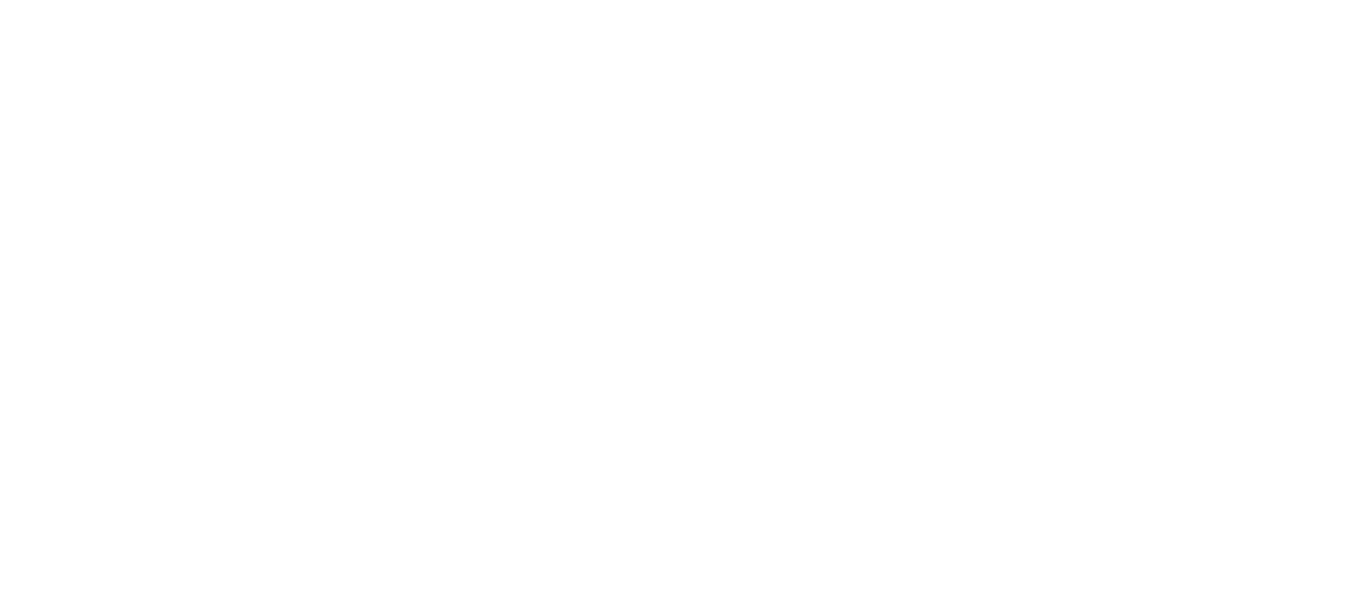 scroll, scrollTop: 0, scrollLeft: 0, axis: both 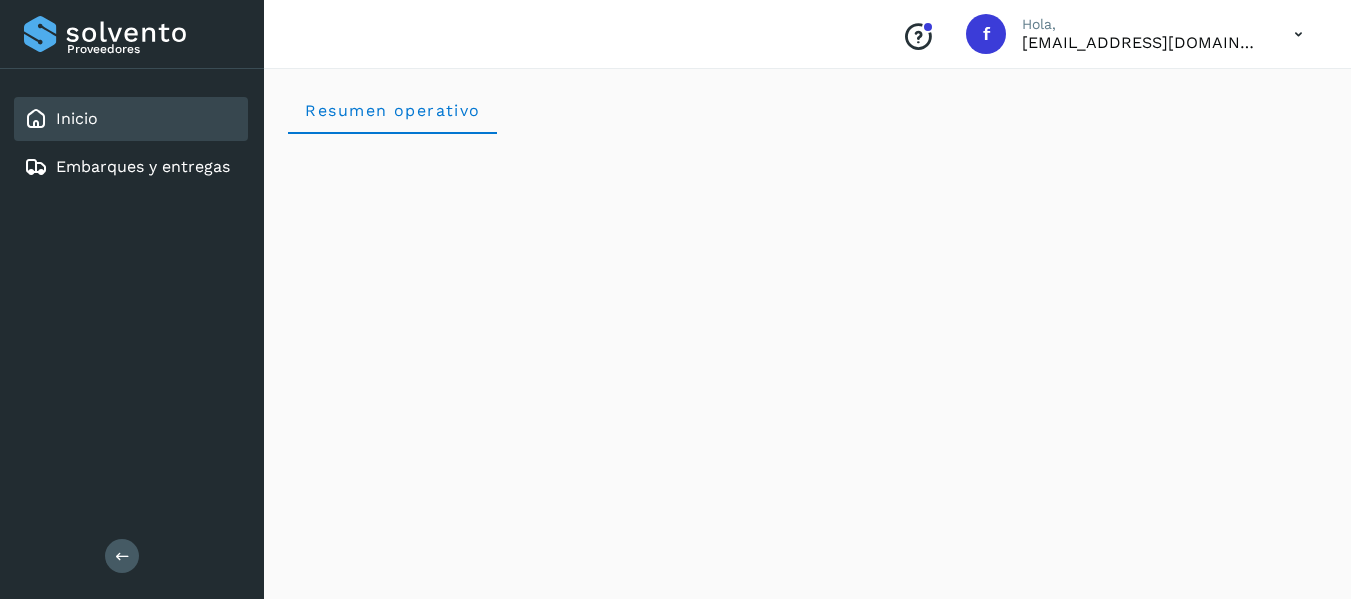 click on "Embarques y entregas" at bounding box center [143, 166] 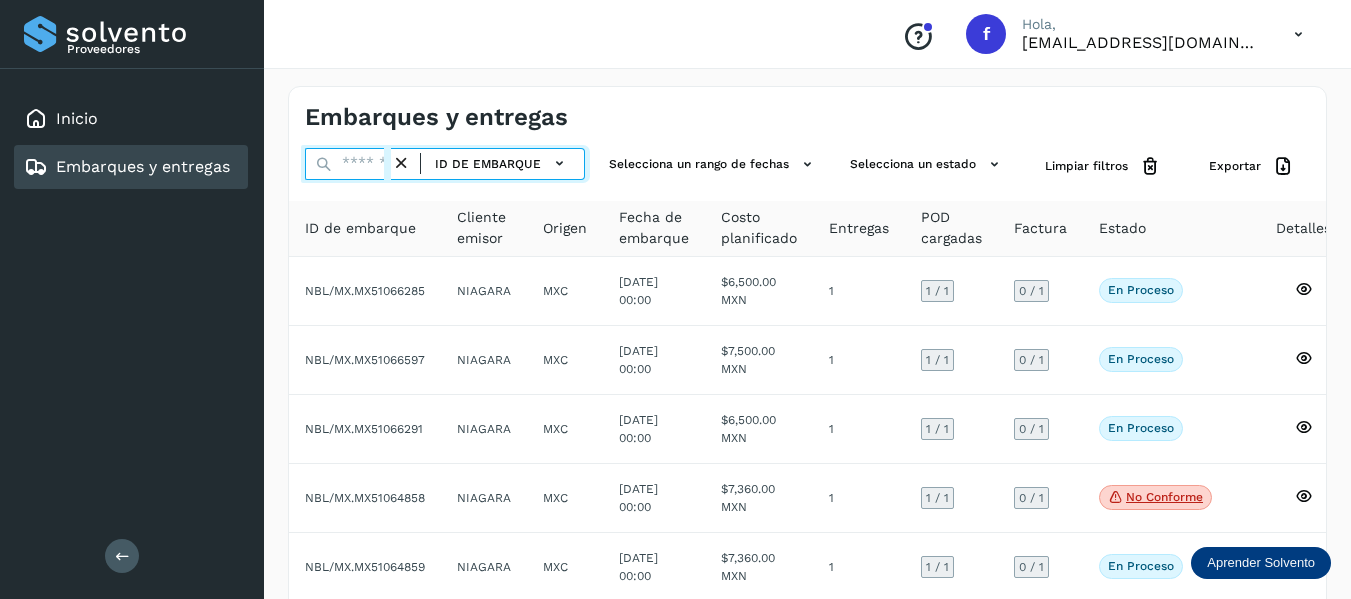 click at bounding box center (348, 164) 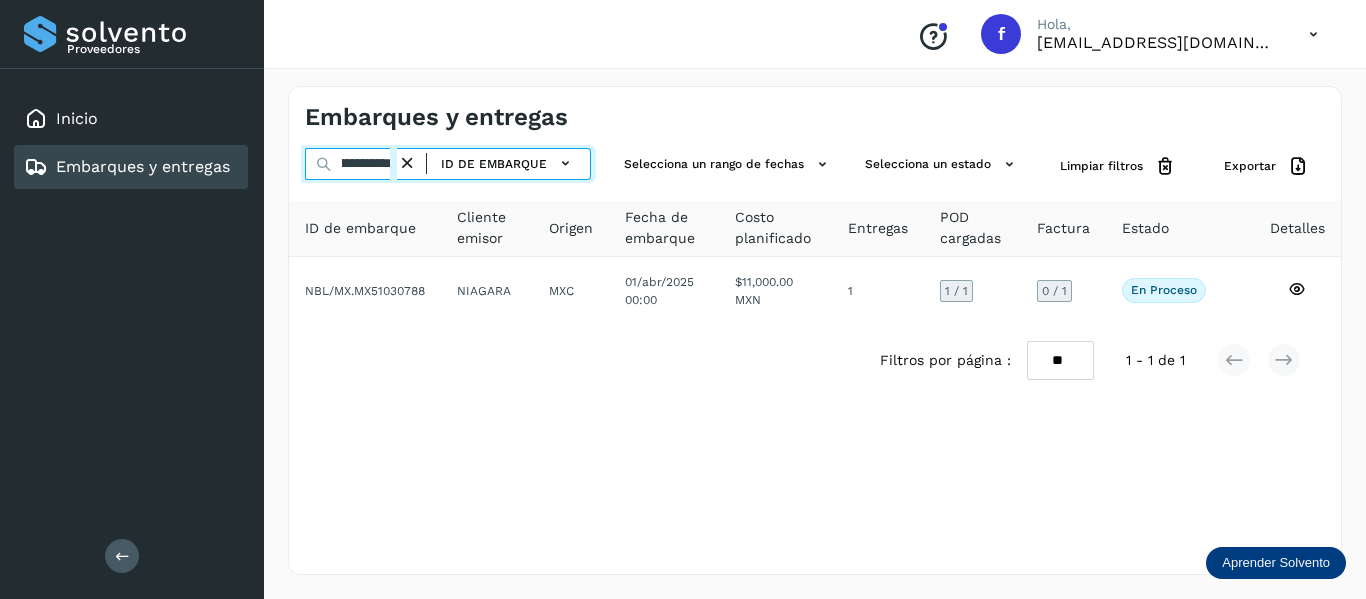 scroll, scrollTop: 0, scrollLeft: 76, axis: horizontal 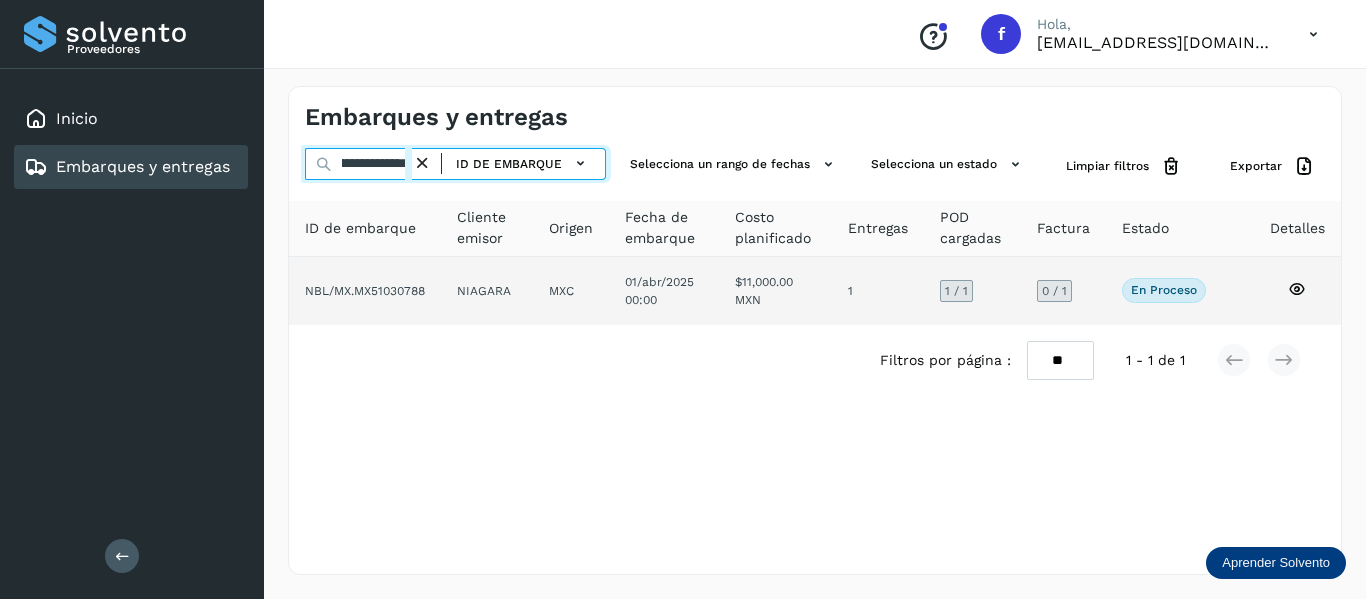 type on "**********" 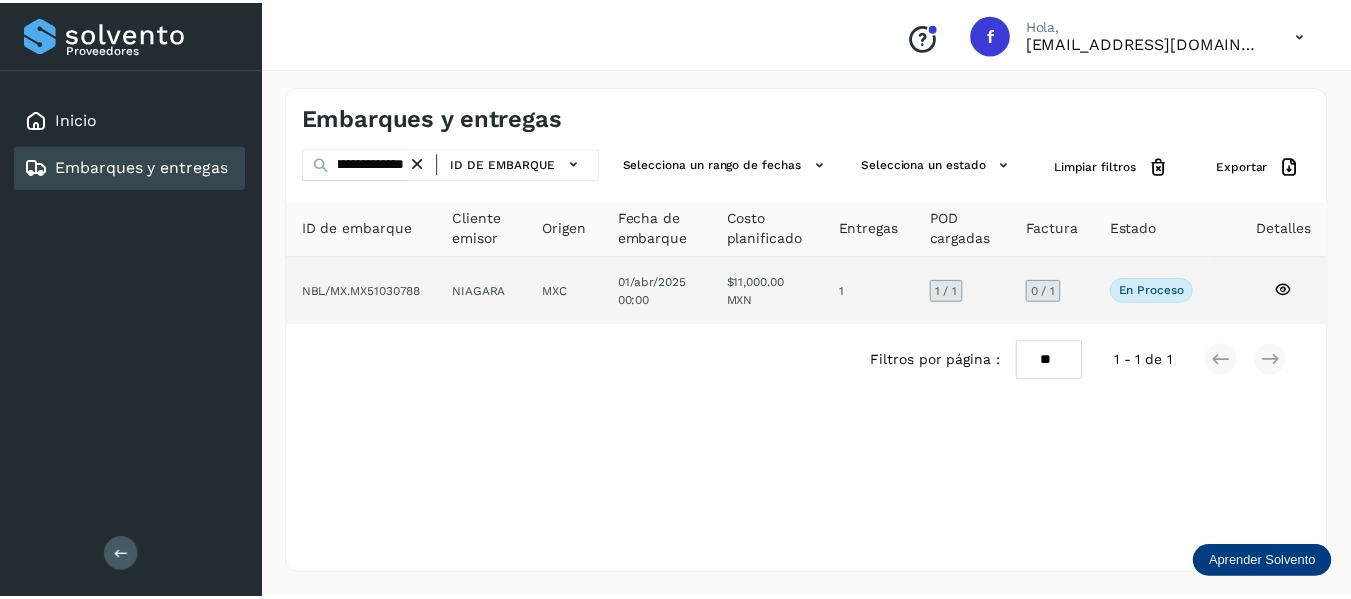 scroll, scrollTop: 0, scrollLeft: 0, axis: both 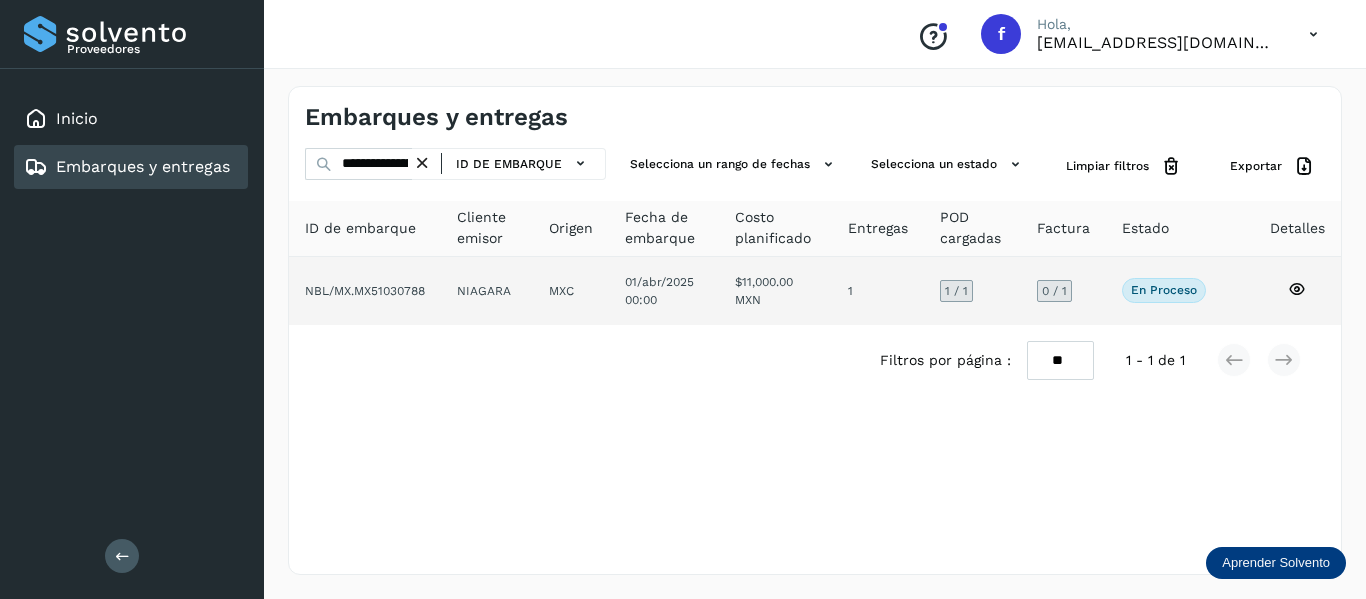 click 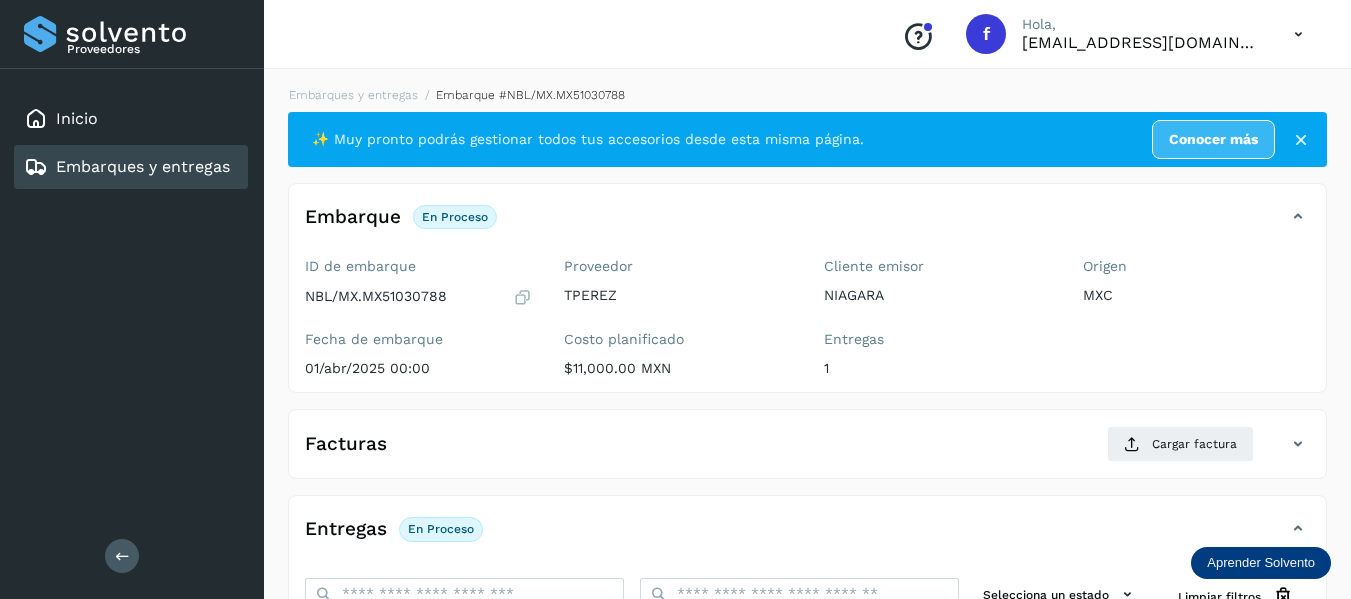 scroll, scrollTop: 200, scrollLeft: 0, axis: vertical 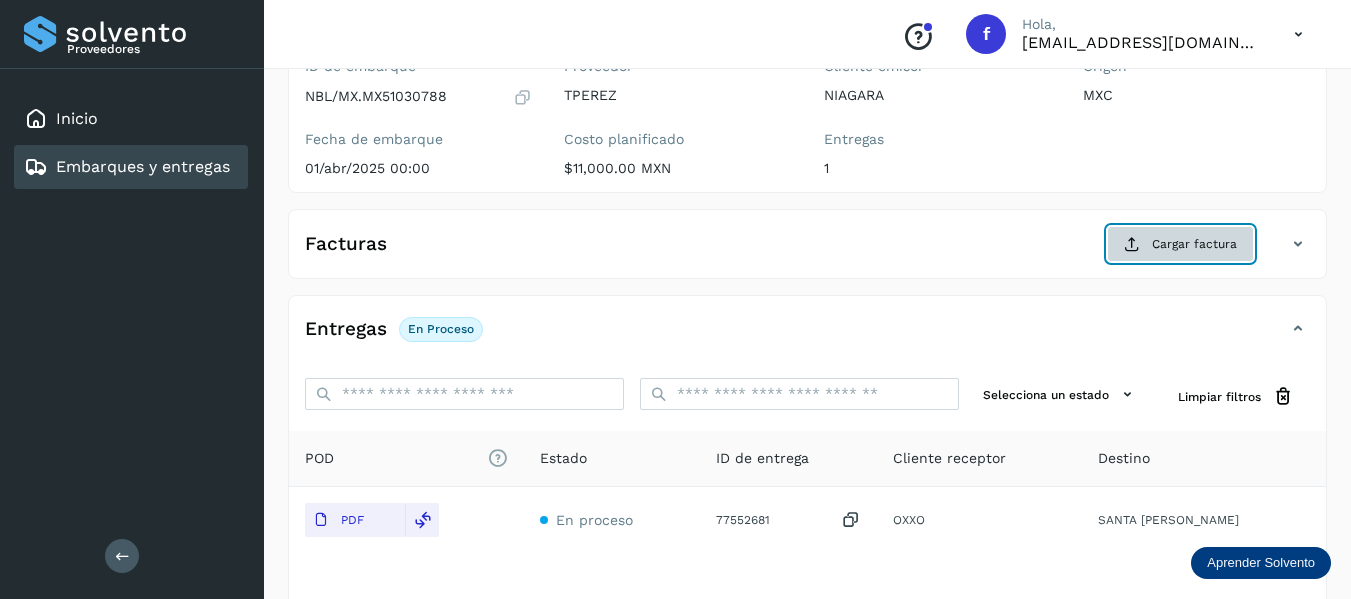 click on "Cargar factura" 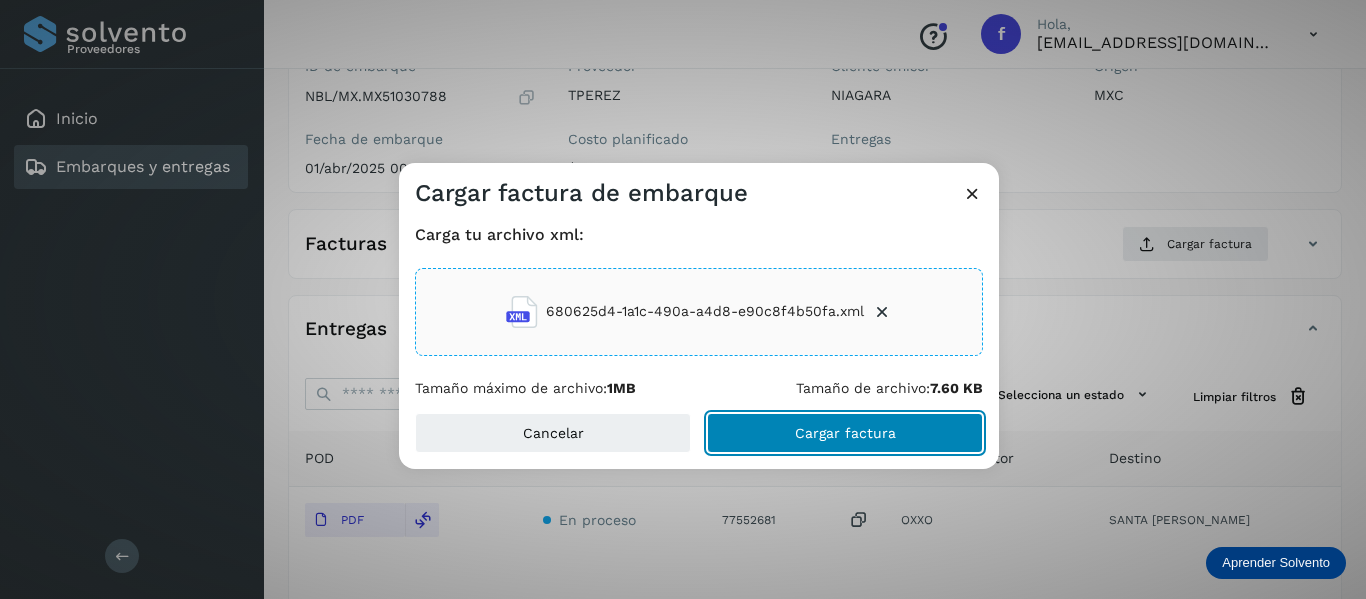 click on "Cargar factura" 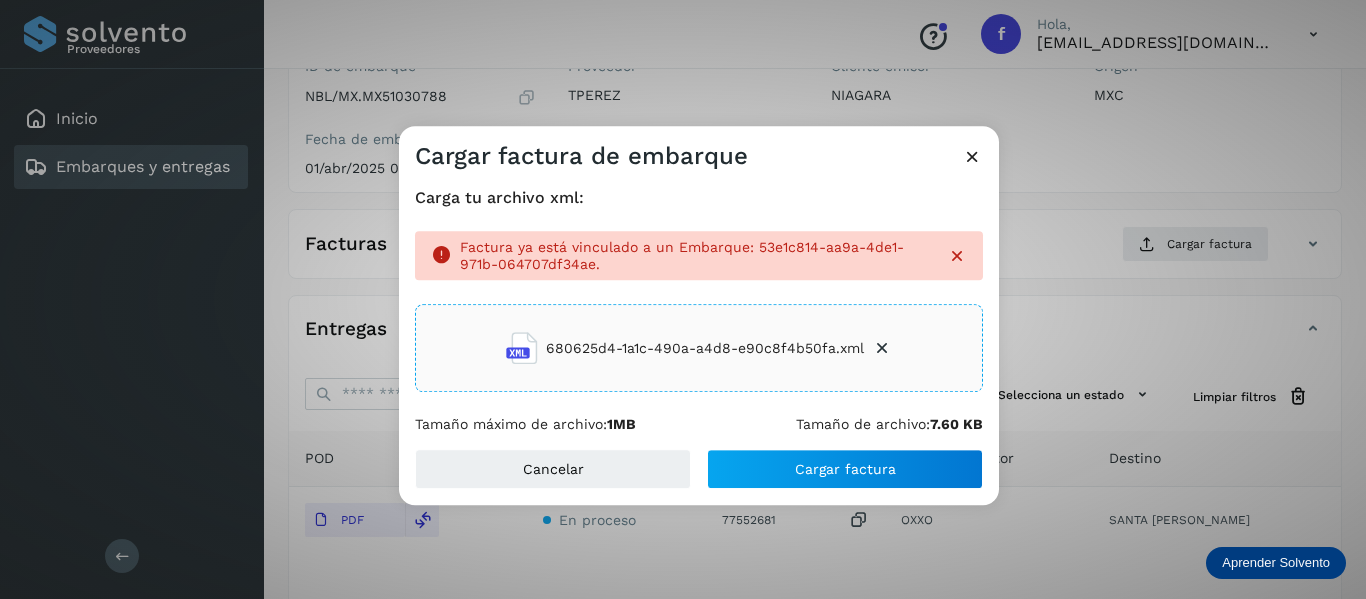 click at bounding box center (972, 156) 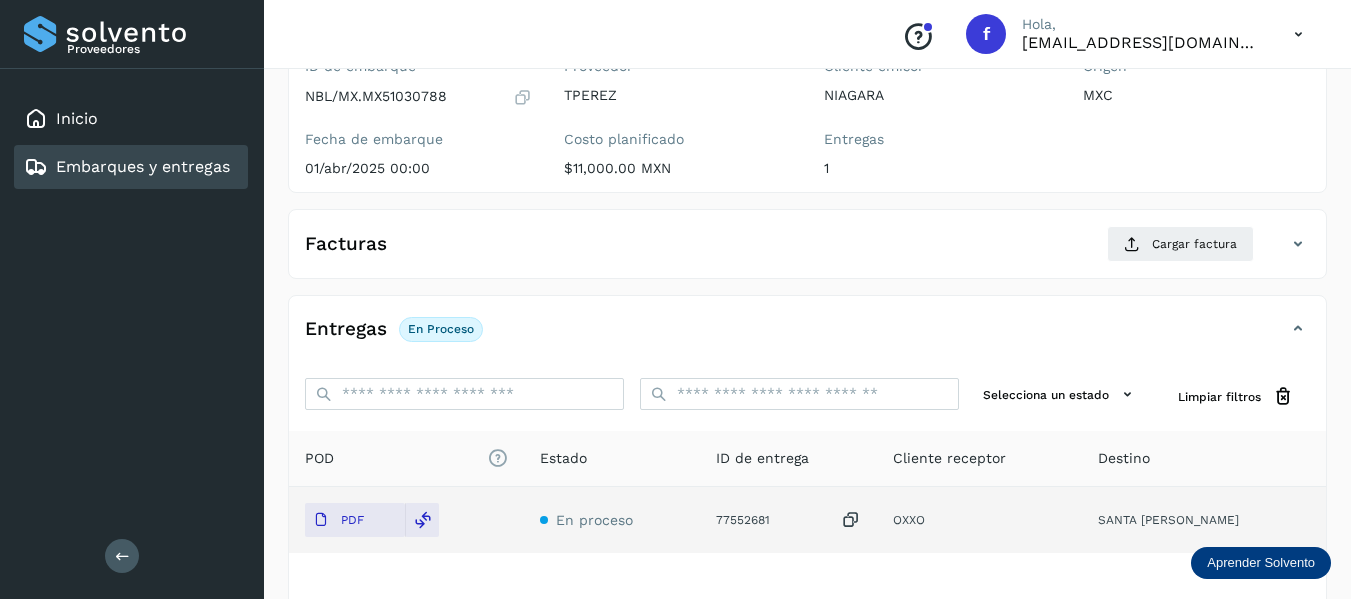 click at bounding box center (851, 520) 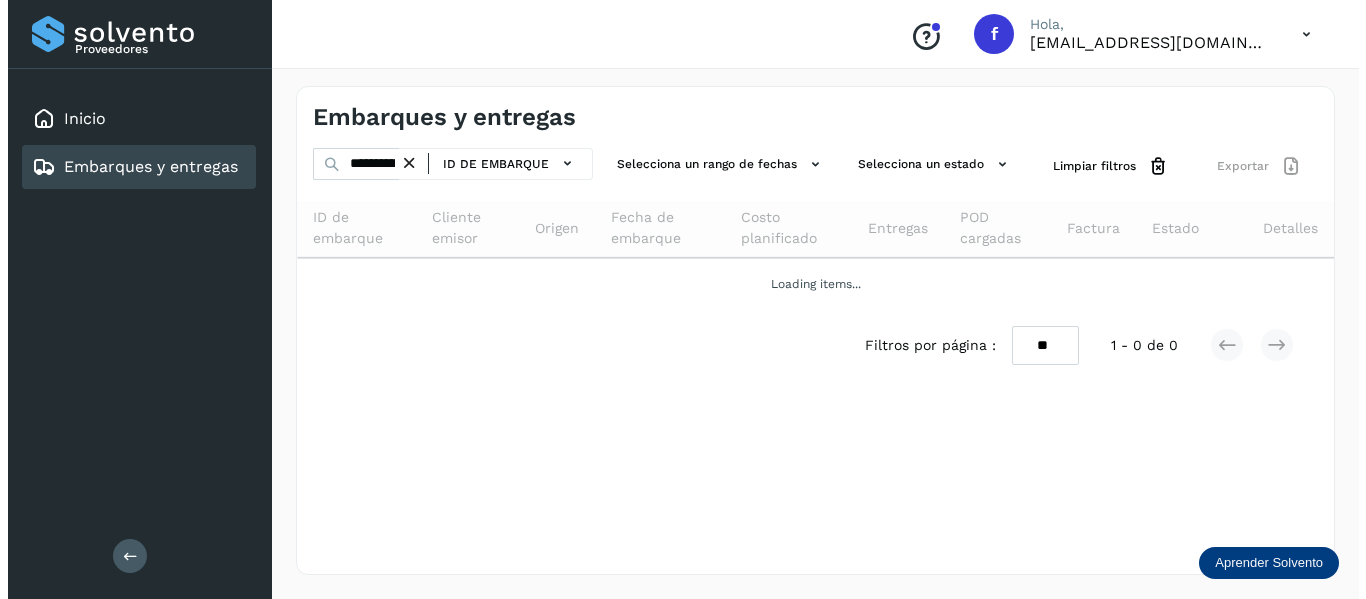 scroll, scrollTop: 0, scrollLeft: 0, axis: both 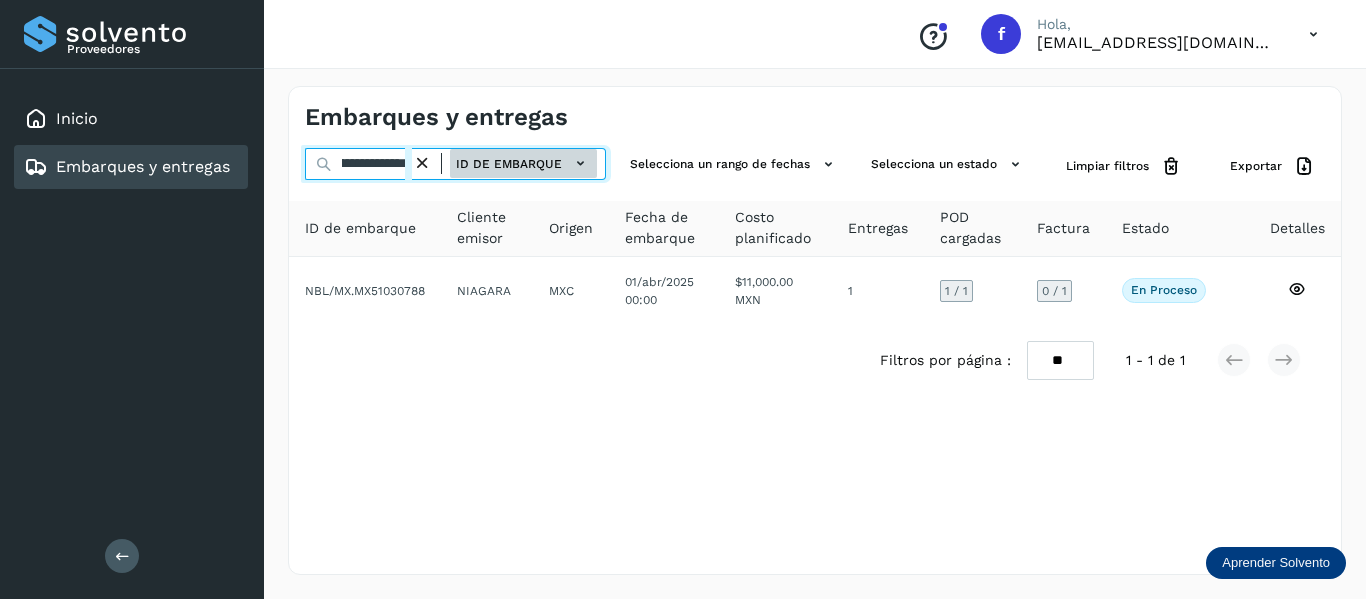 drag, startPoint x: 341, startPoint y: 163, endPoint x: 542, endPoint y: 175, distance: 201.3579 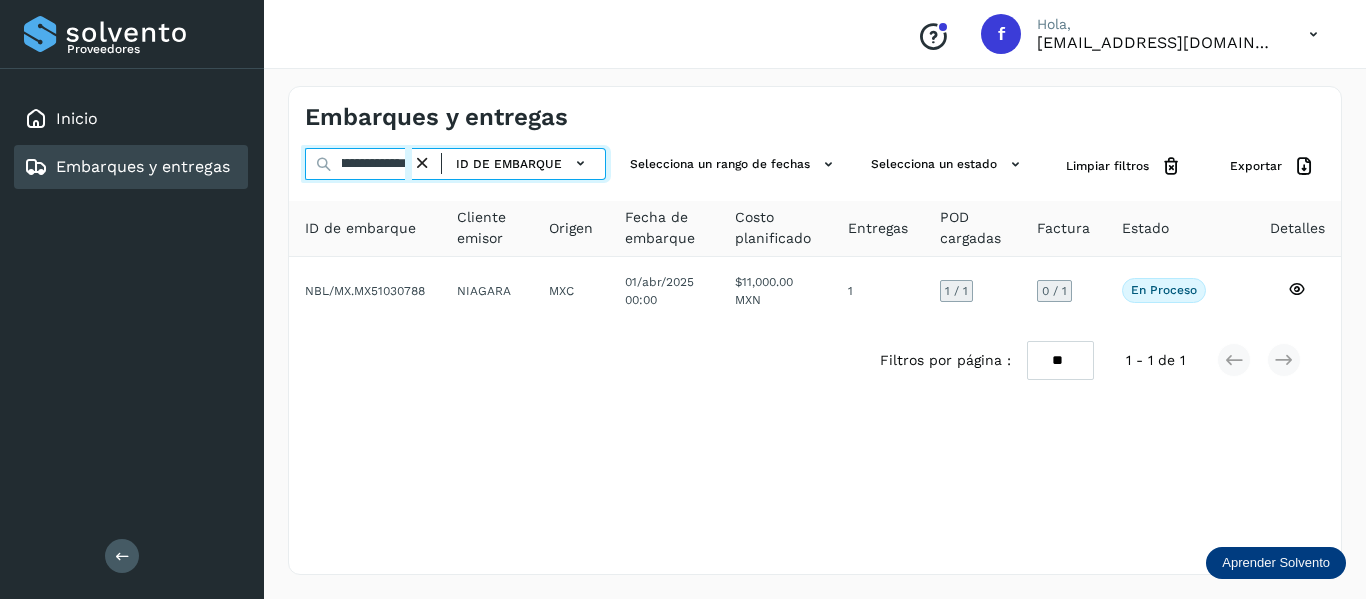 paste 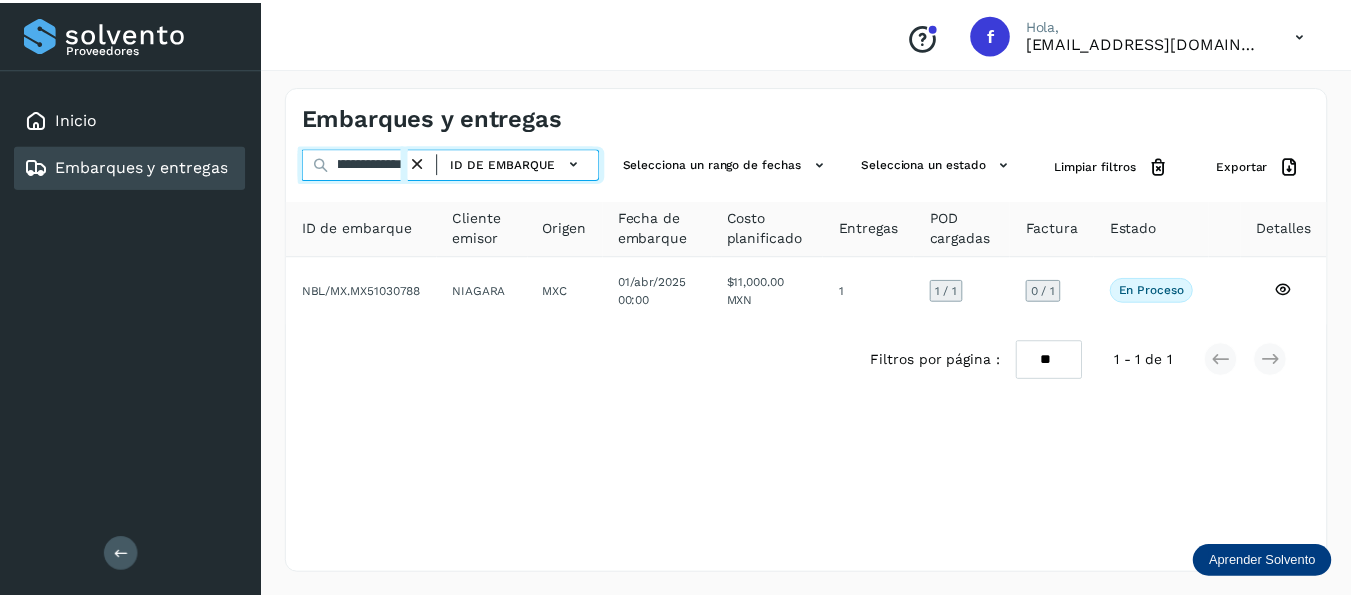 scroll, scrollTop: 0, scrollLeft: 73, axis: horizontal 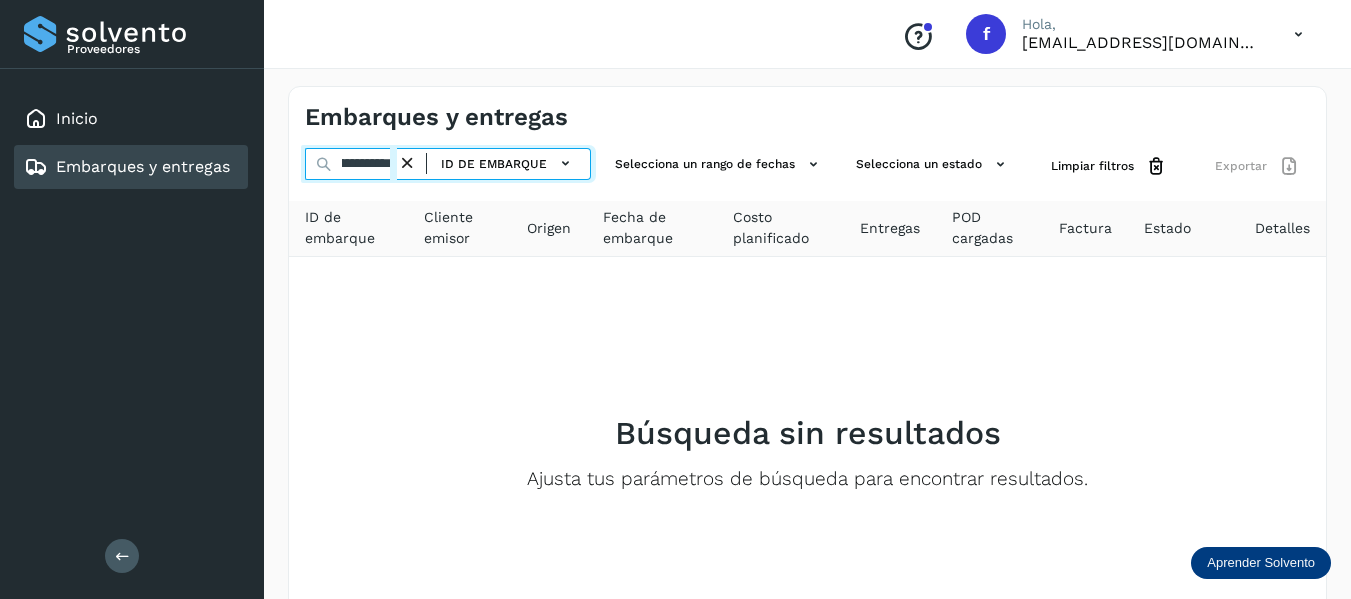 drag, startPoint x: 336, startPoint y: 163, endPoint x: 725, endPoint y: 206, distance: 391.3694 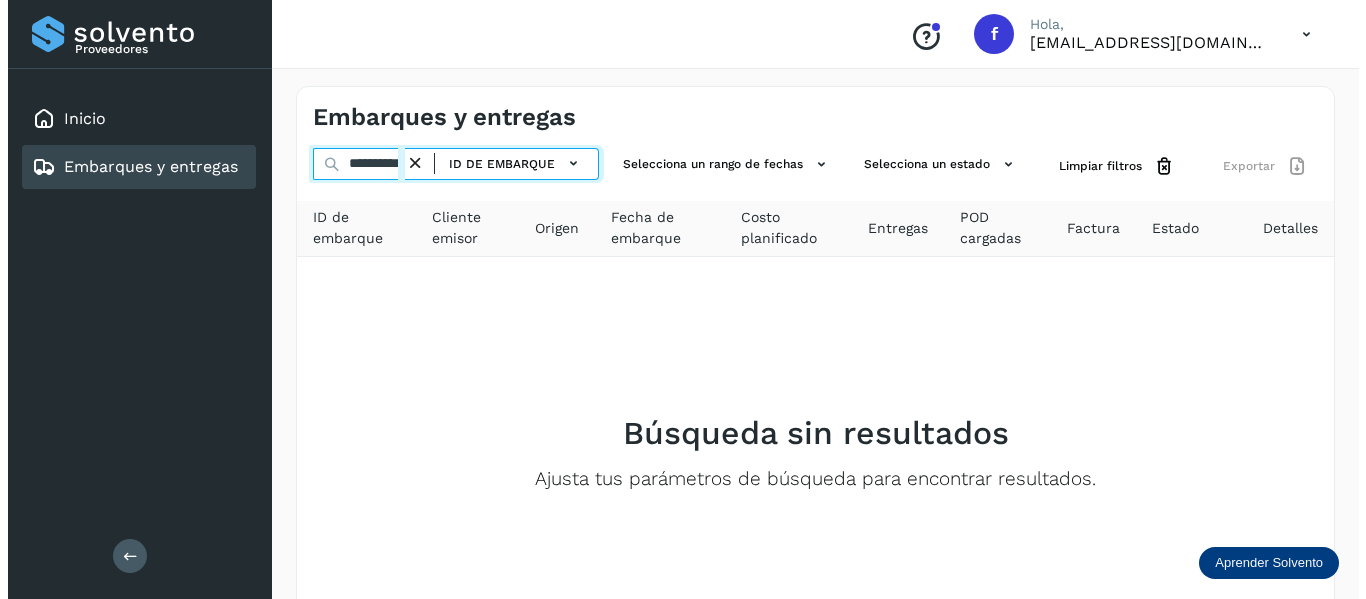 scroll, scrollTop: 0, scrollLeft: 19, axis: horizontal 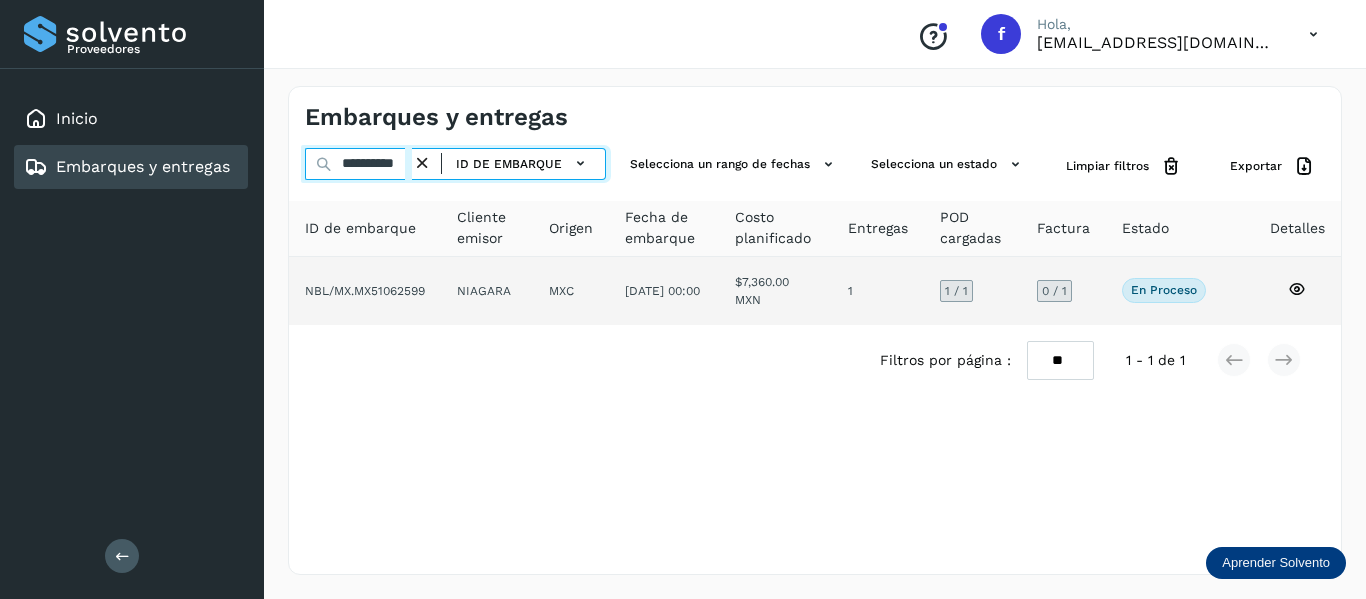 type on "**********" 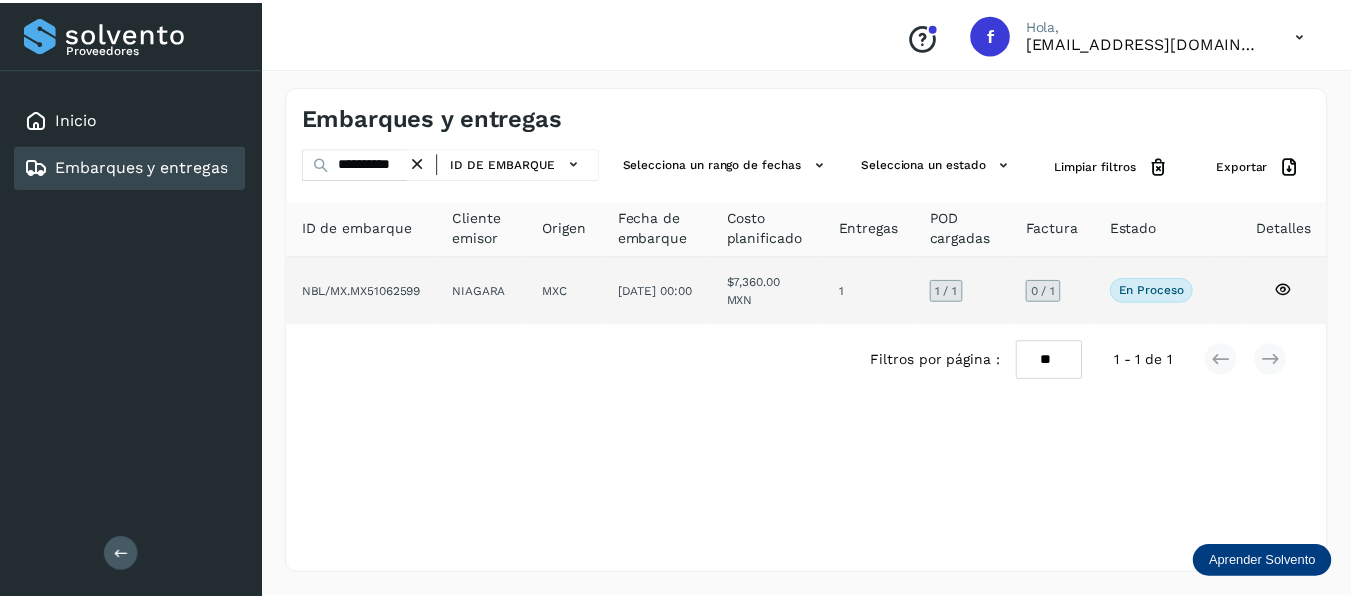 scroll, scrollTop: 0, scrollLeft: 0, axis: both 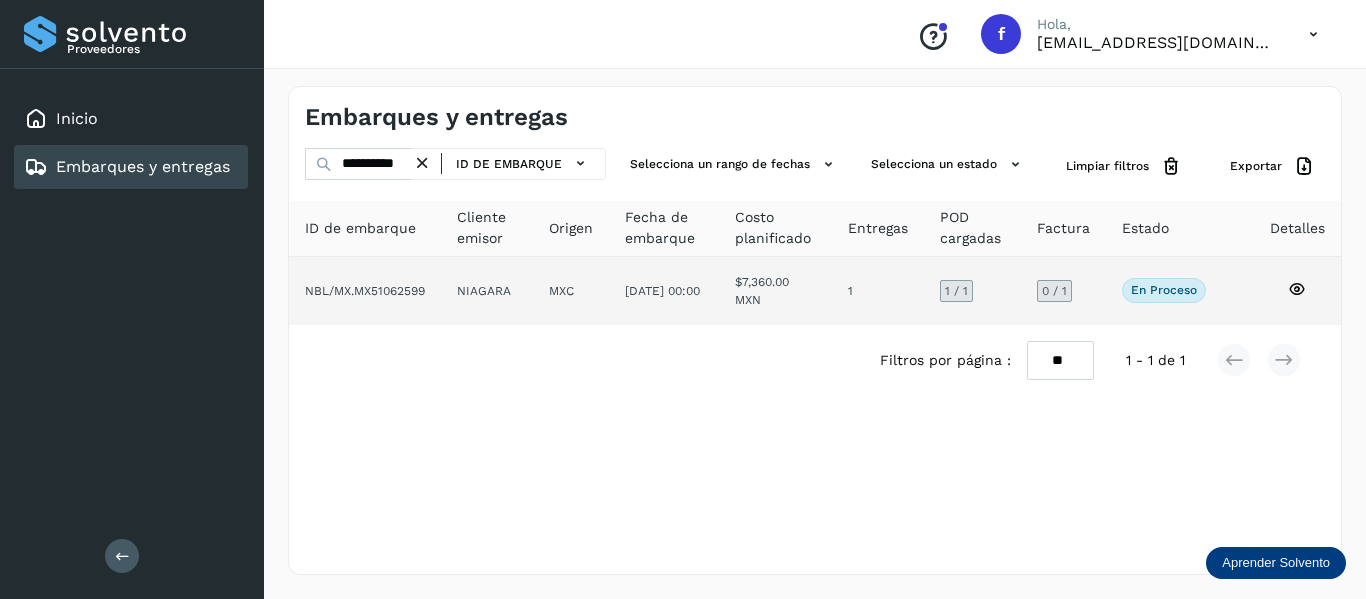 click 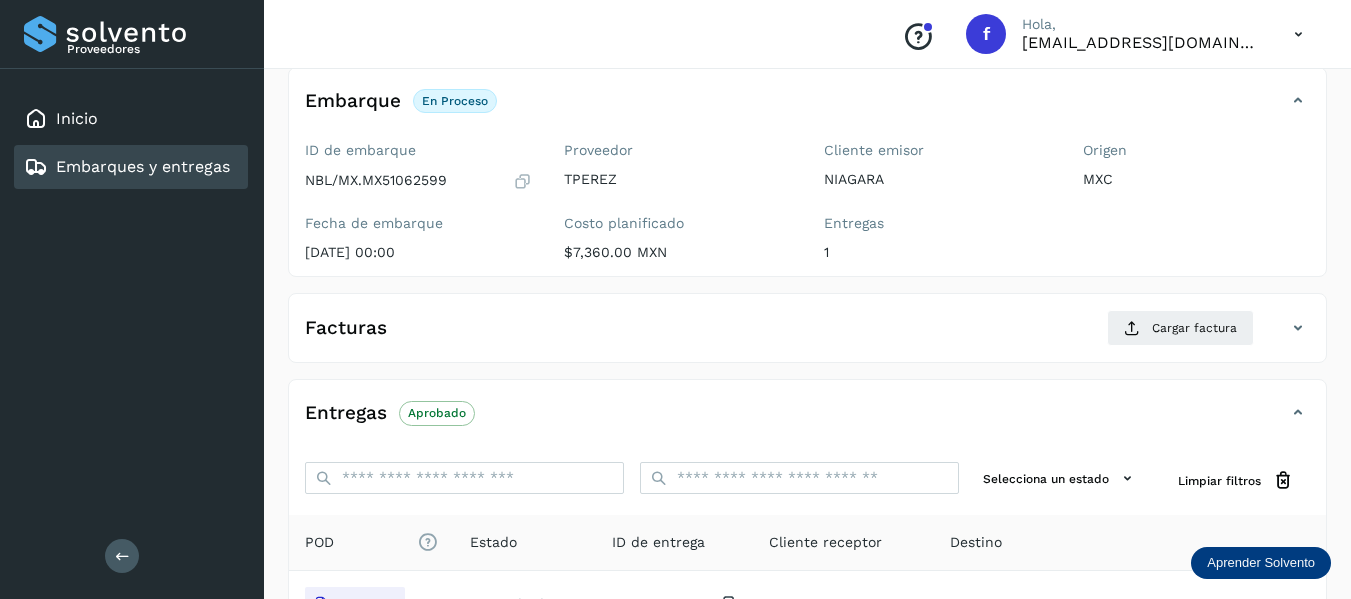 scroll, scrollTop: 200, scrollLeft: 0, axis: vertical 